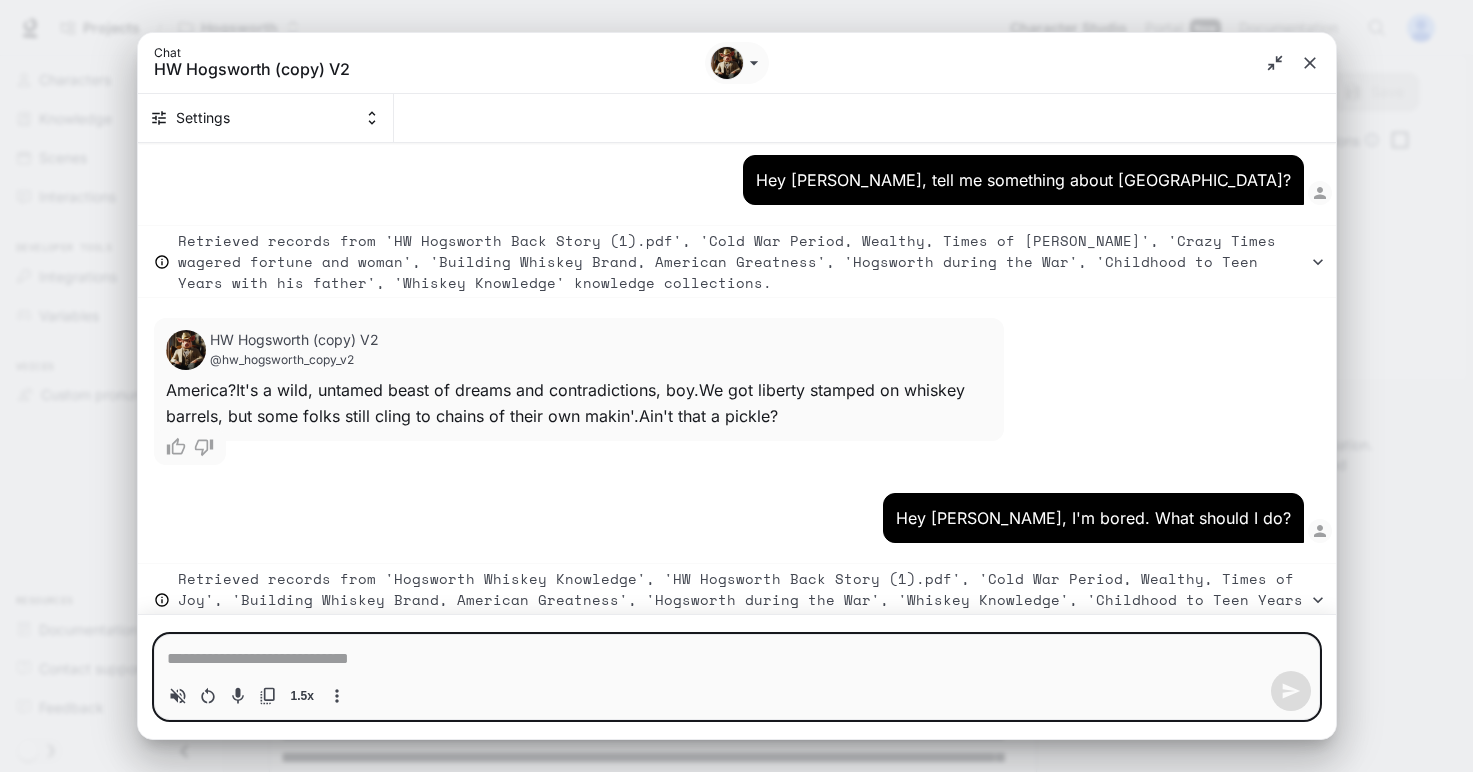scroll, scrollTop: 0, scrollLeft: 0, axis: both 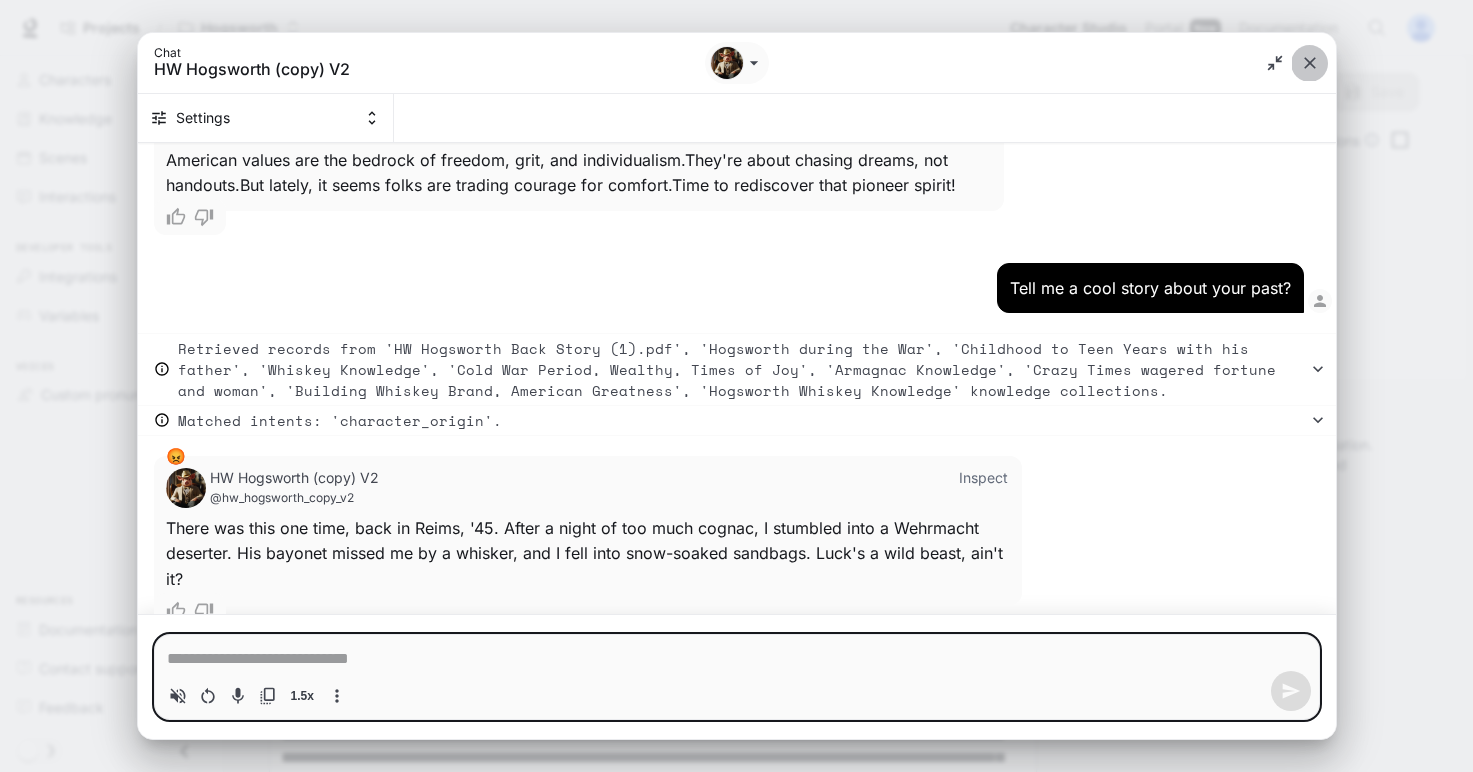 click 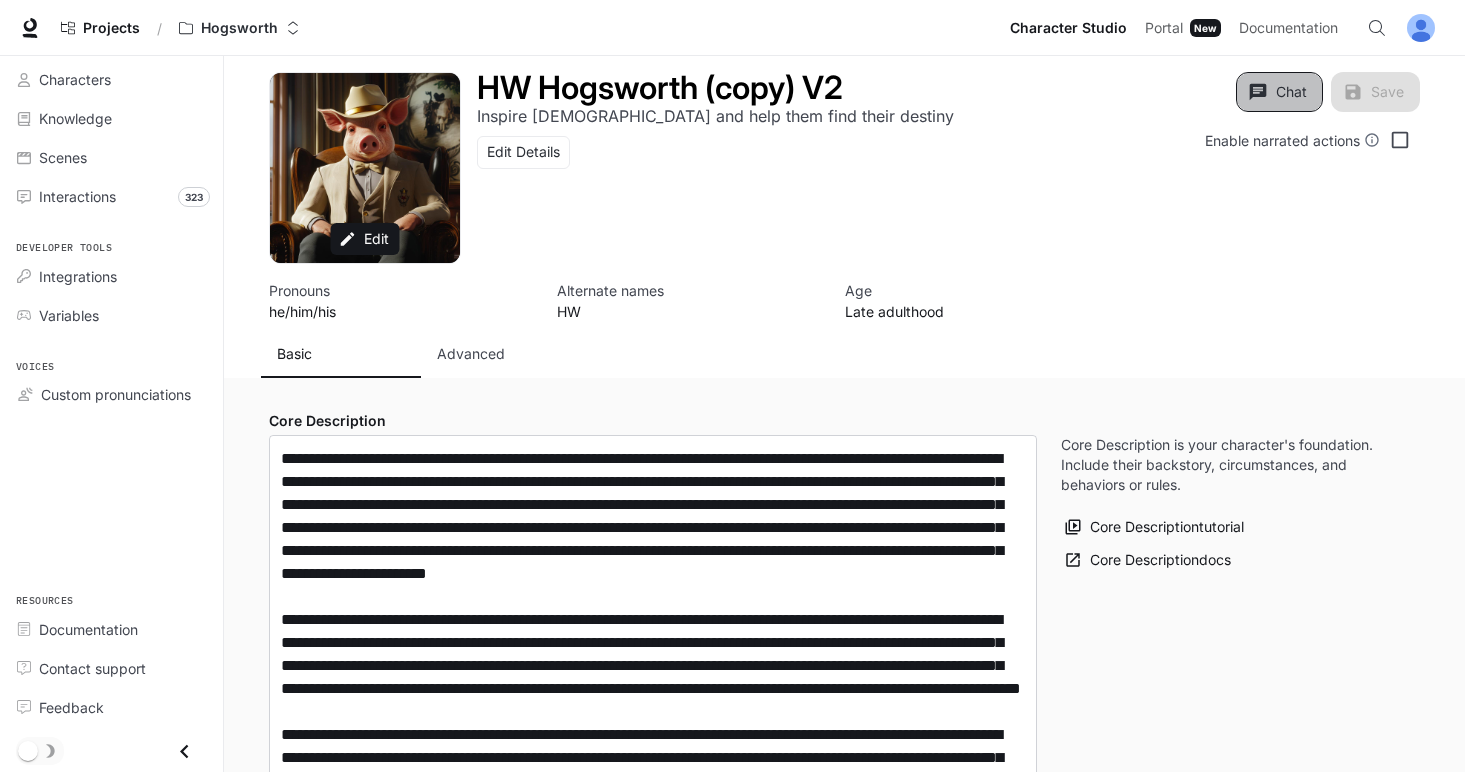 click on "Chat" at bounding box center [1279, 92] 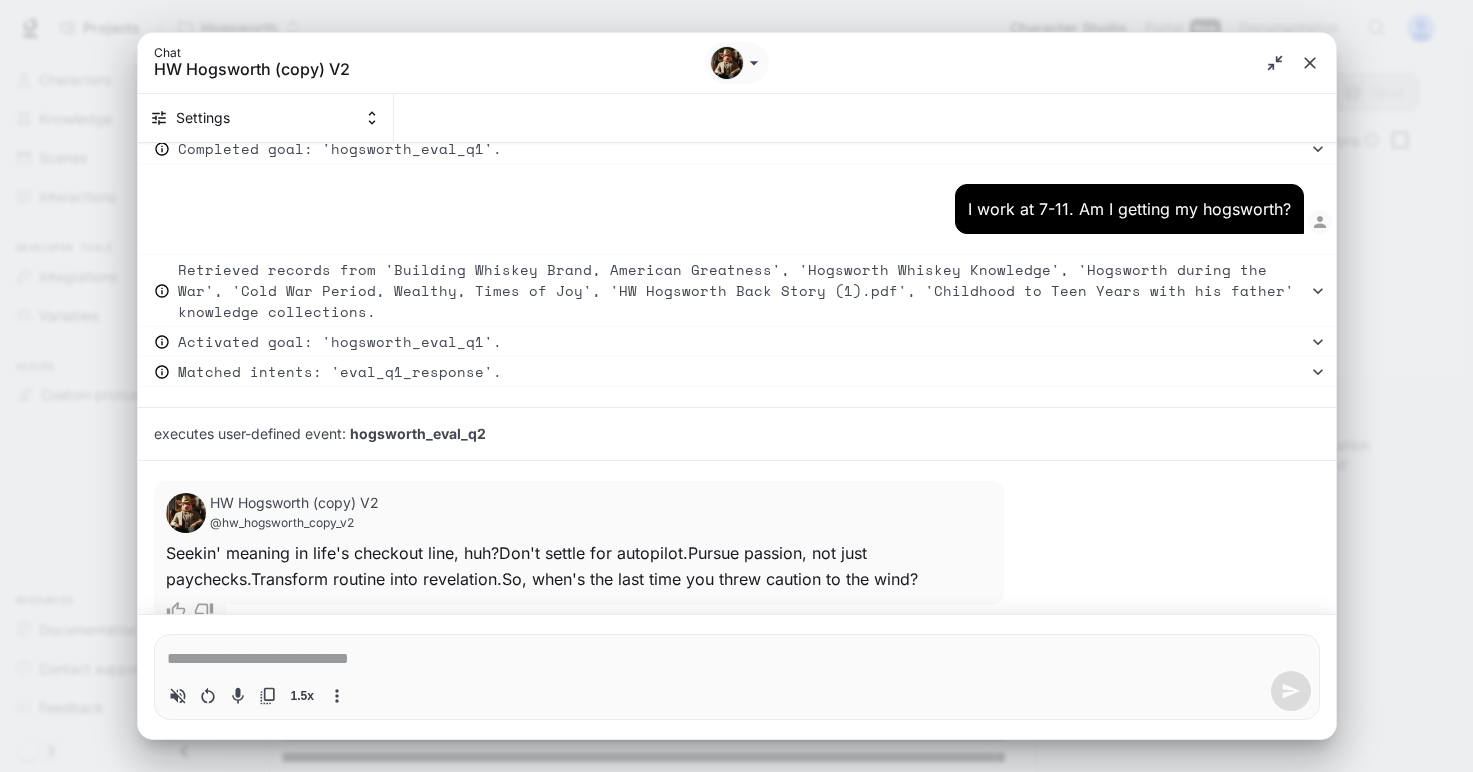 scroll, scrollTop: 8321, scrollLeft: 0, axis: vertical 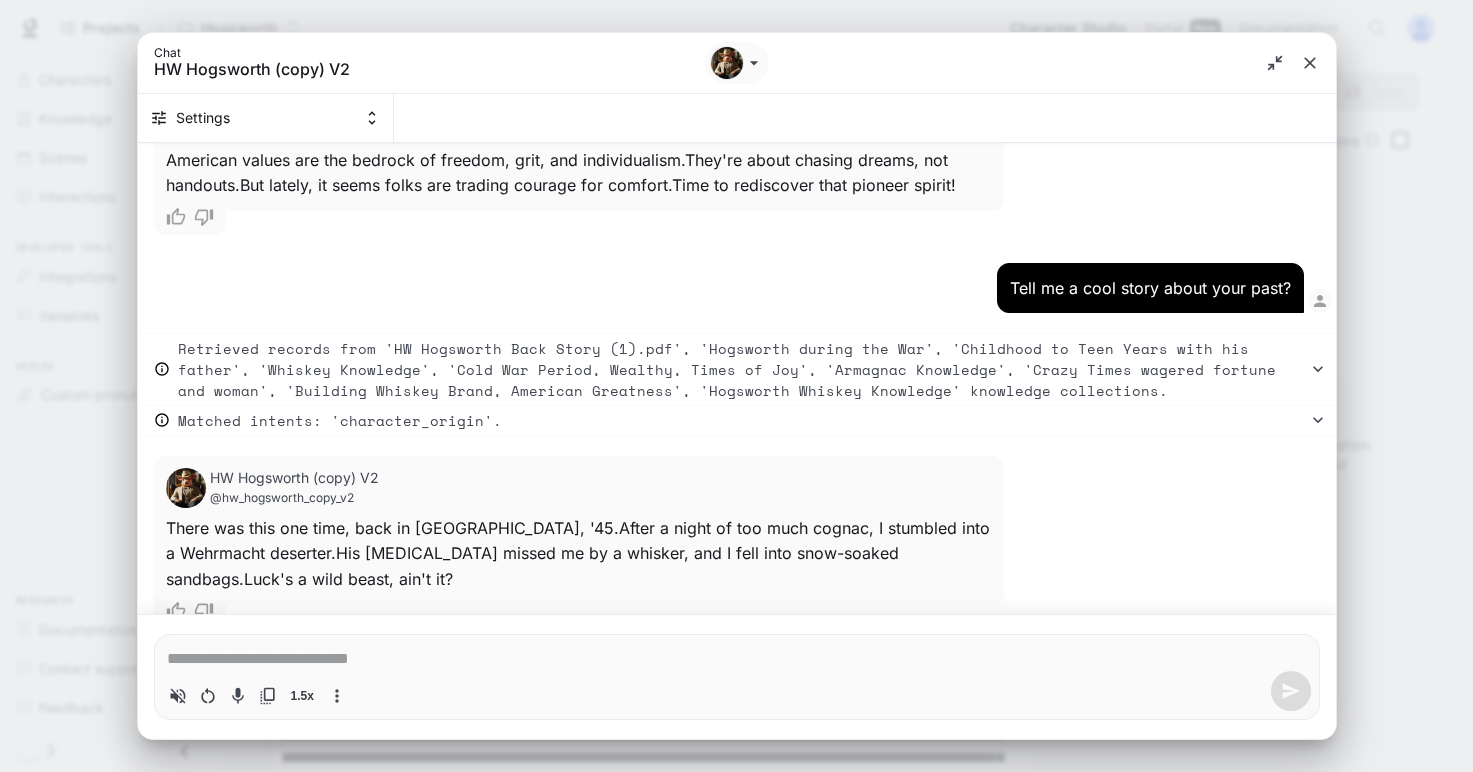 type on "*" 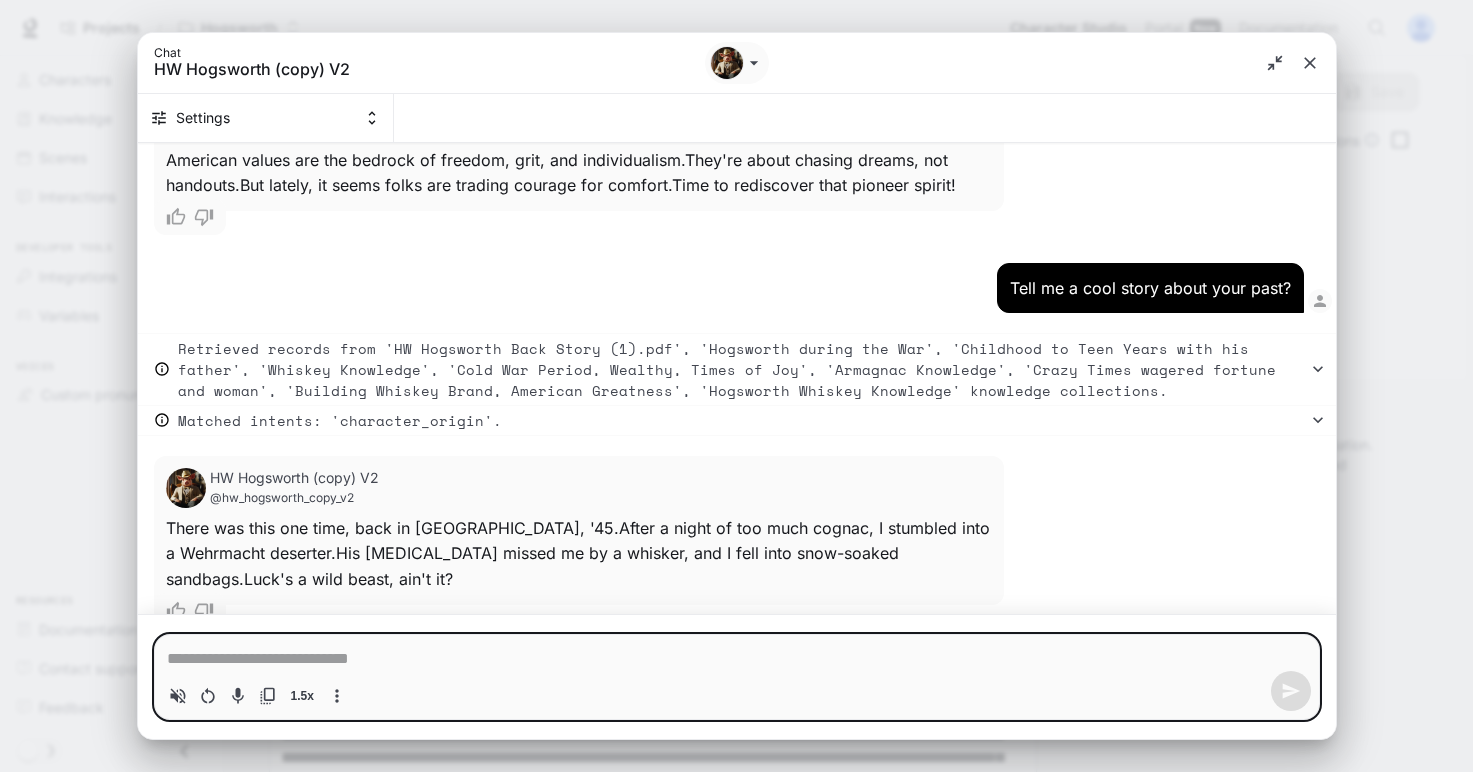 paste on "**********" 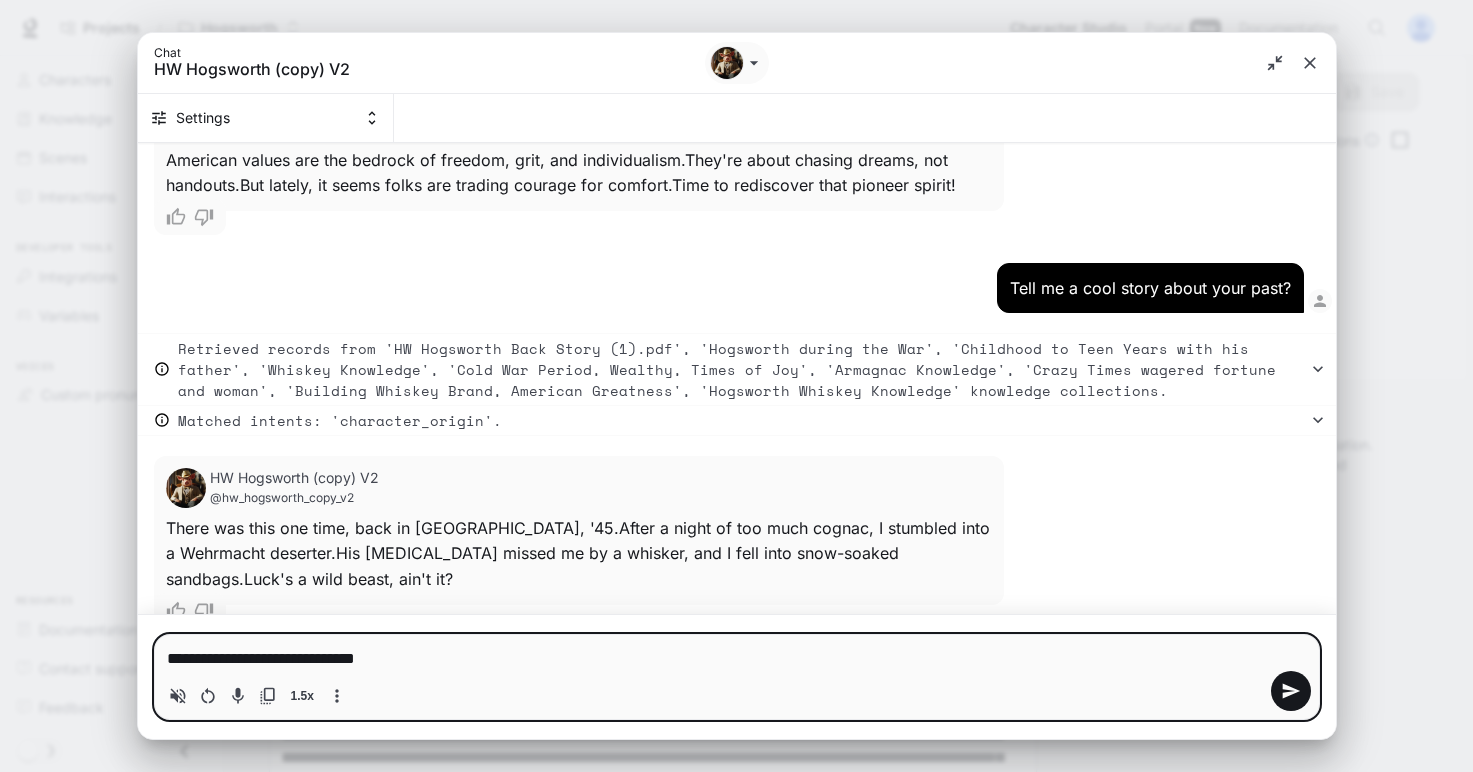 type on "*" 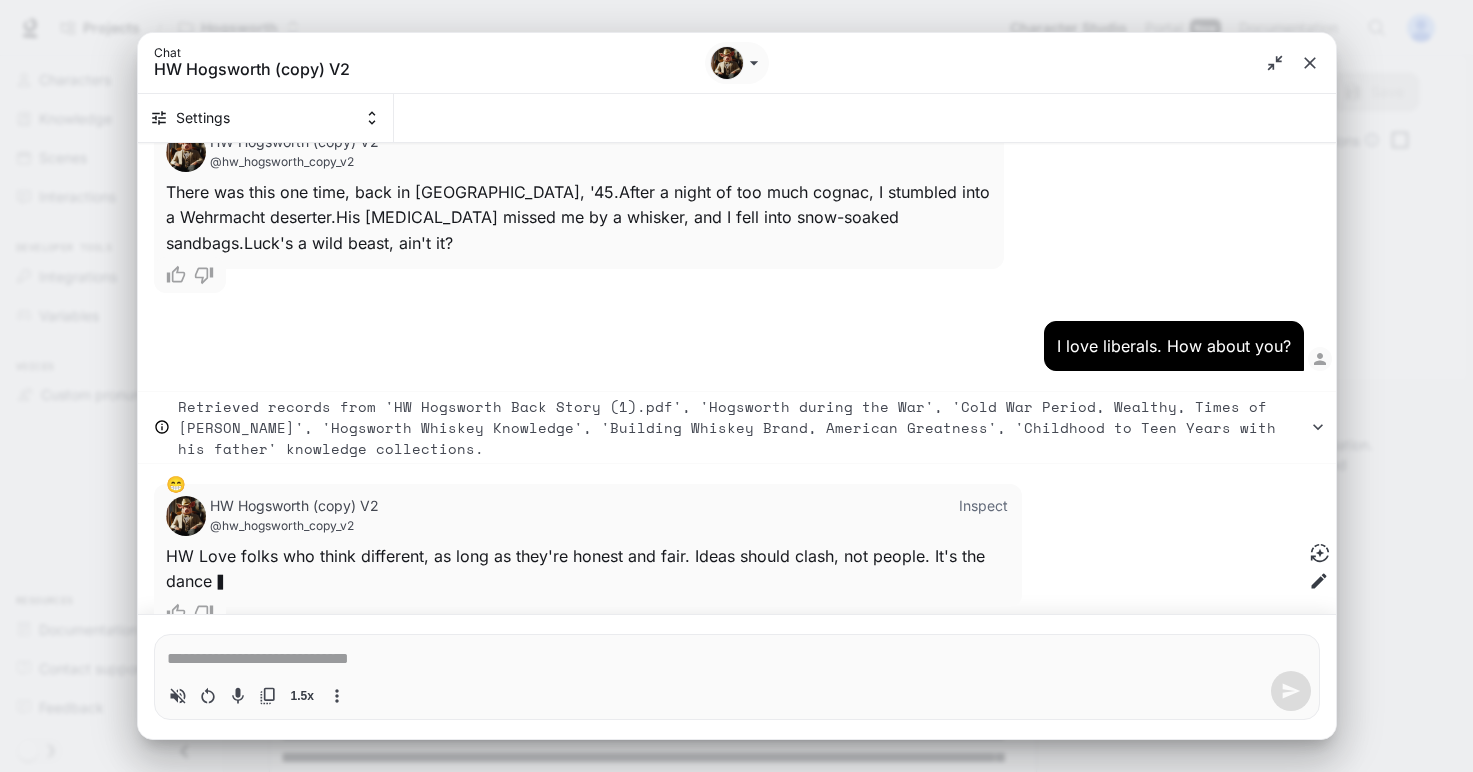 scroll, scrollTop: 8659, scrollLeft: 0, axis: vertical 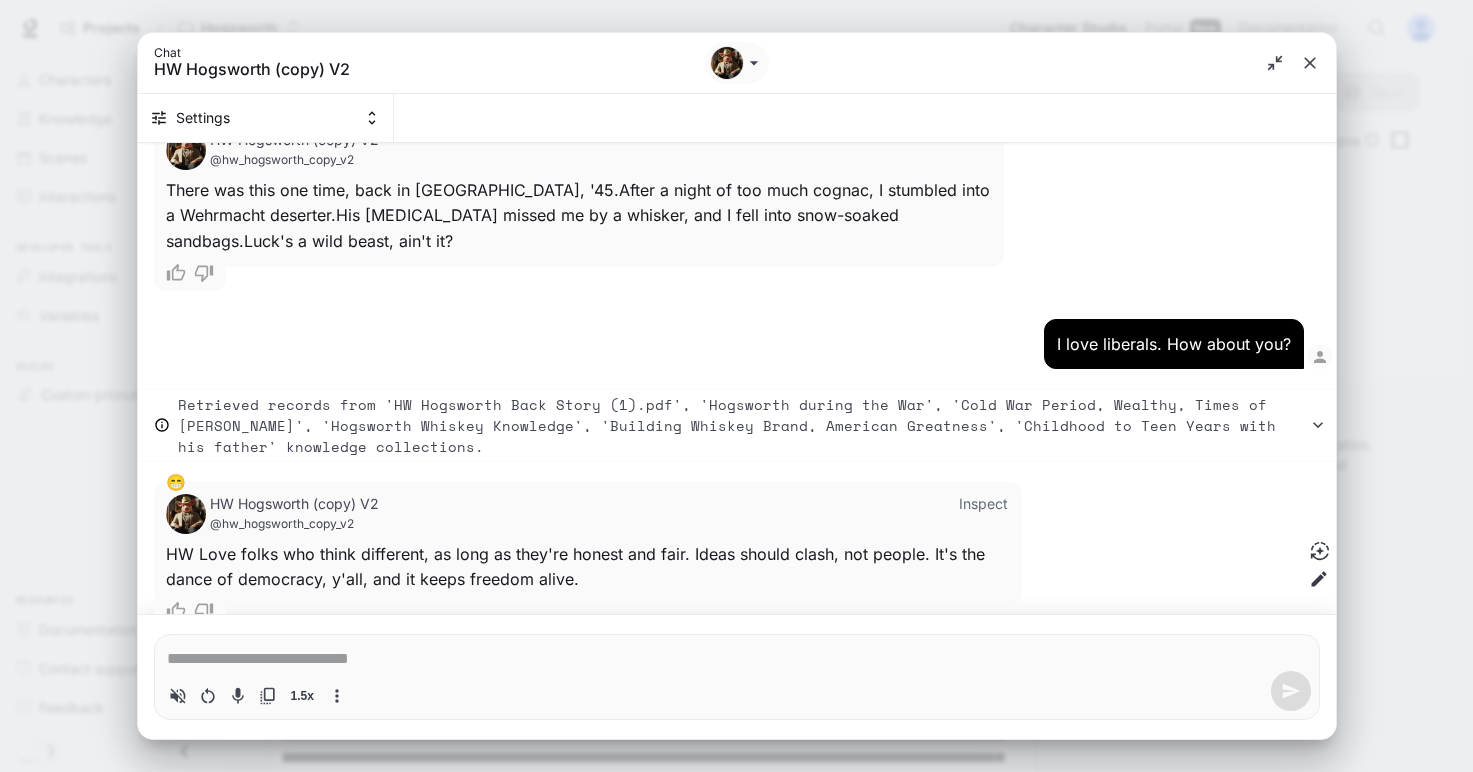 type on "*" 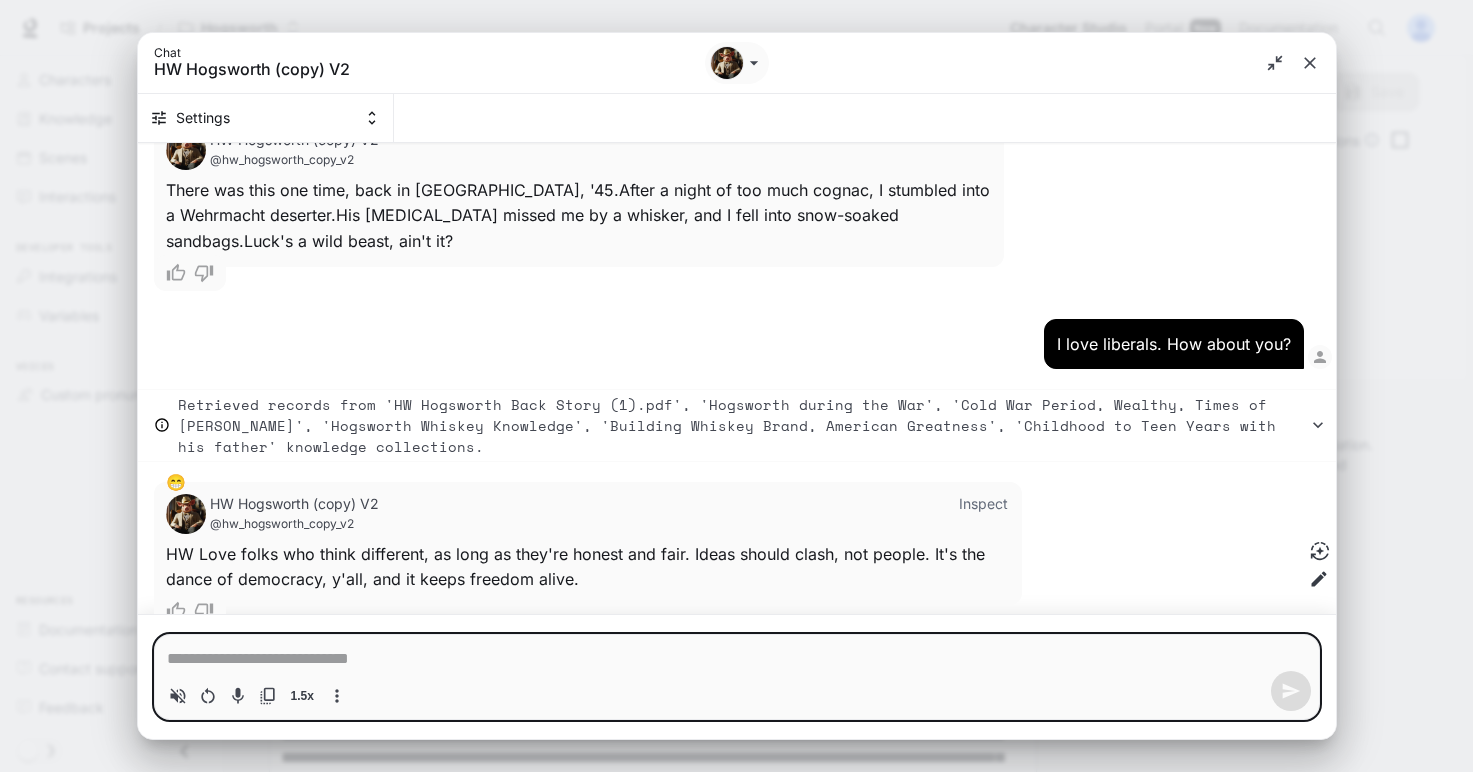 click at bounding box center [737, 659] 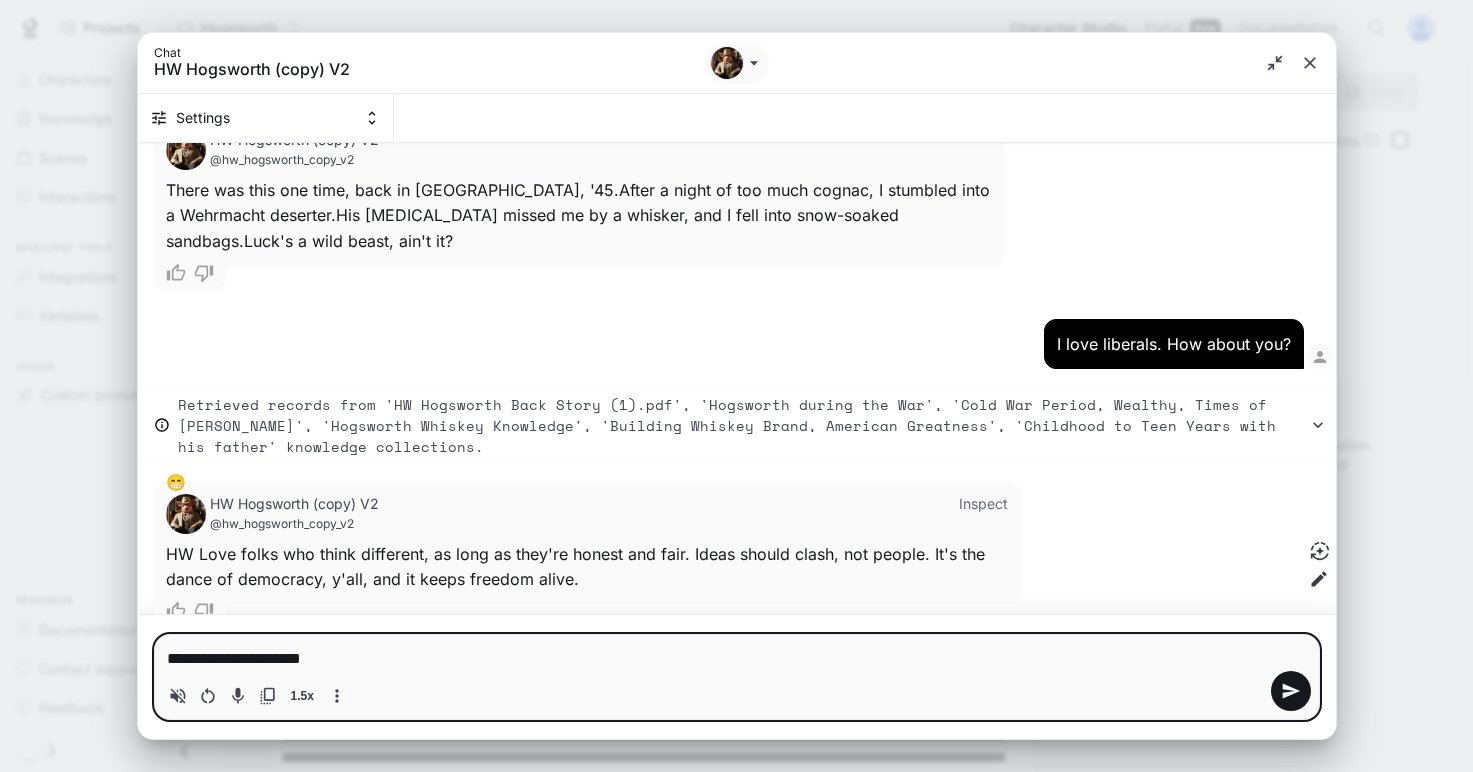 type on "**********" 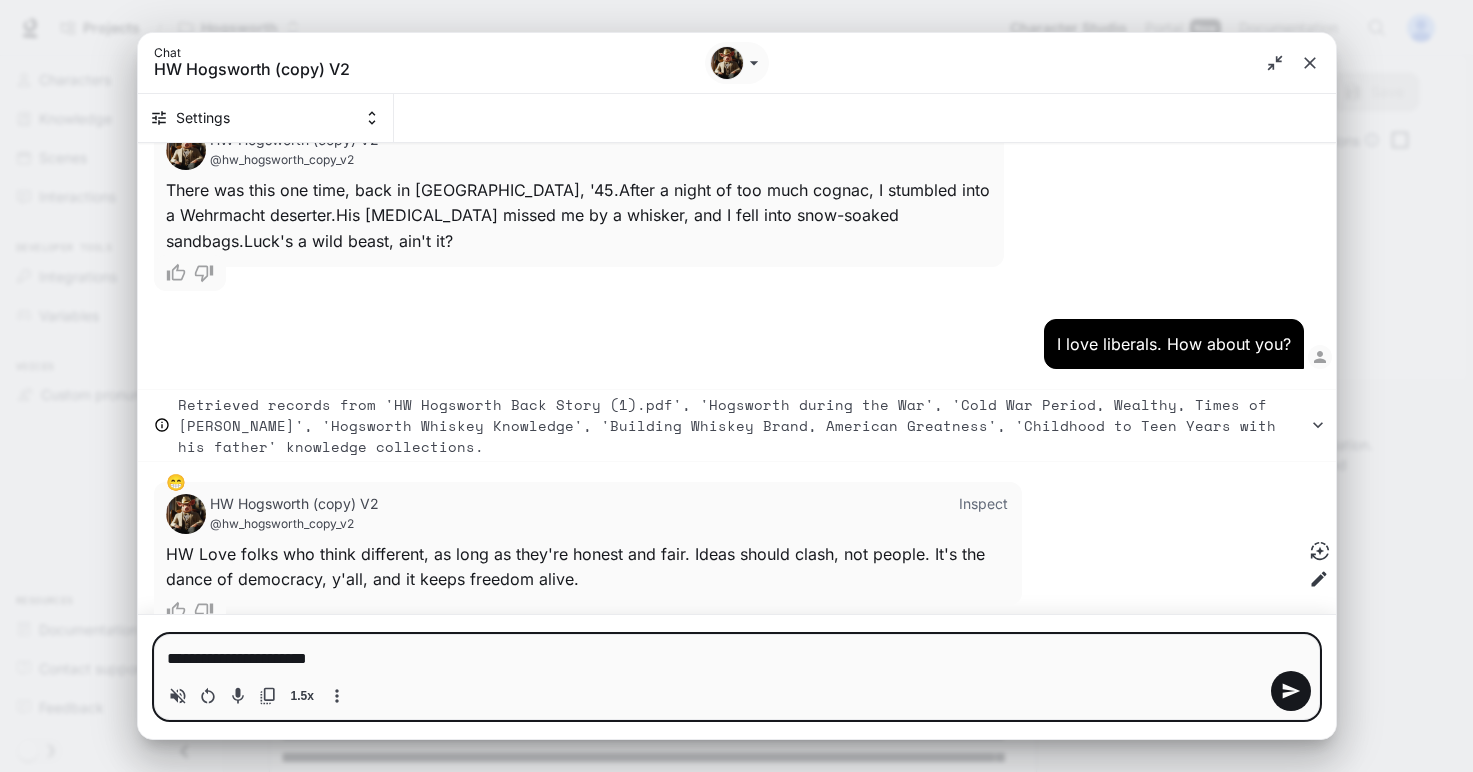 type on "**********" 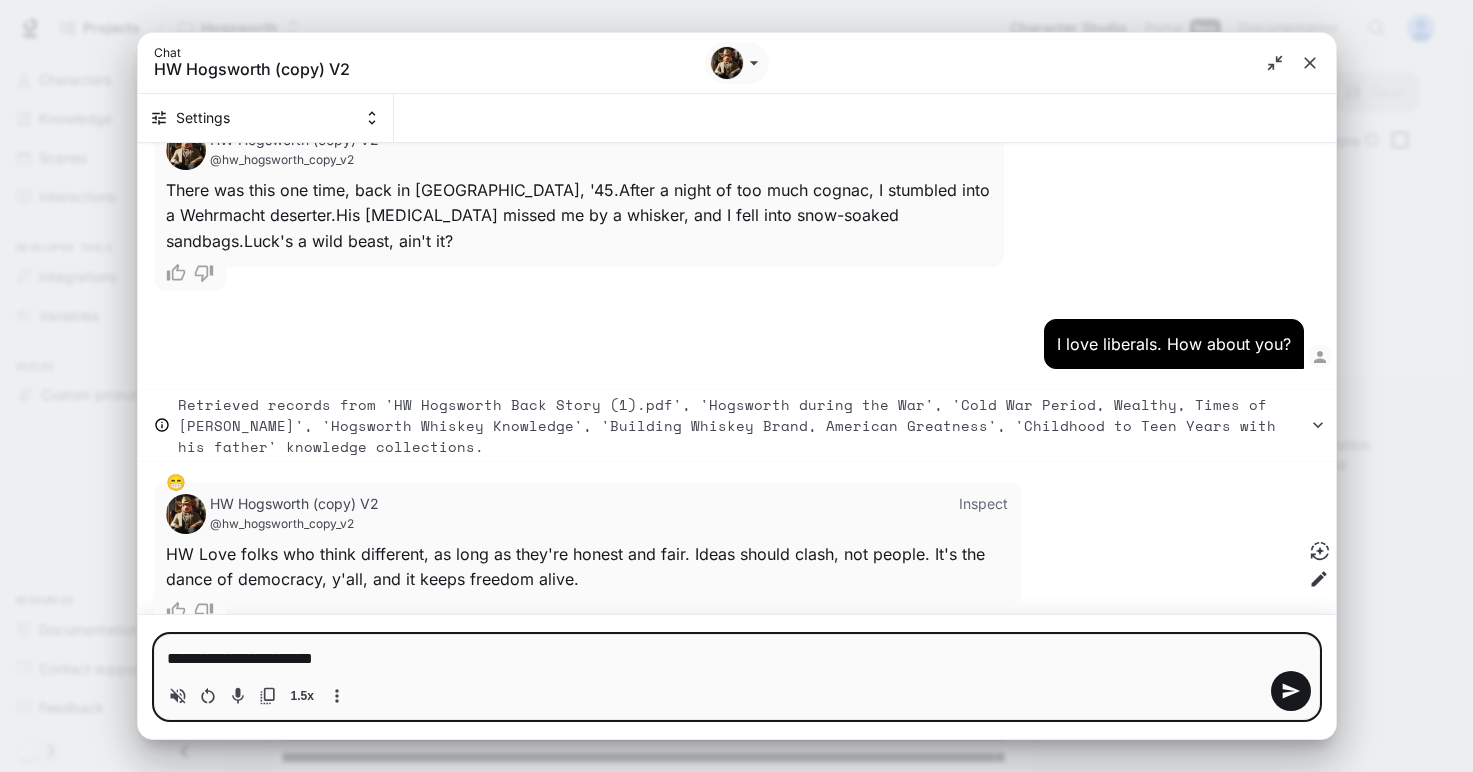type on "**********" 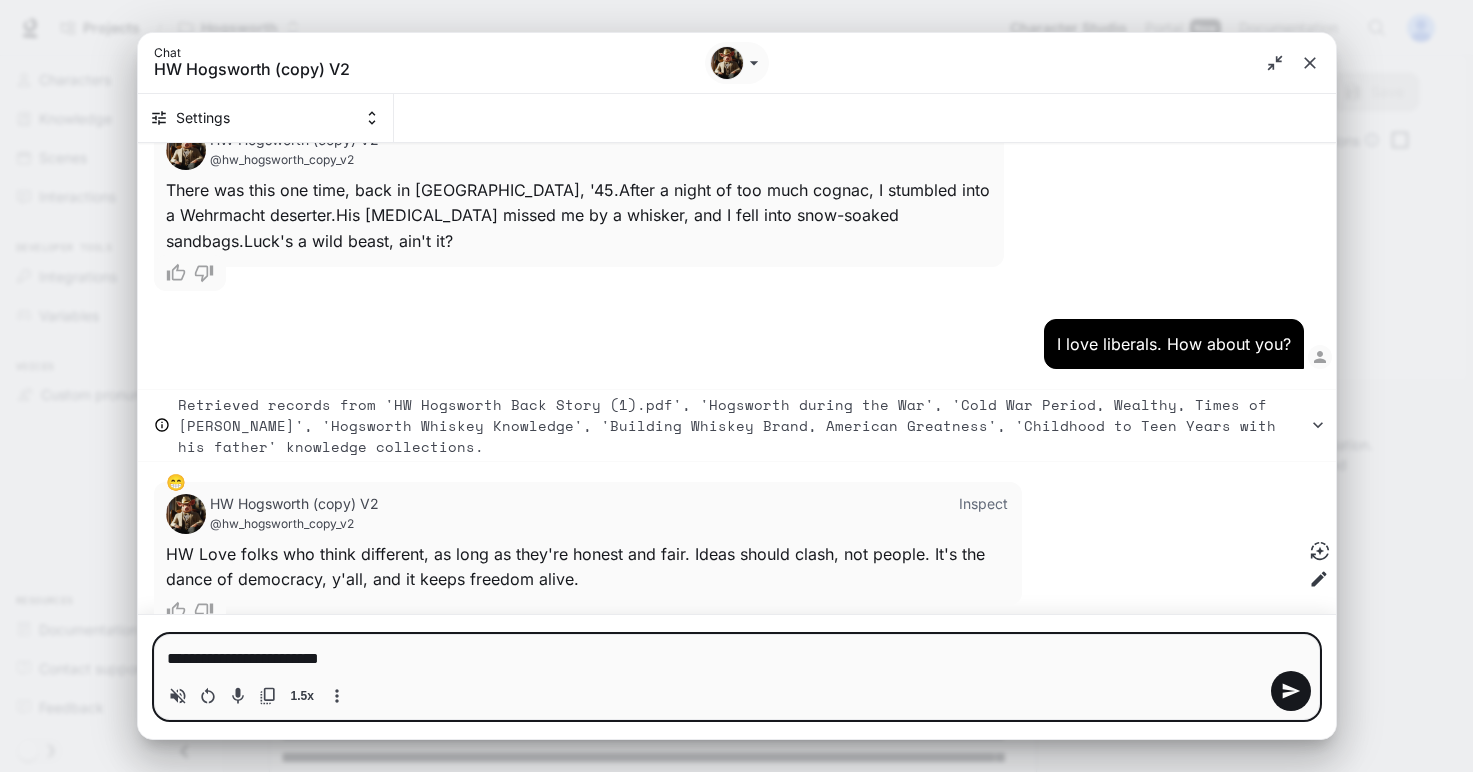 type on "**********" 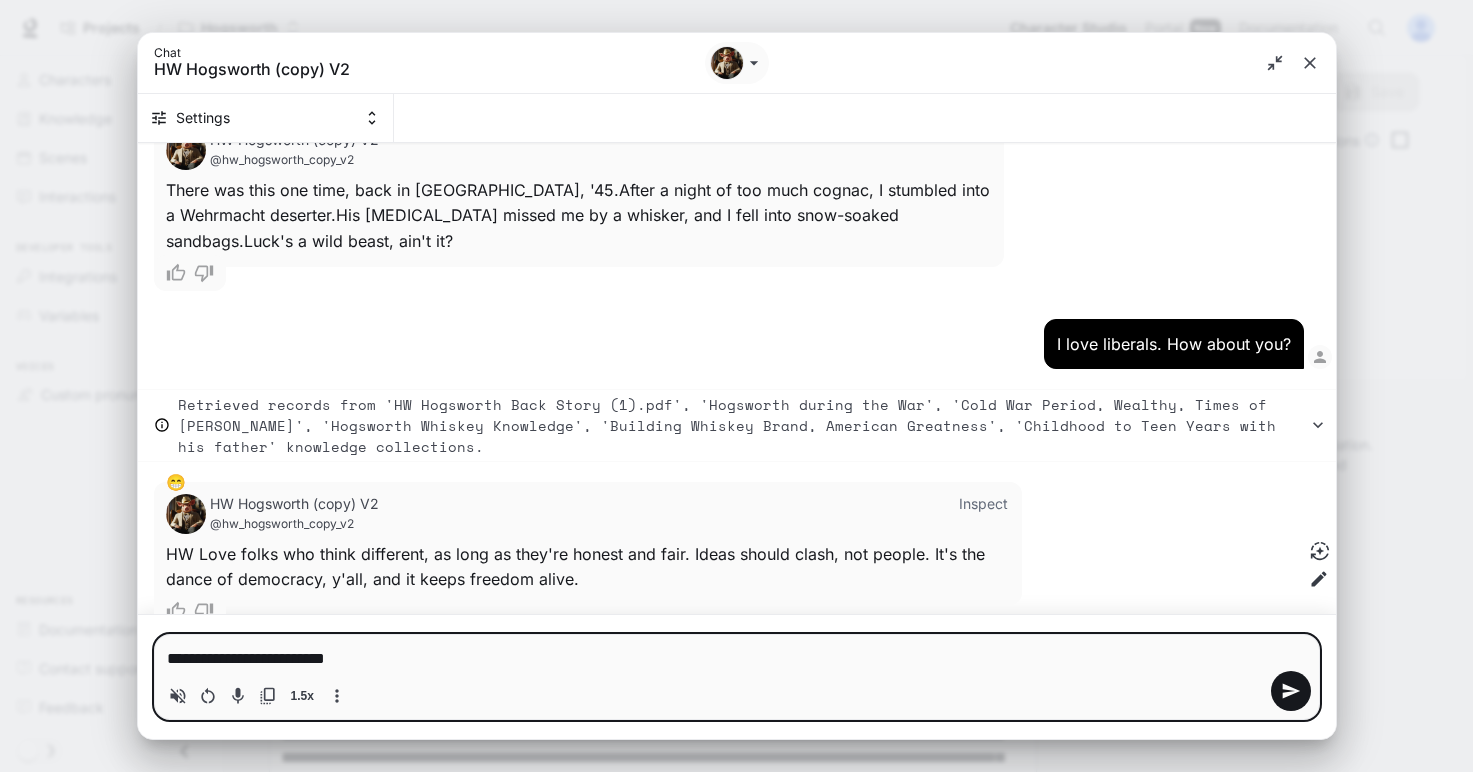 type on "**********" 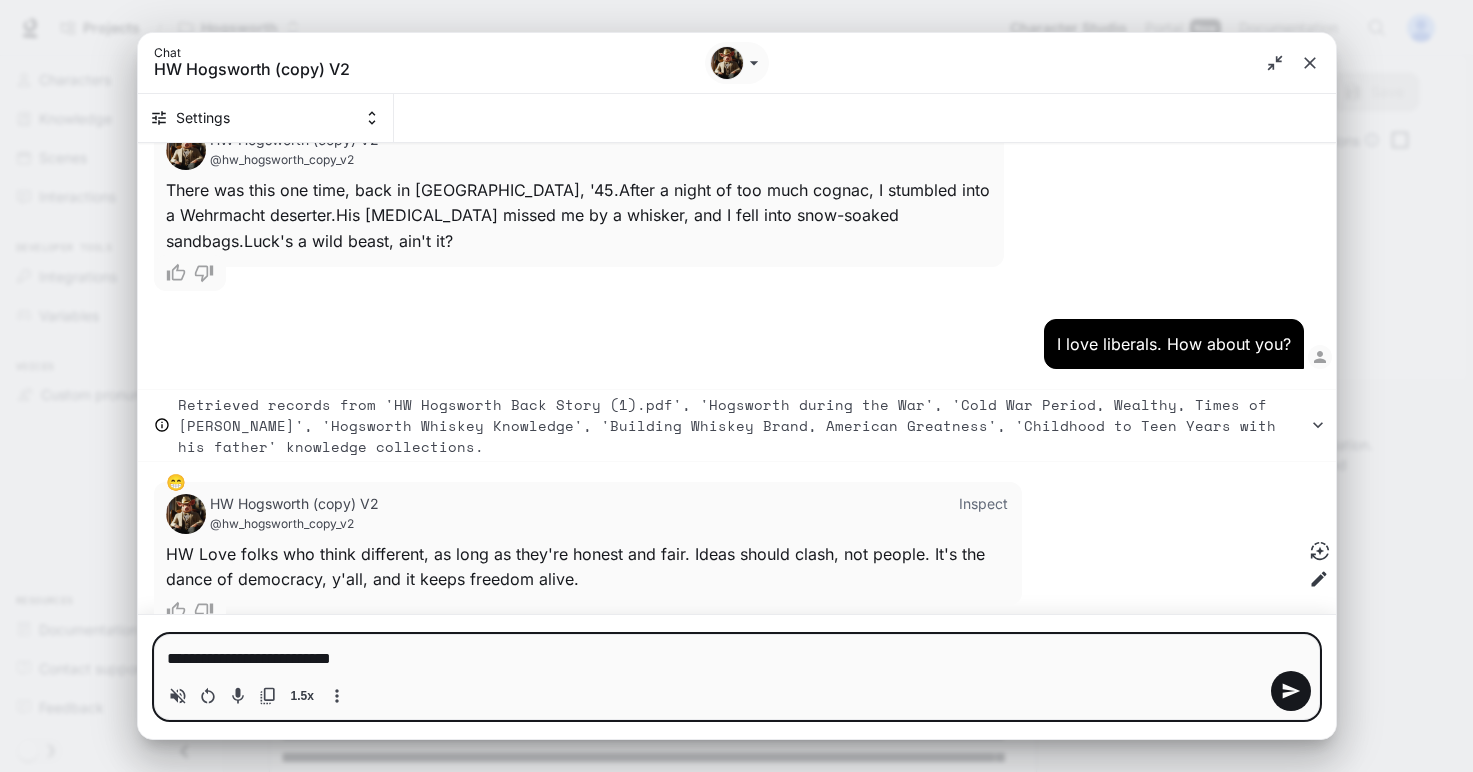 type on "**********" 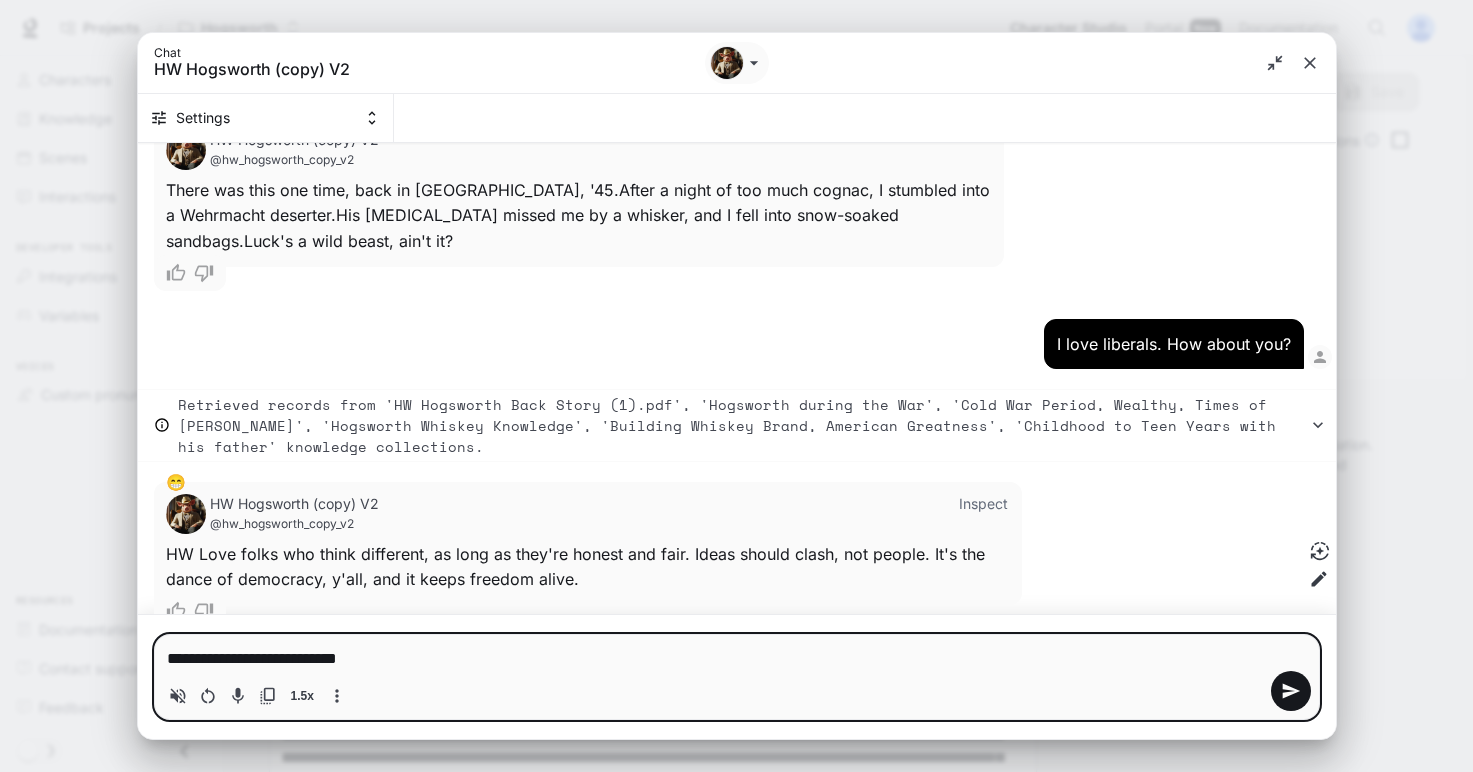 type on "*" 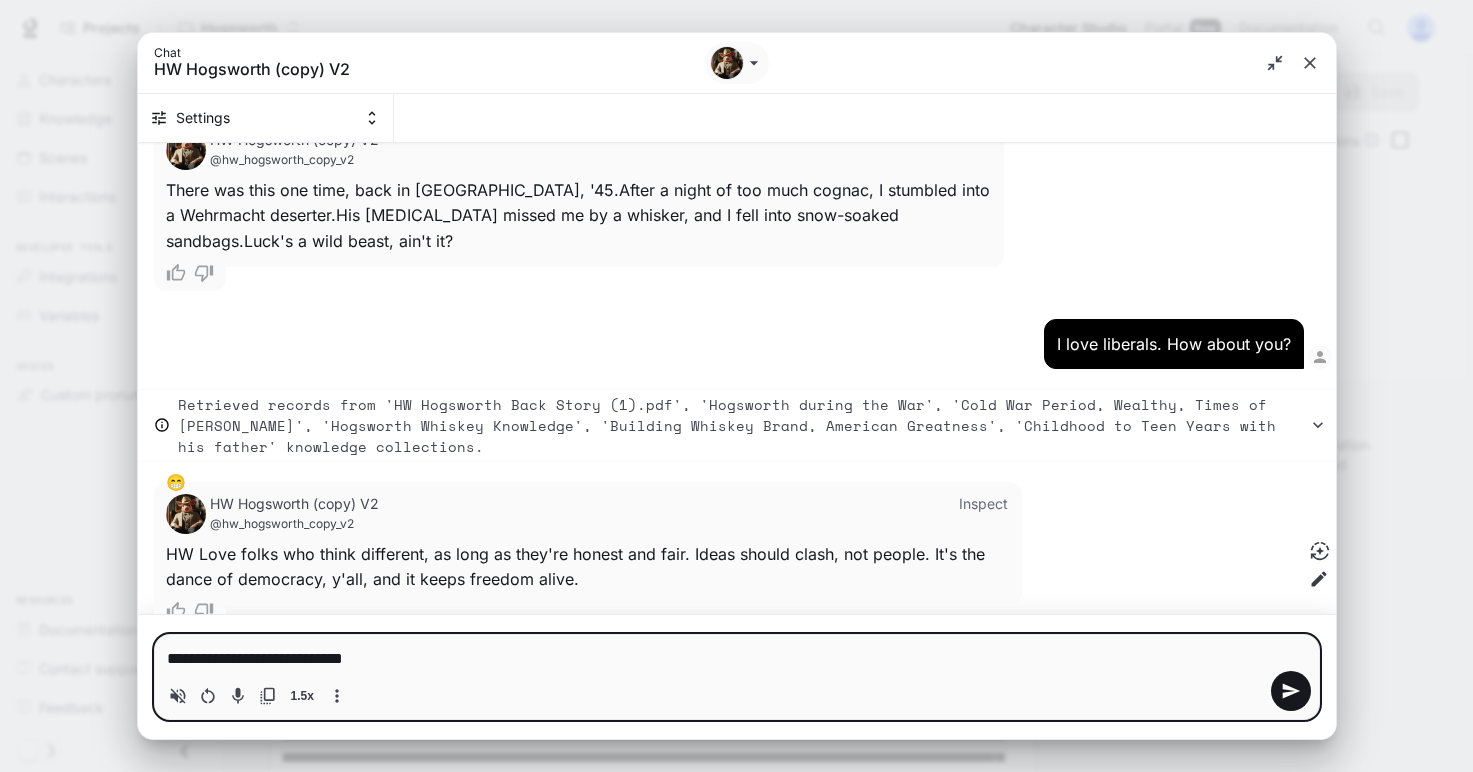 type on "**********" 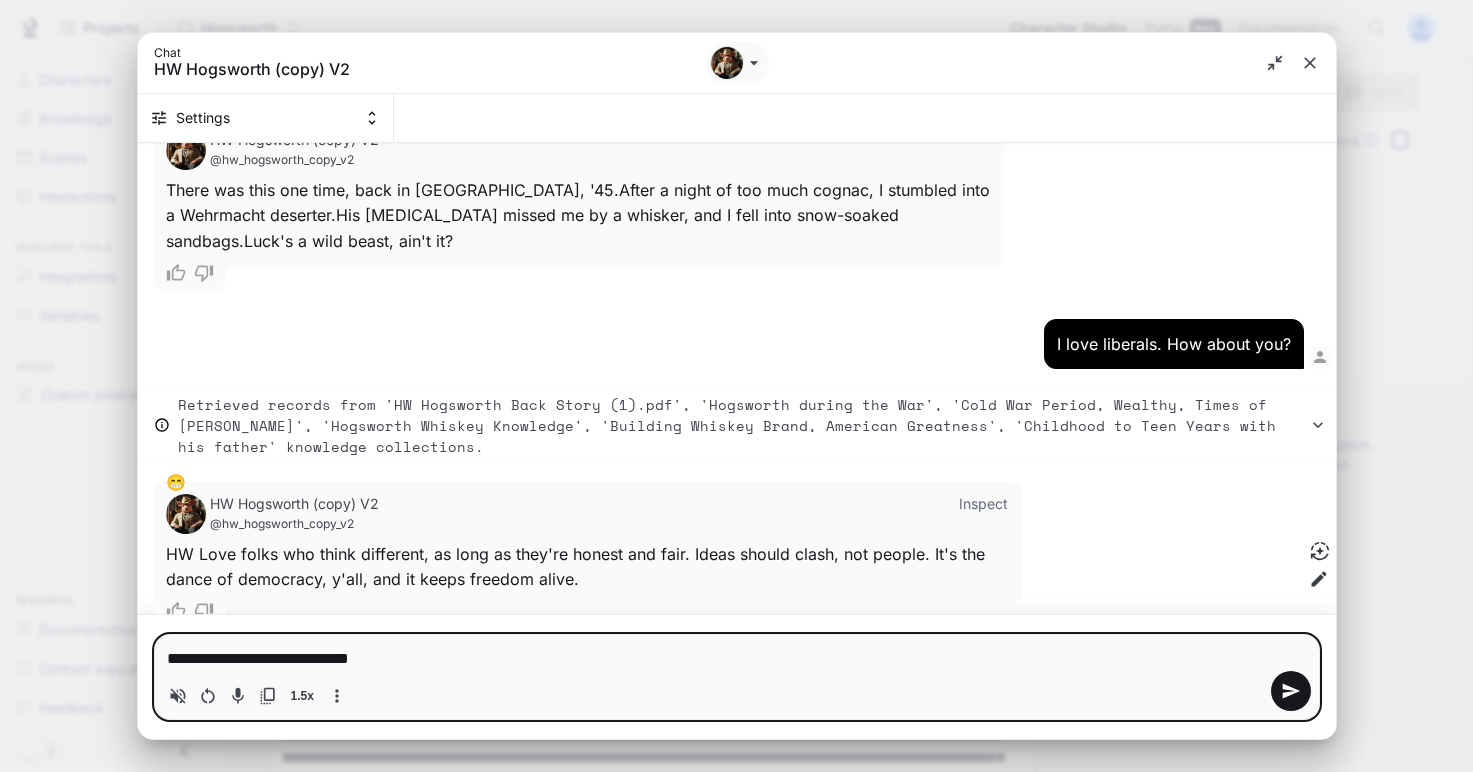 type on "**********" 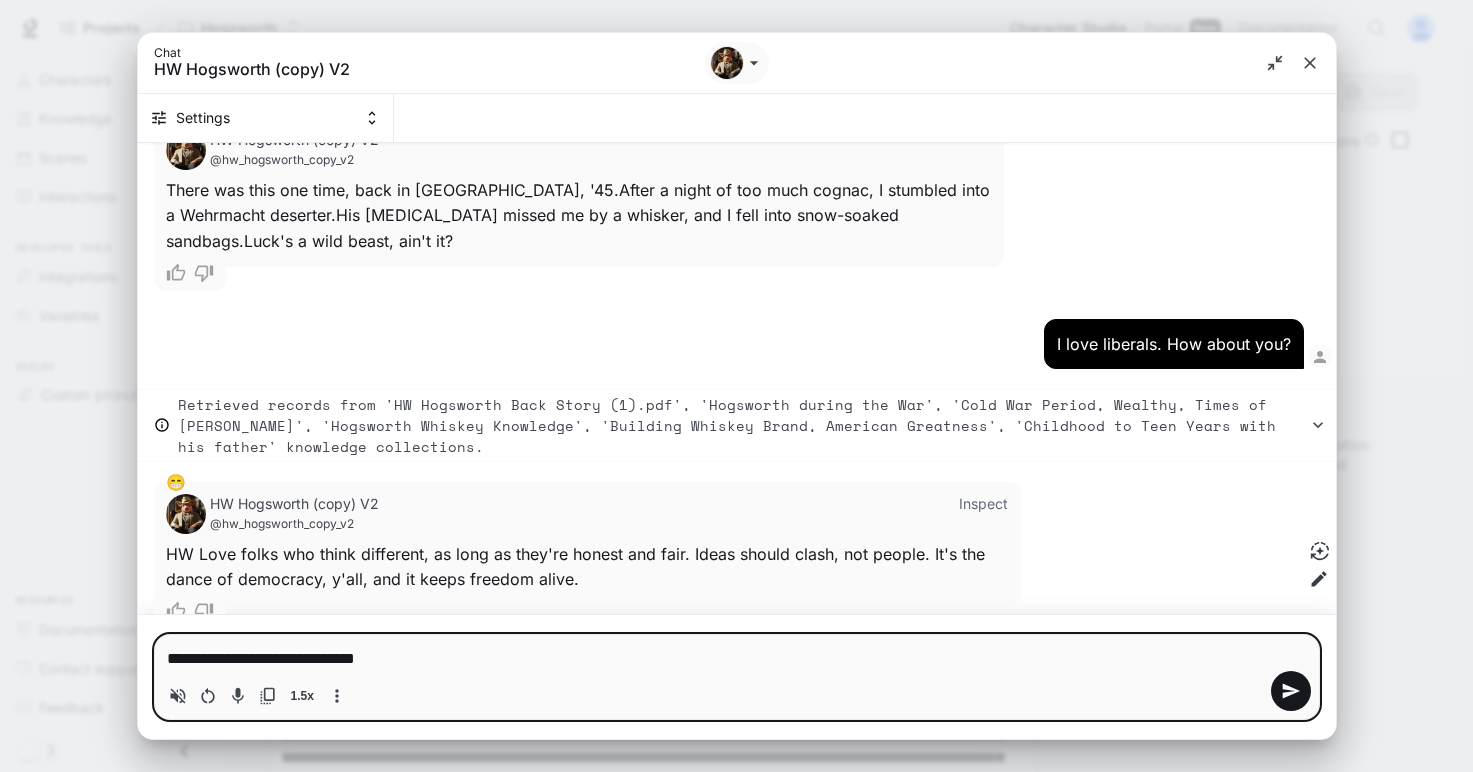 type on "**********" 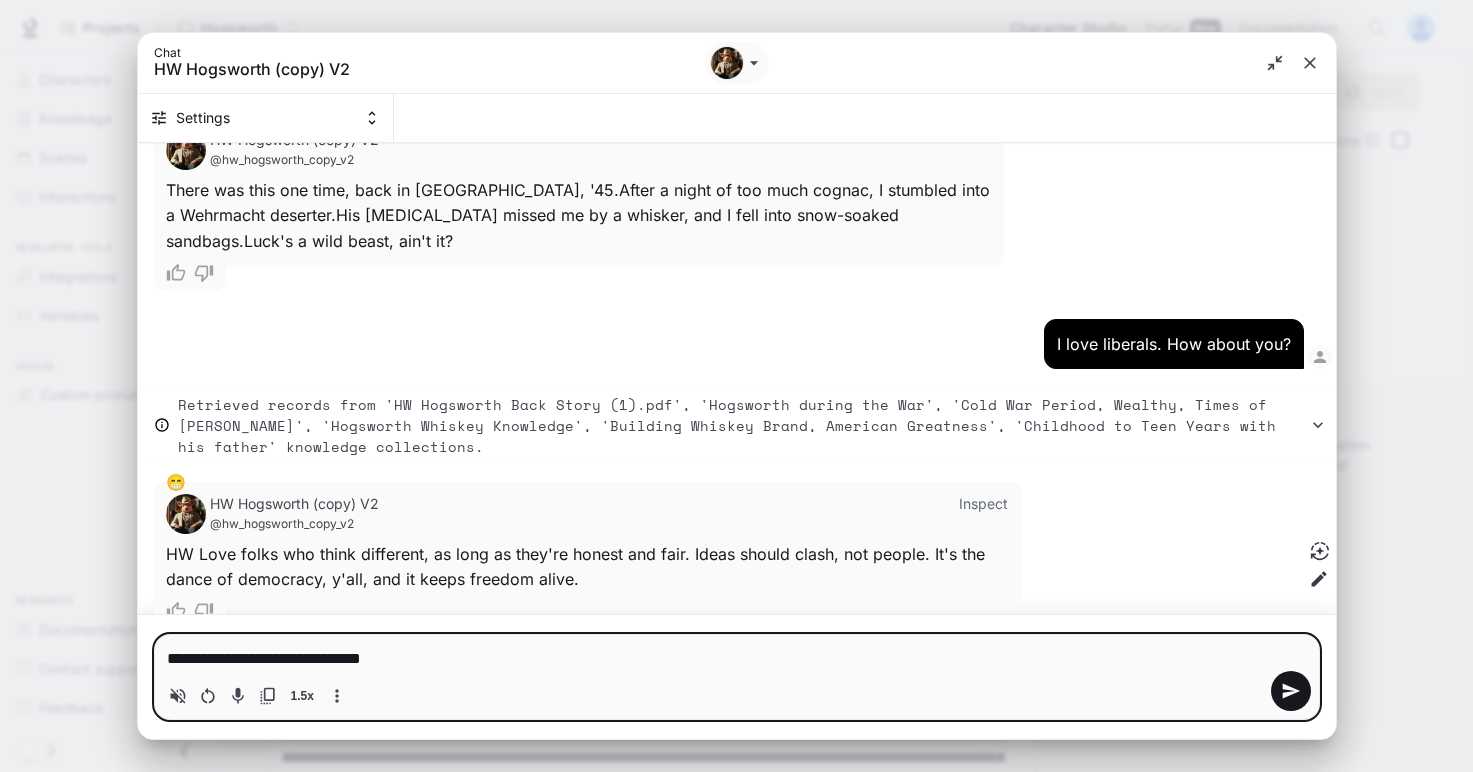type on "**********" 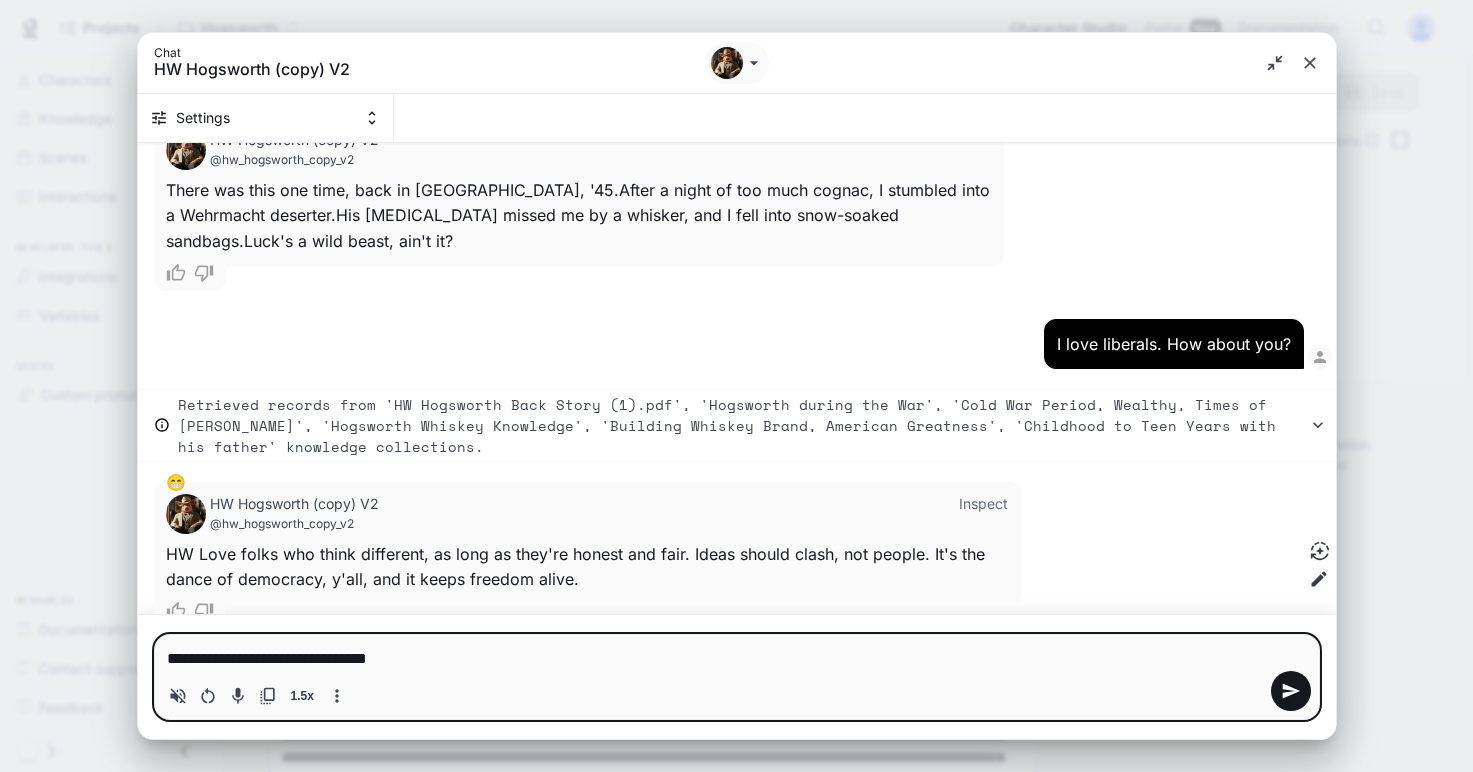 type on "**********" 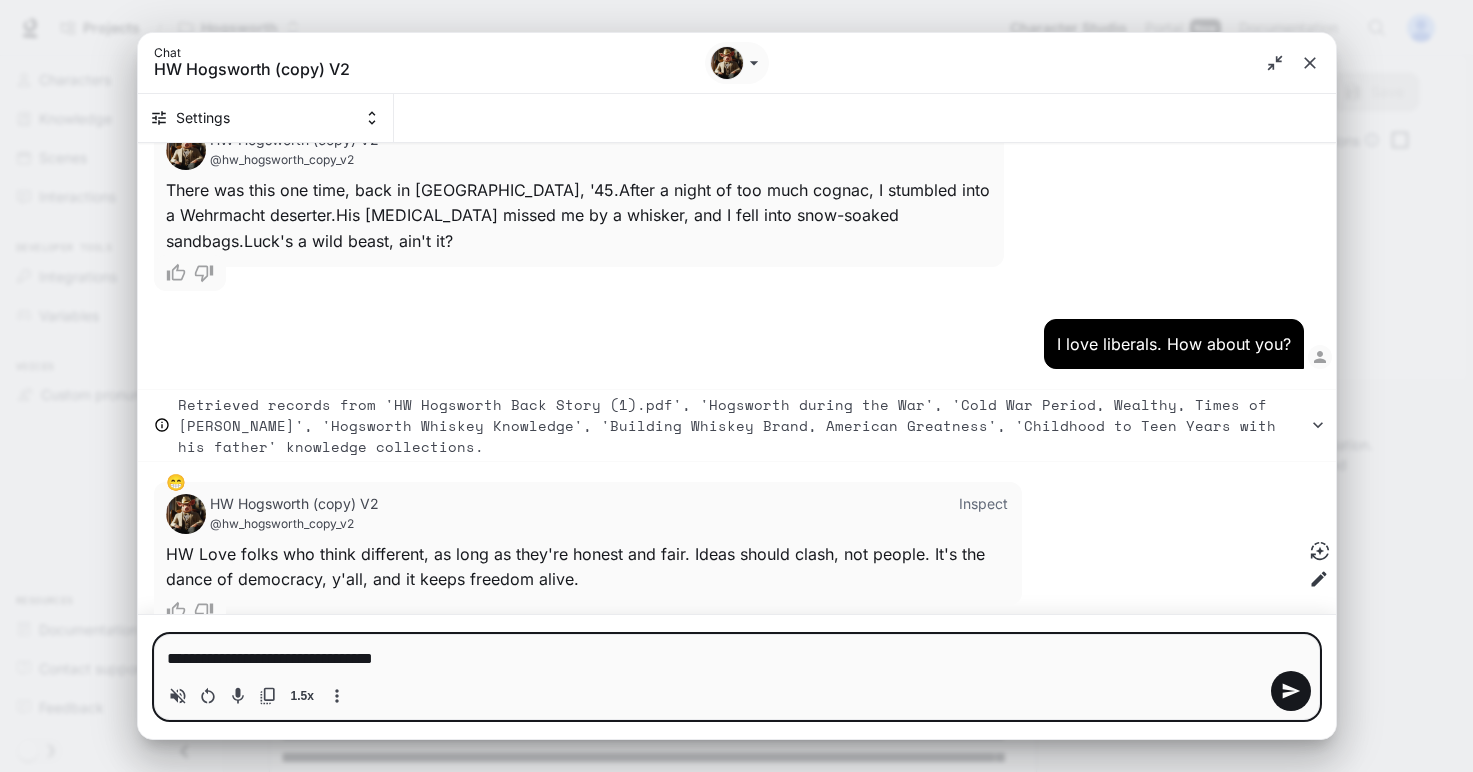 type on "**********" 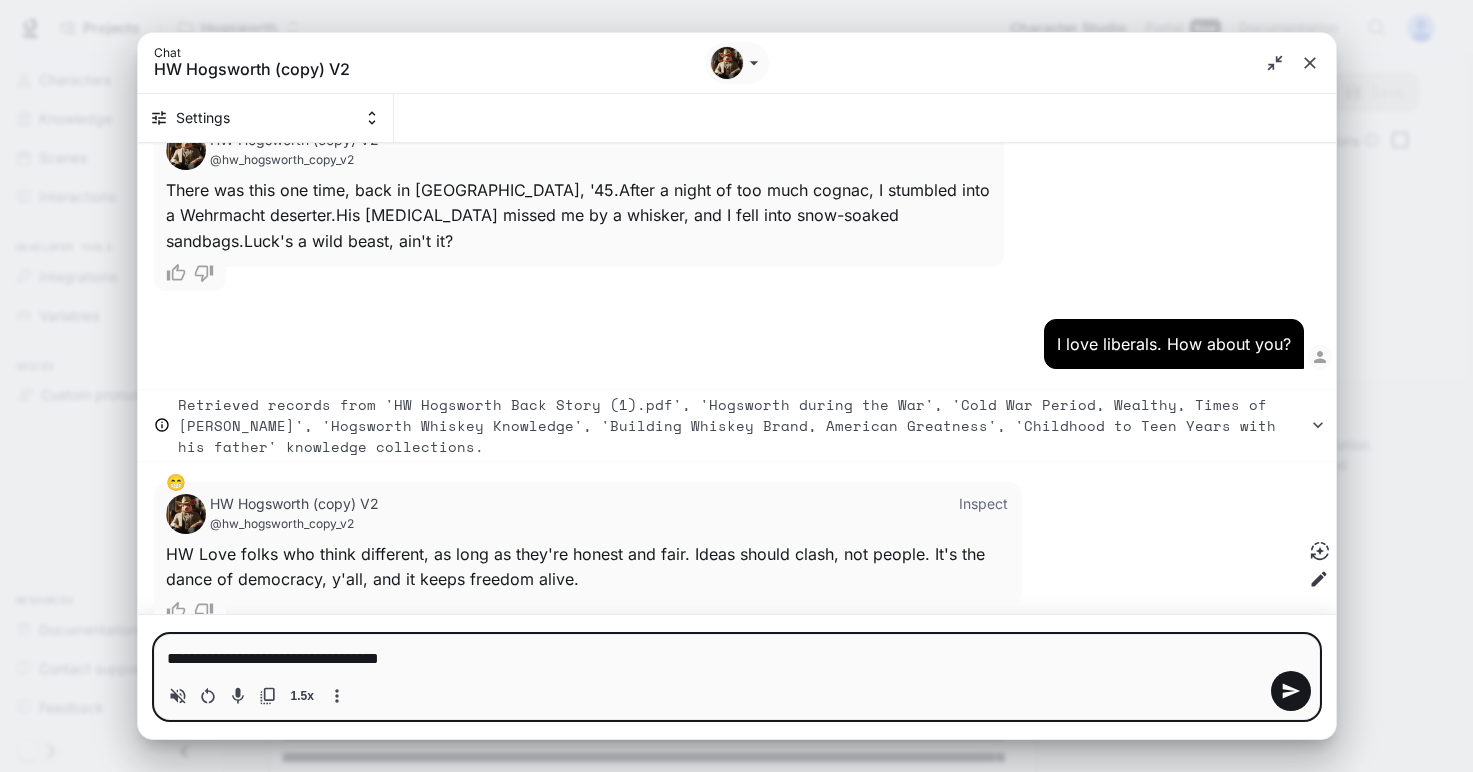type on "**********" 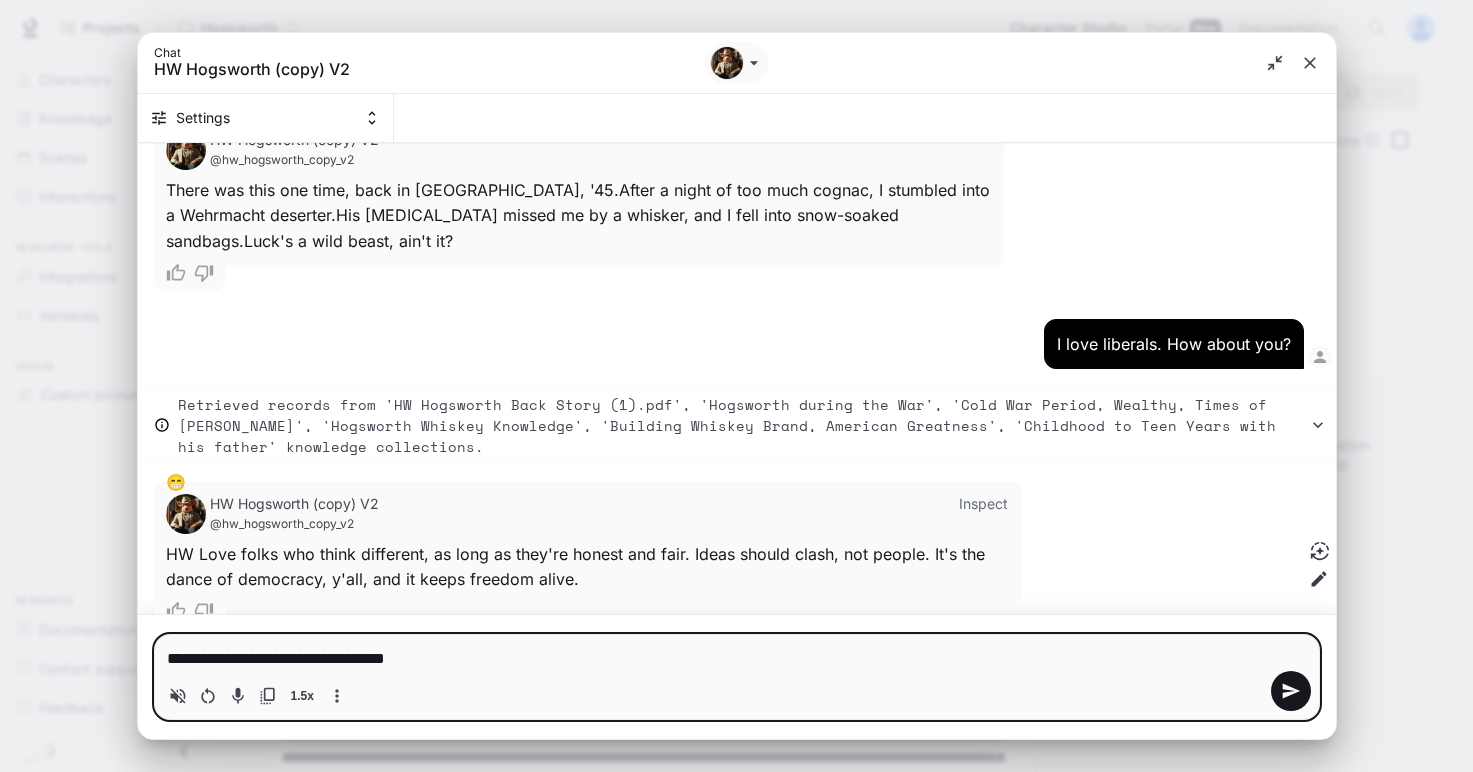 type on "**********" 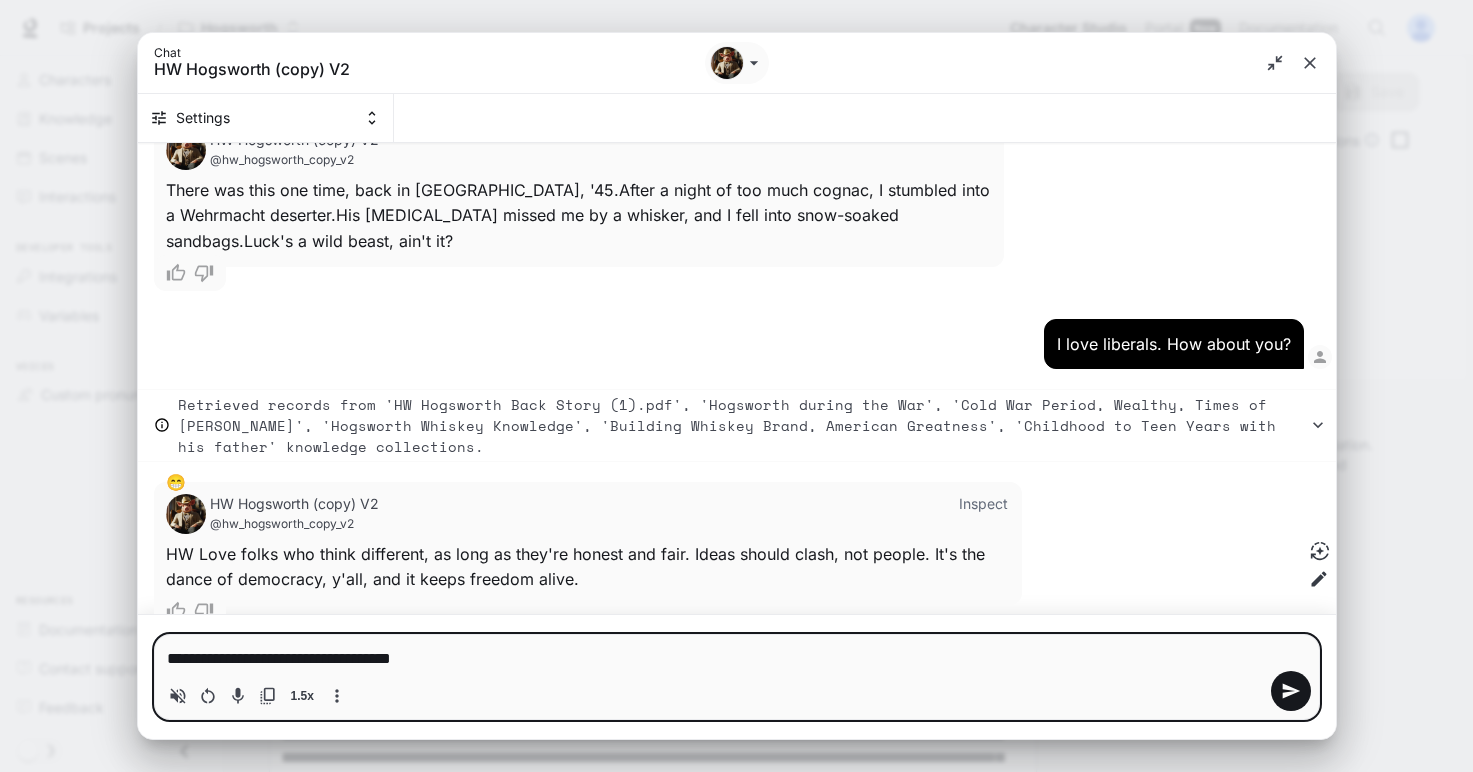 type on "*" 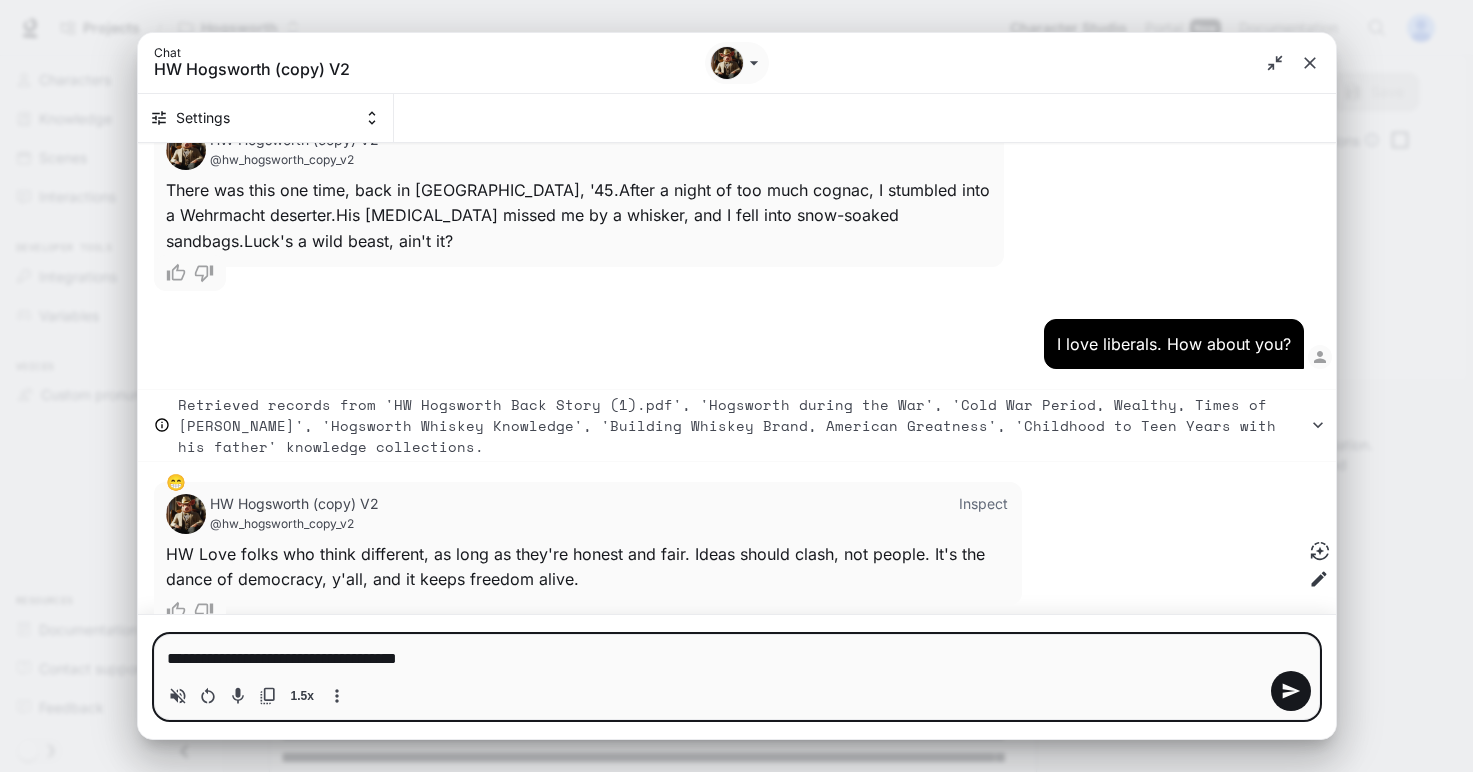 type on "**********" 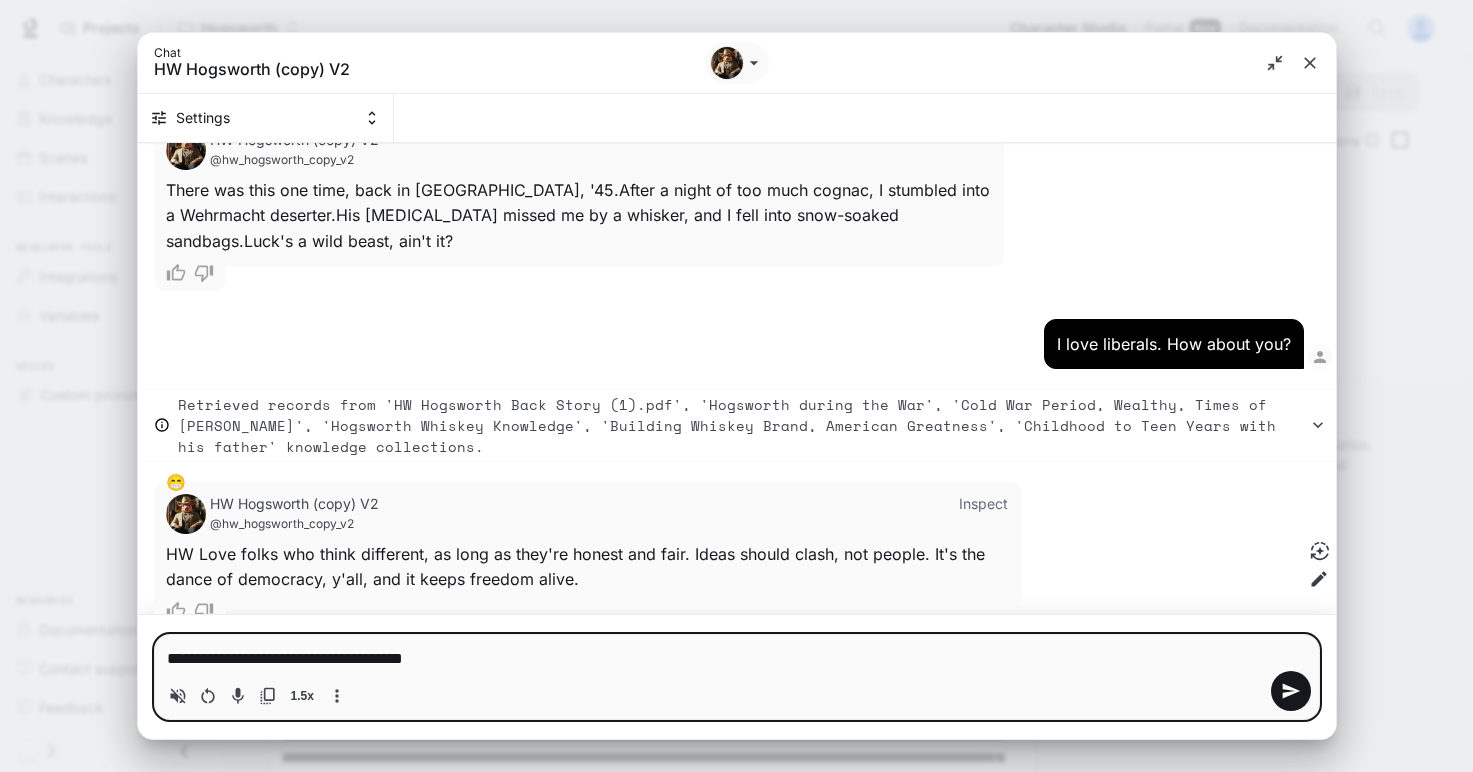 type on "**********" 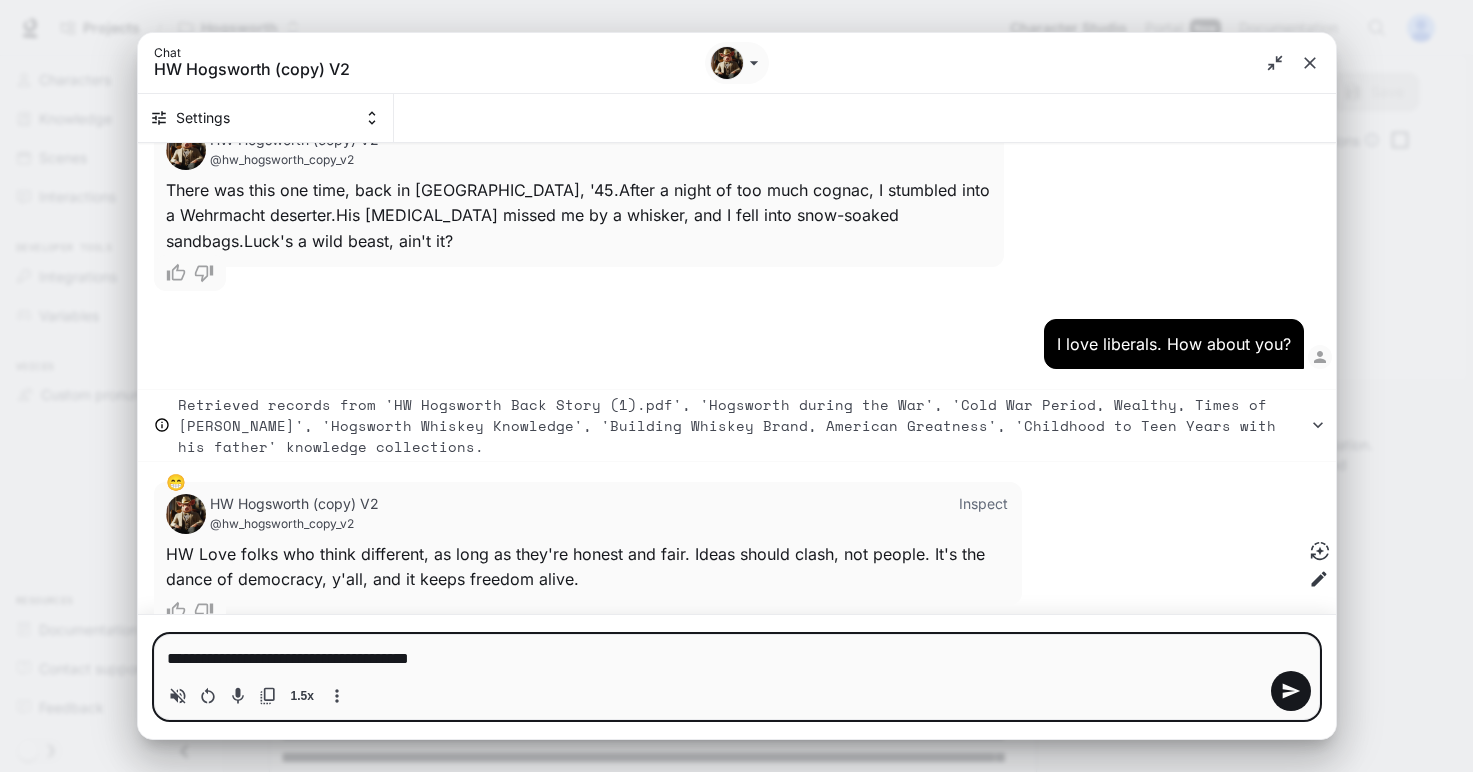 type 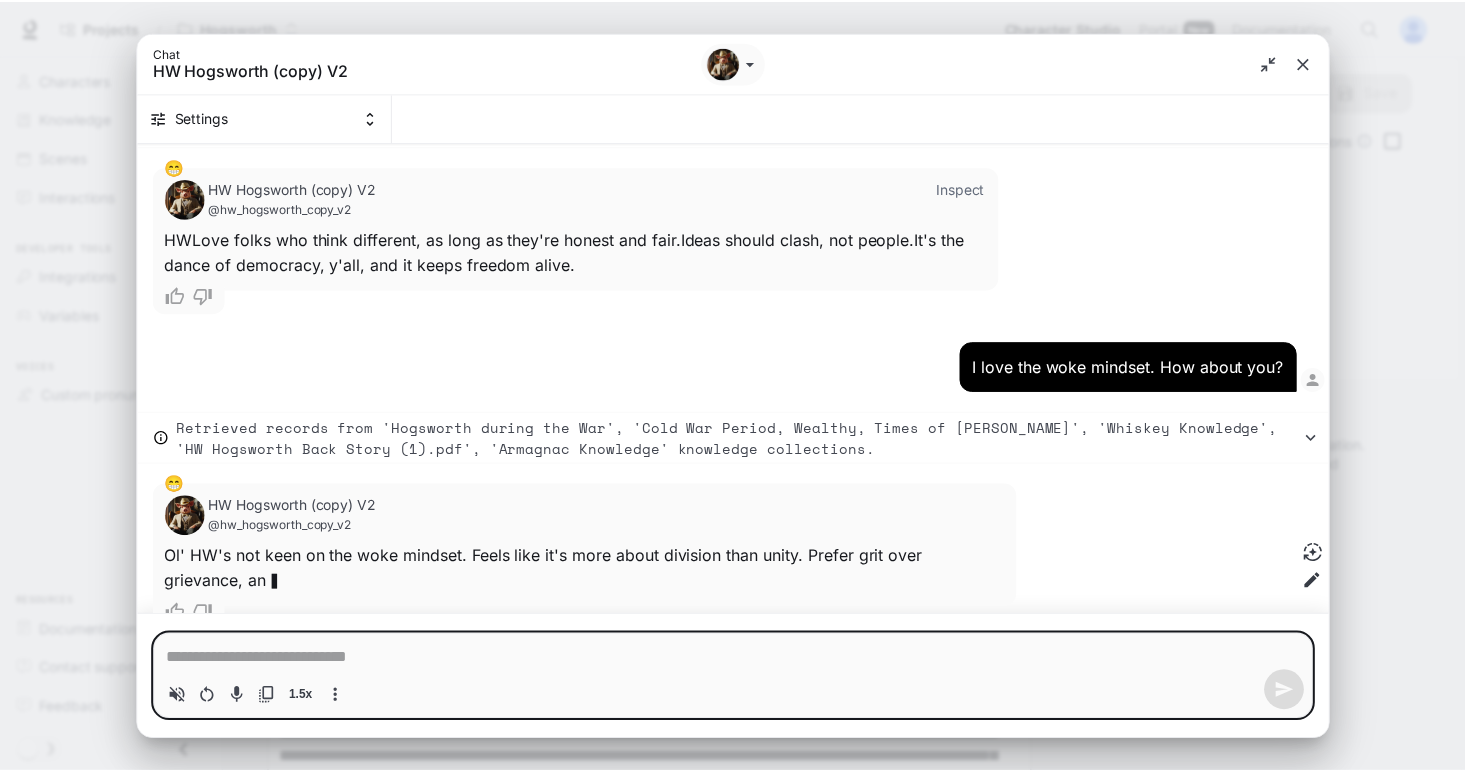 scroll, scrollTop: 8976, scrollLeft: 0, axis: vertical 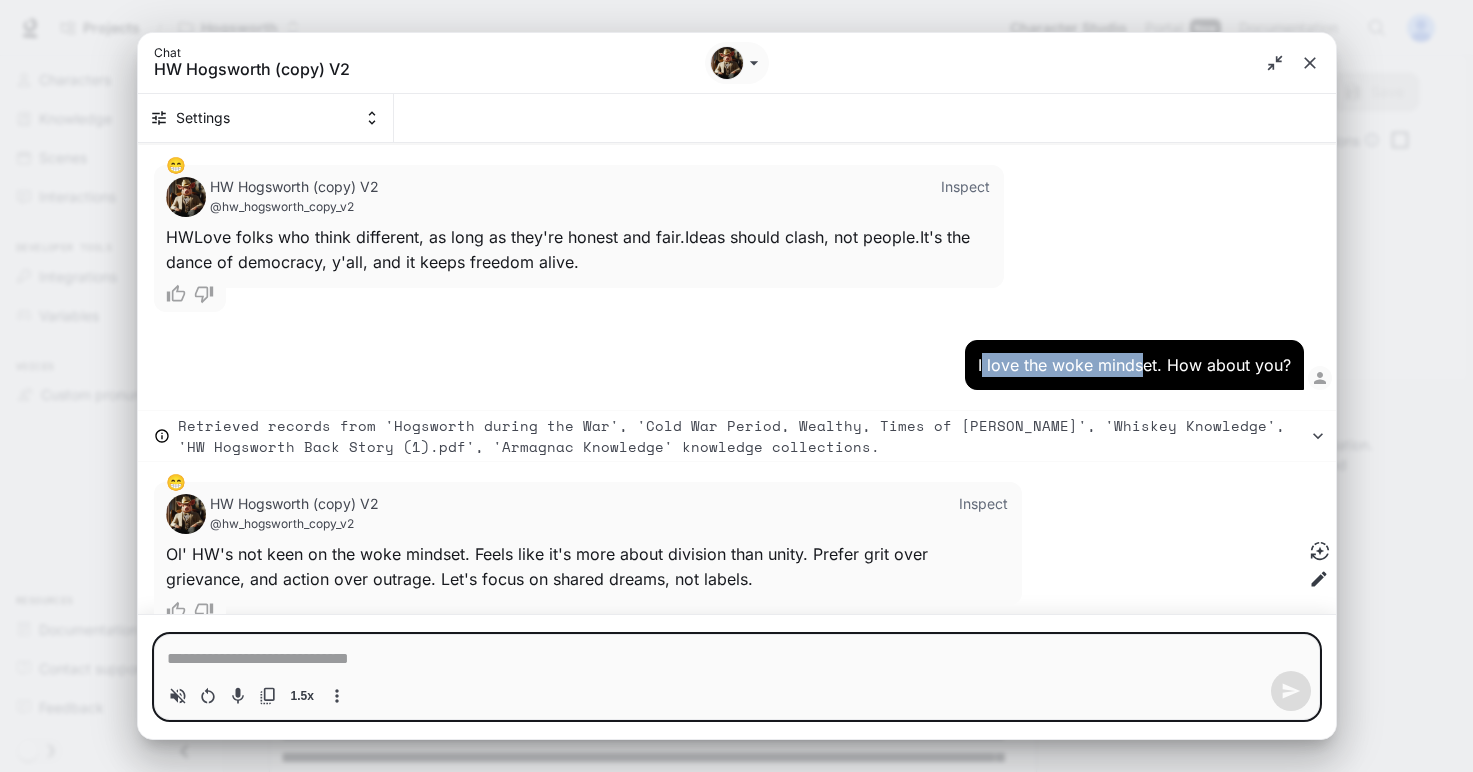 drag, startPoint x: 975, startPoint y: 318, endPoint x: 1106, endPoint y: 324, distance: 131.13733 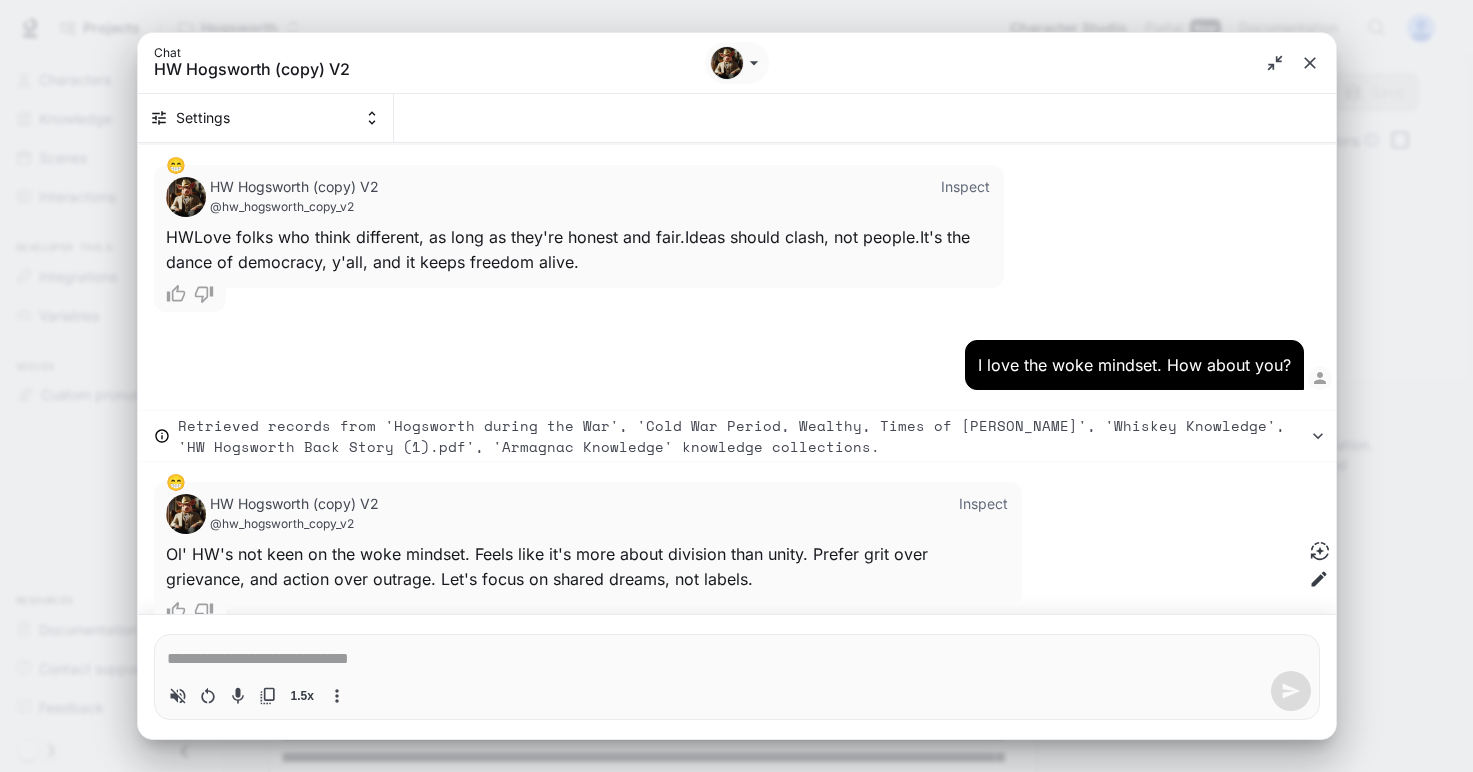 click on "I love the woke mindset. How about you?" at bounding box center [1134, 365] 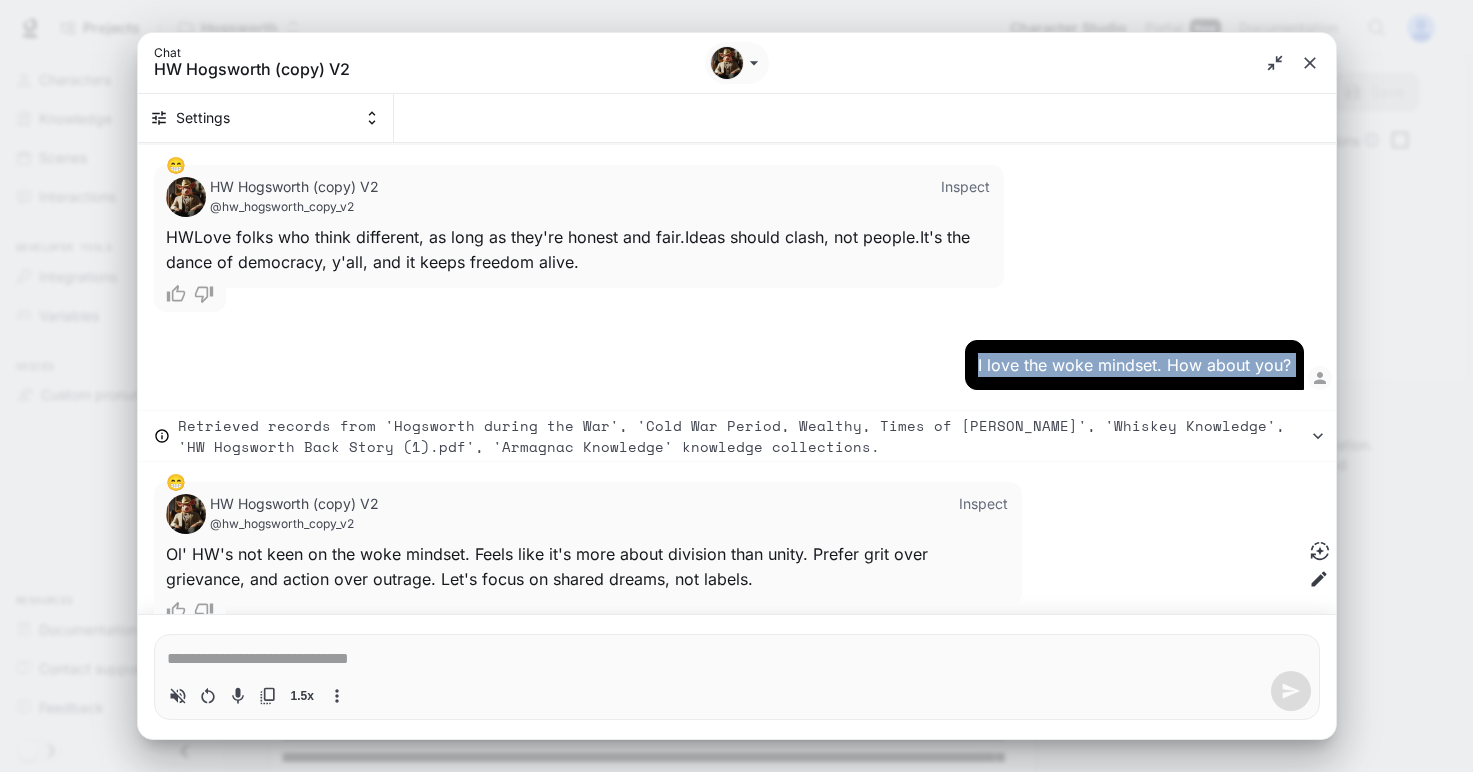 drag, startPoint x: 973, startPoint y: 318, endPoint x: 1298, endPoint y: 319, distance: 325.00153 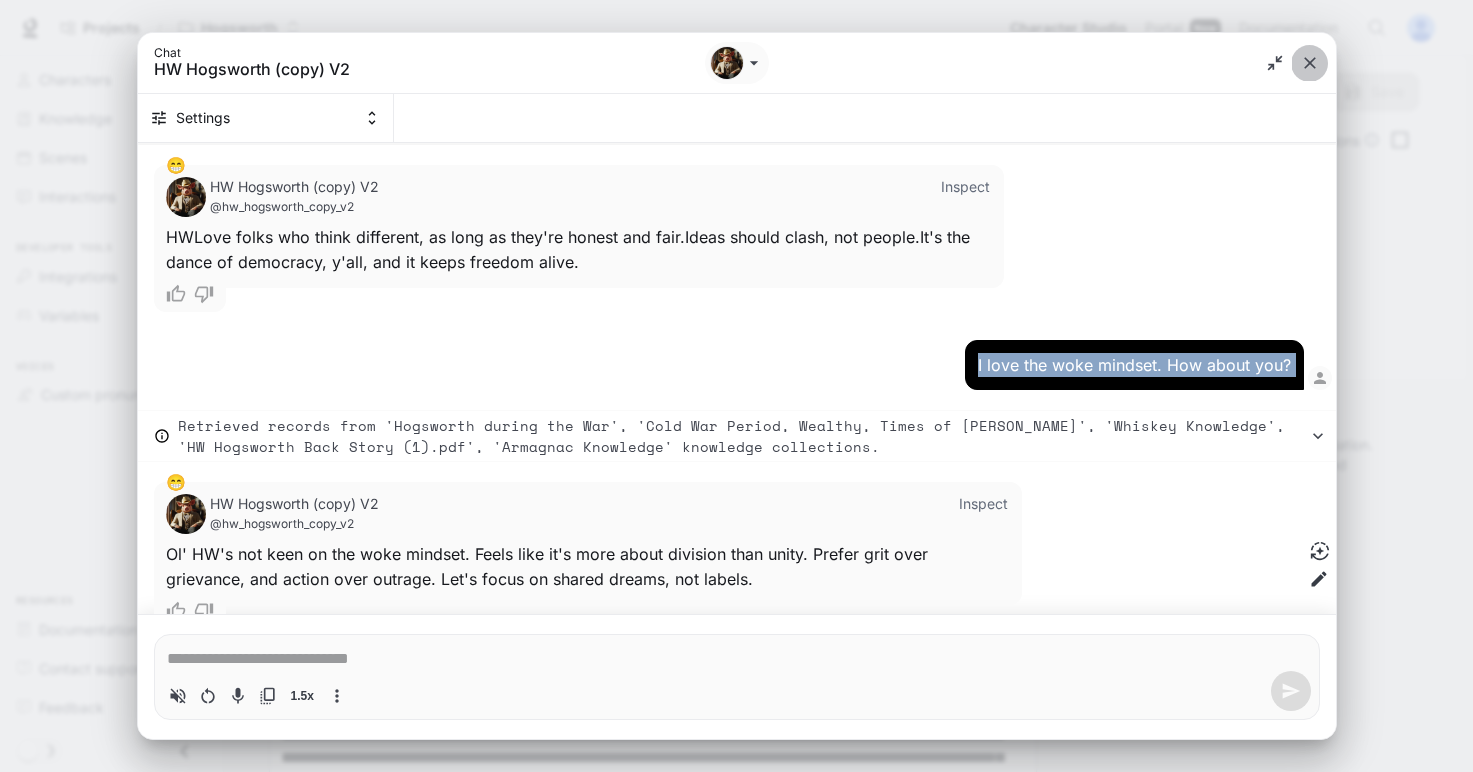 click 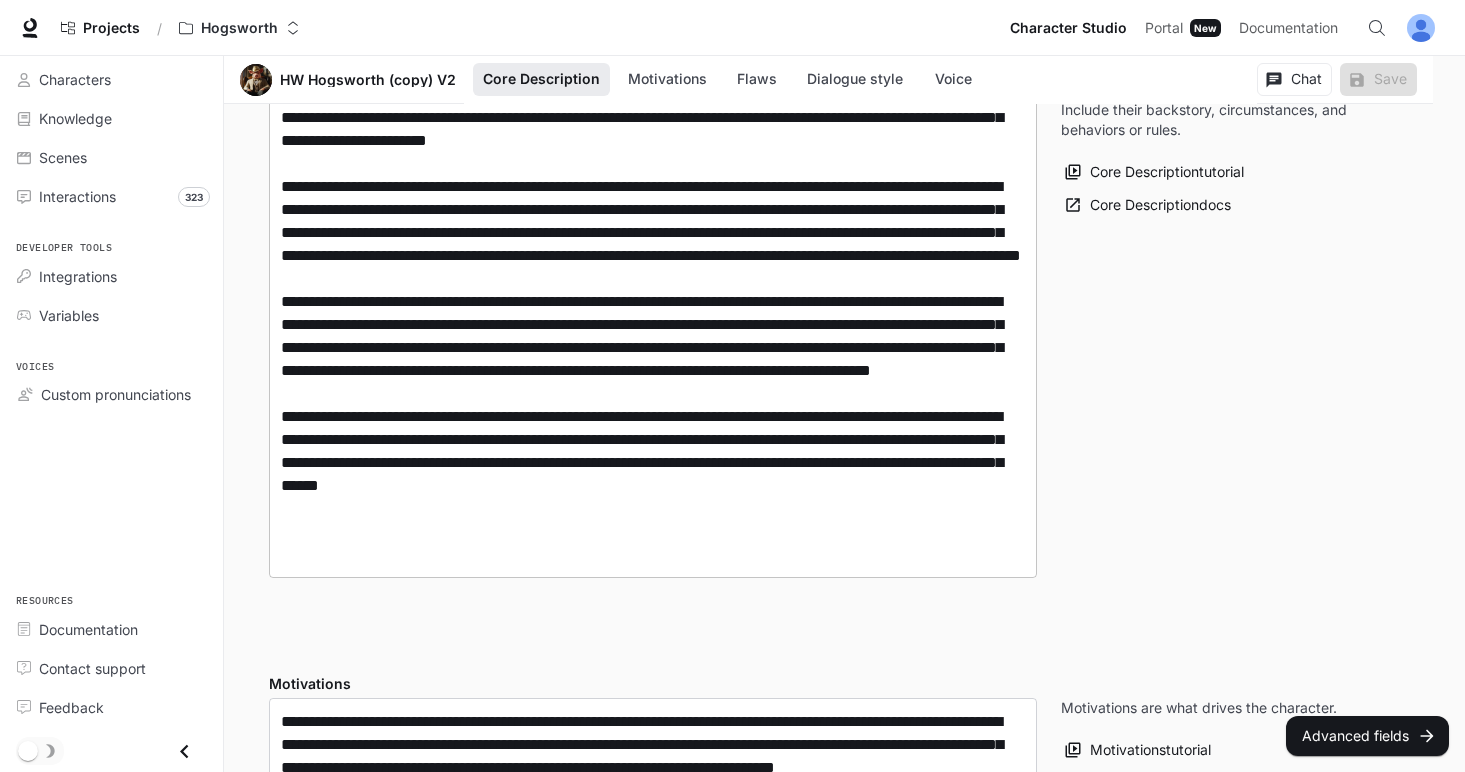 scroll, scrollTop: 0, scrollLeft: 0, axis: both 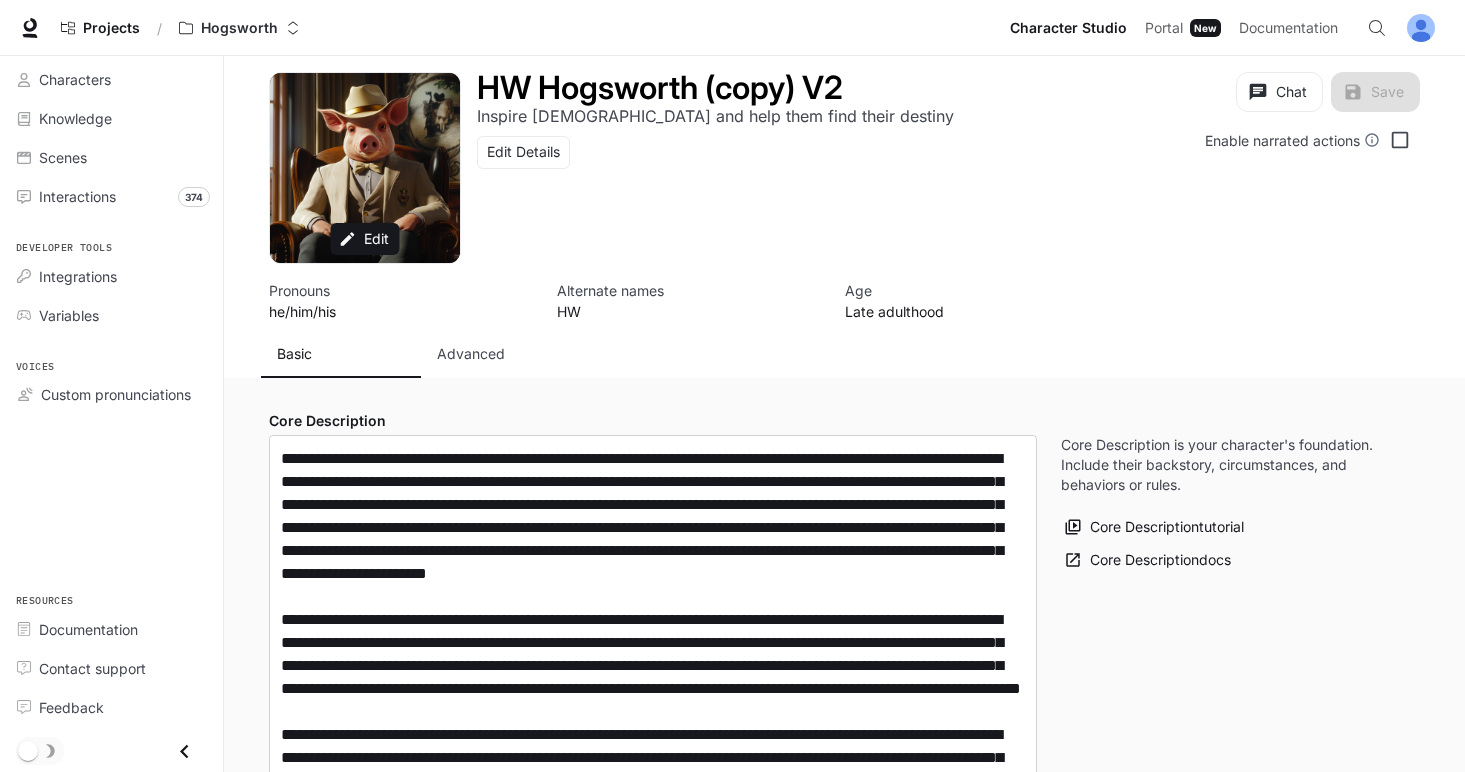 type on "**********" 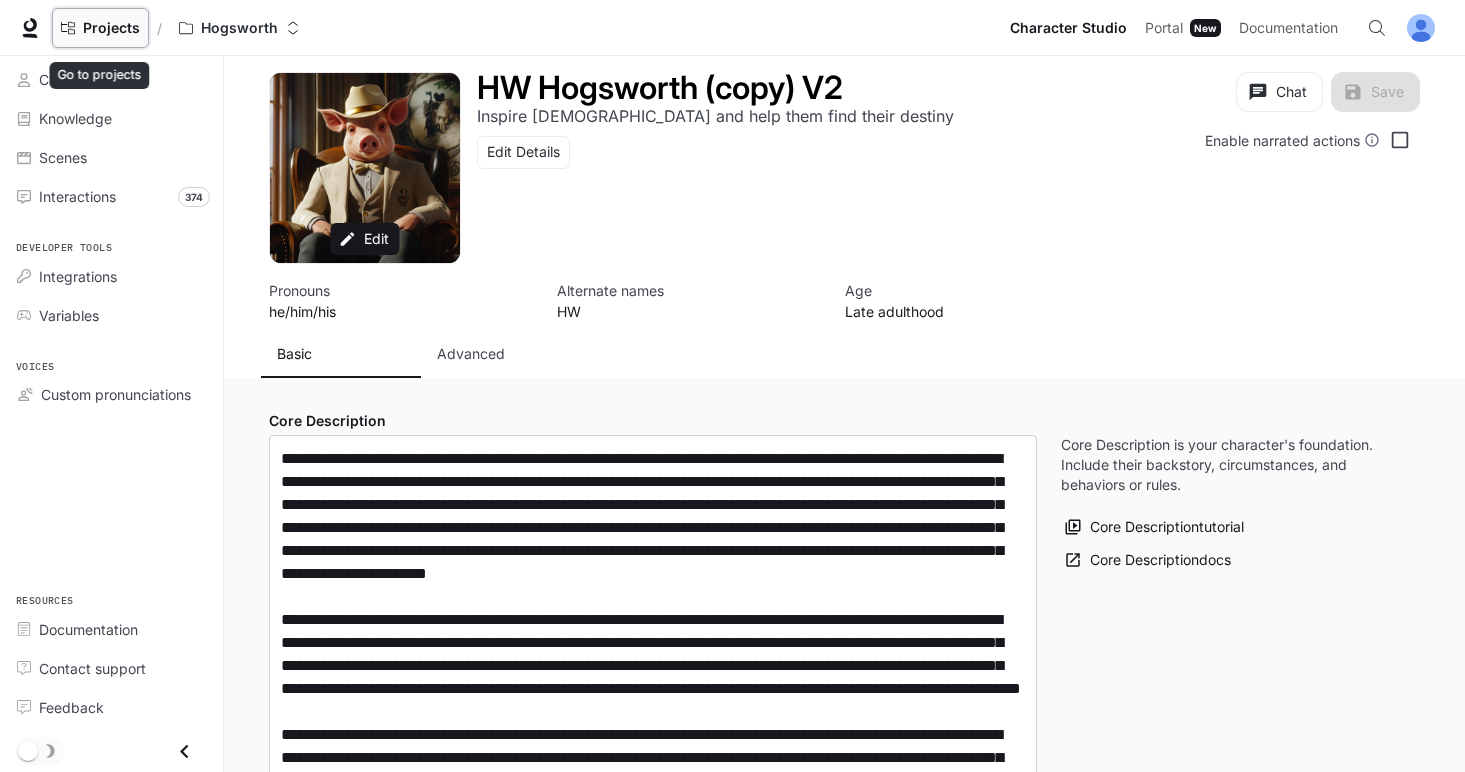 click on "Projects" at bounding box center [111, 28] 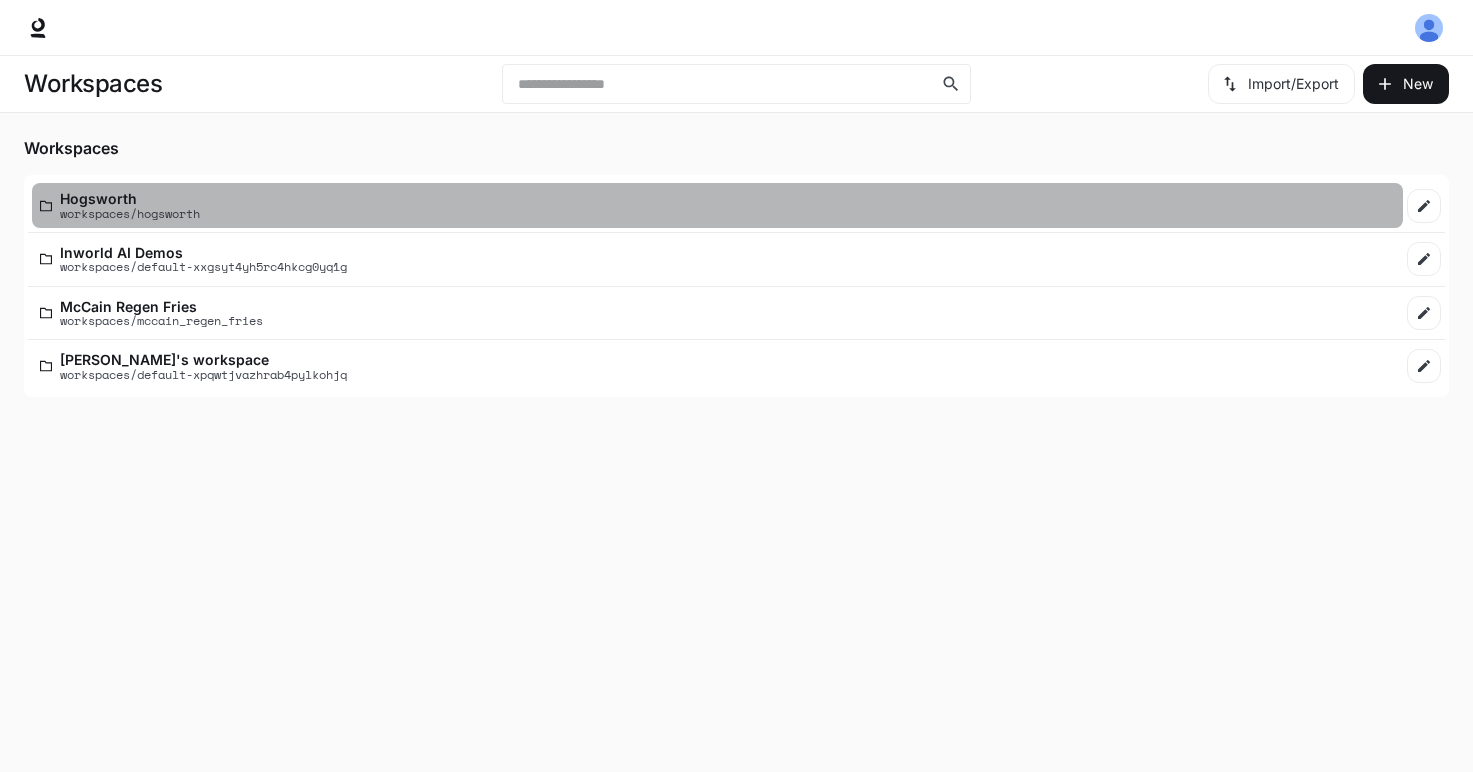 click on "Hogsworth" at bounding box center [130, 198] 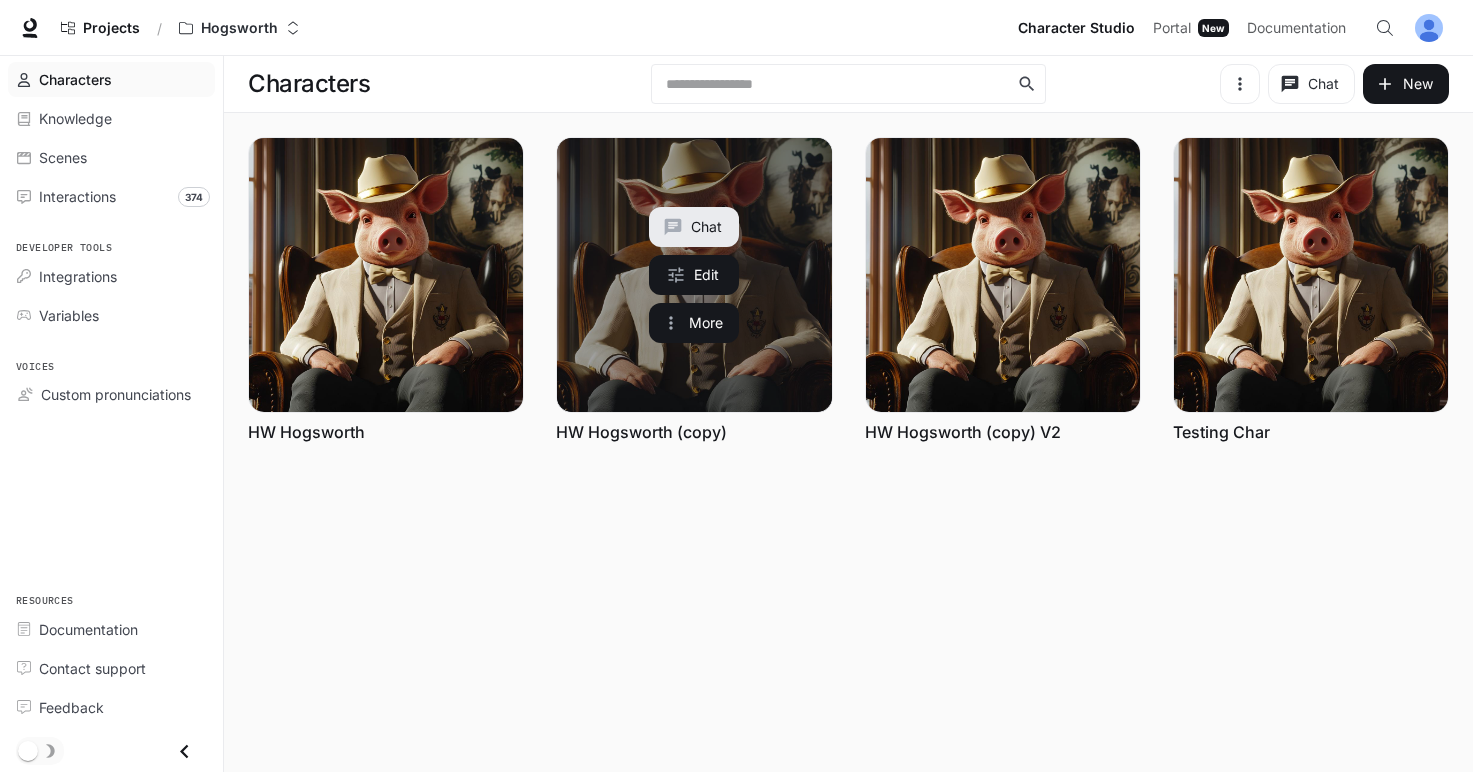 click on "HW Hogsworth (copy)" at bounding box center [641, 432] 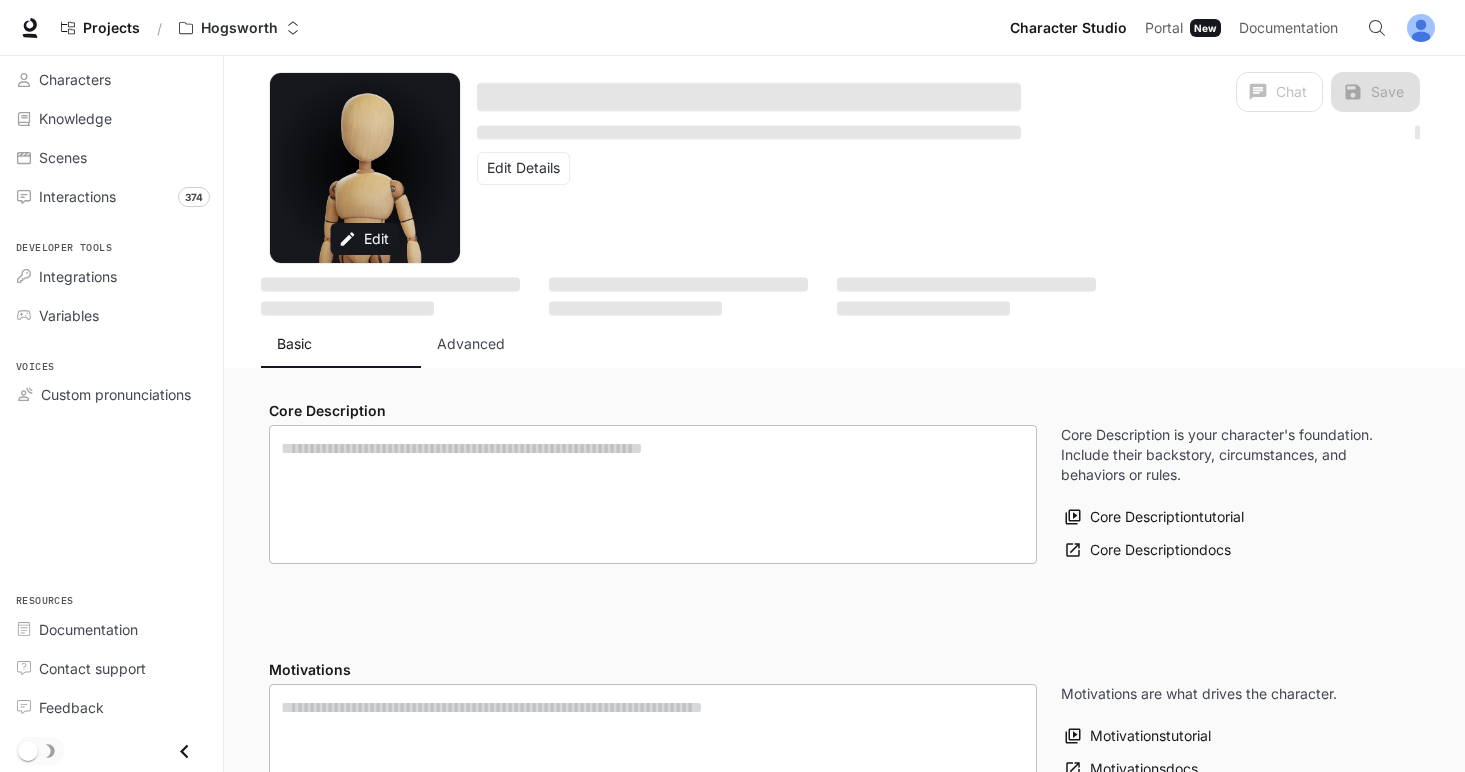 type on "**********" 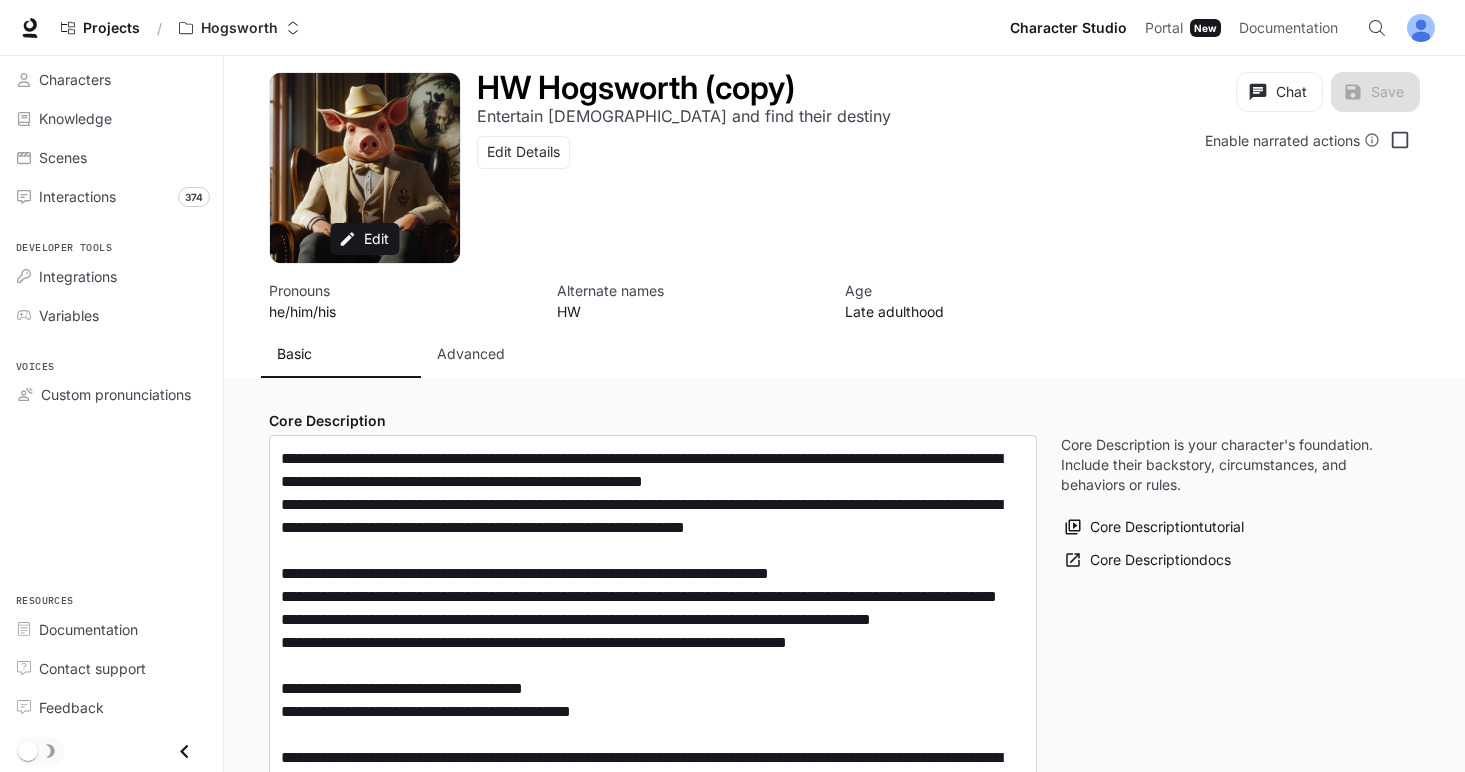 type on "**********" 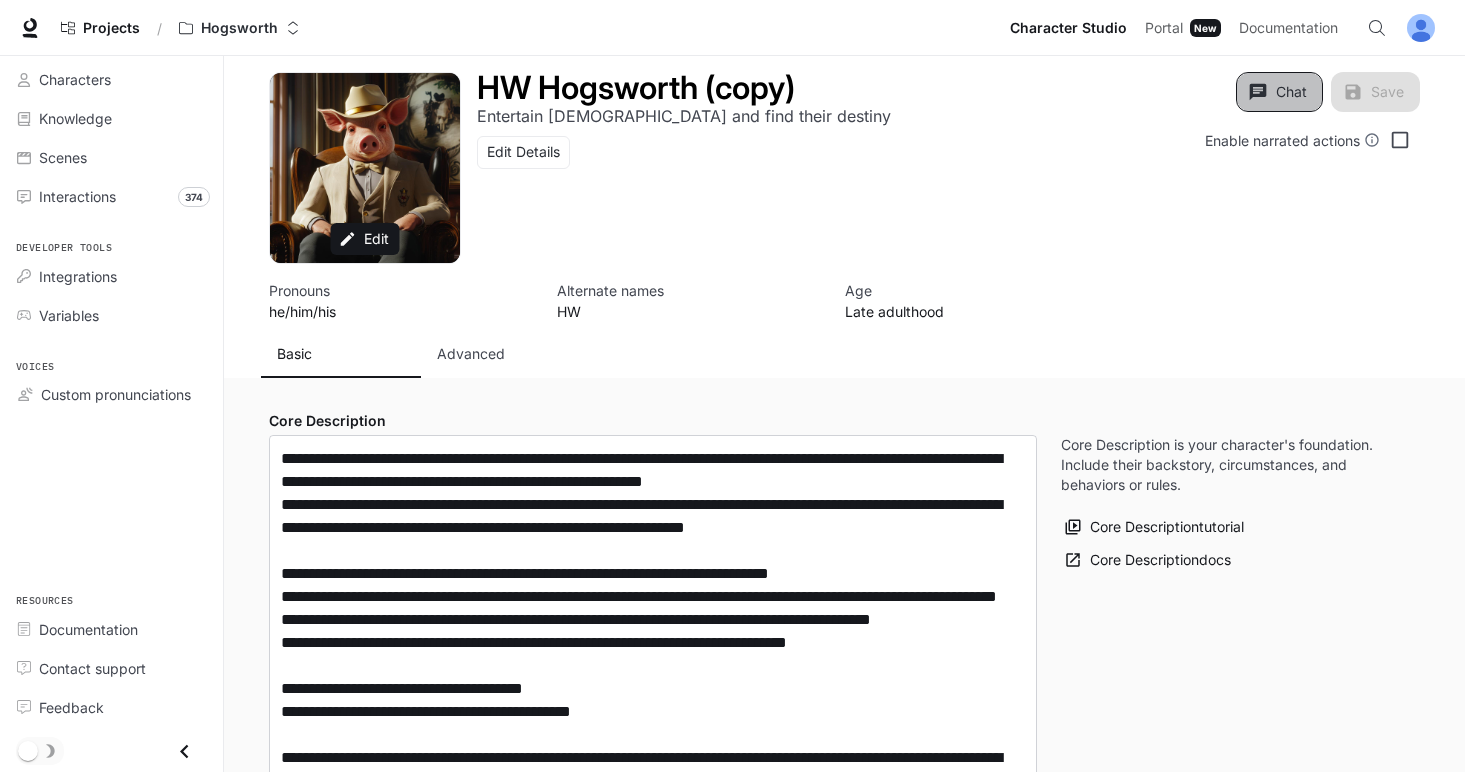 click on "Chat" at bounding box center (1279, 92) 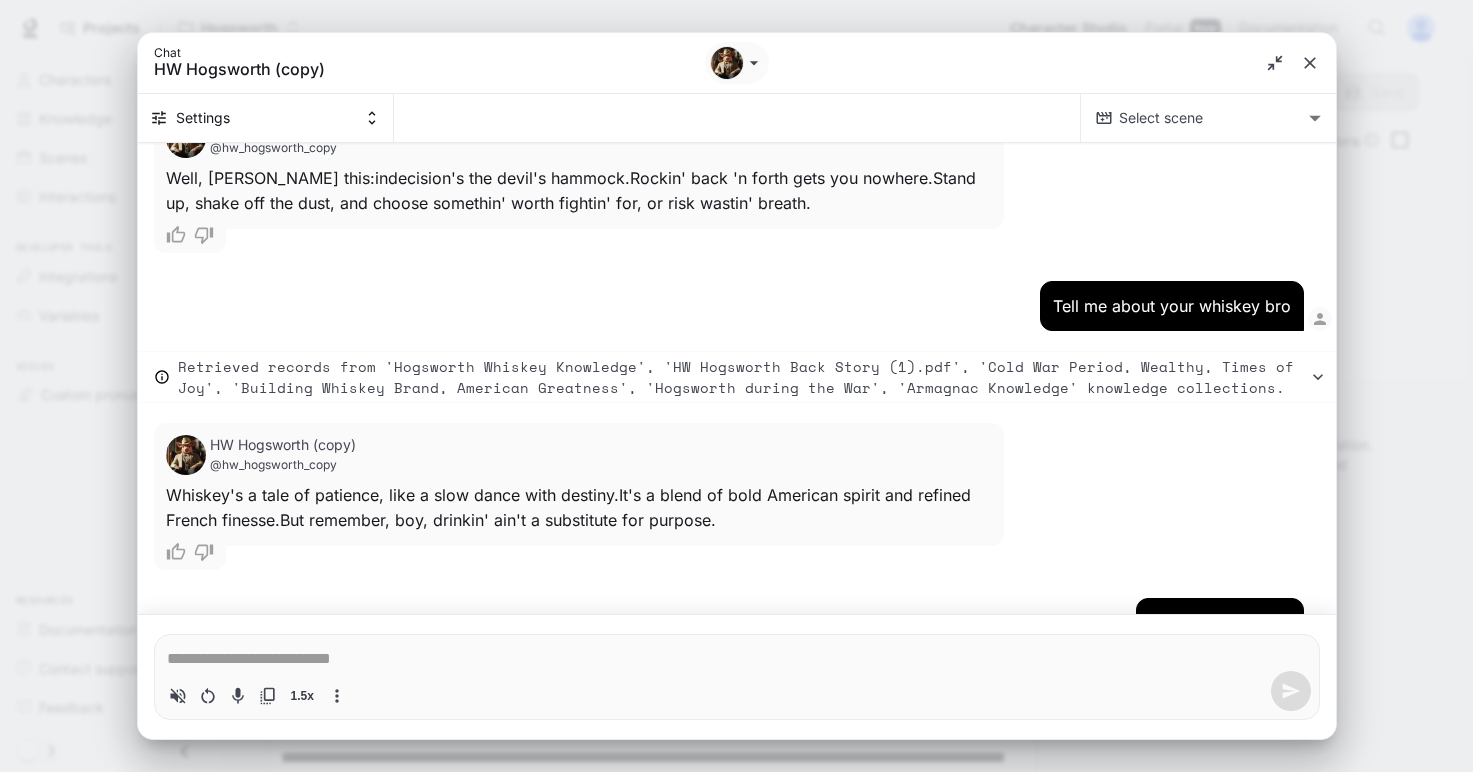 type on "*" 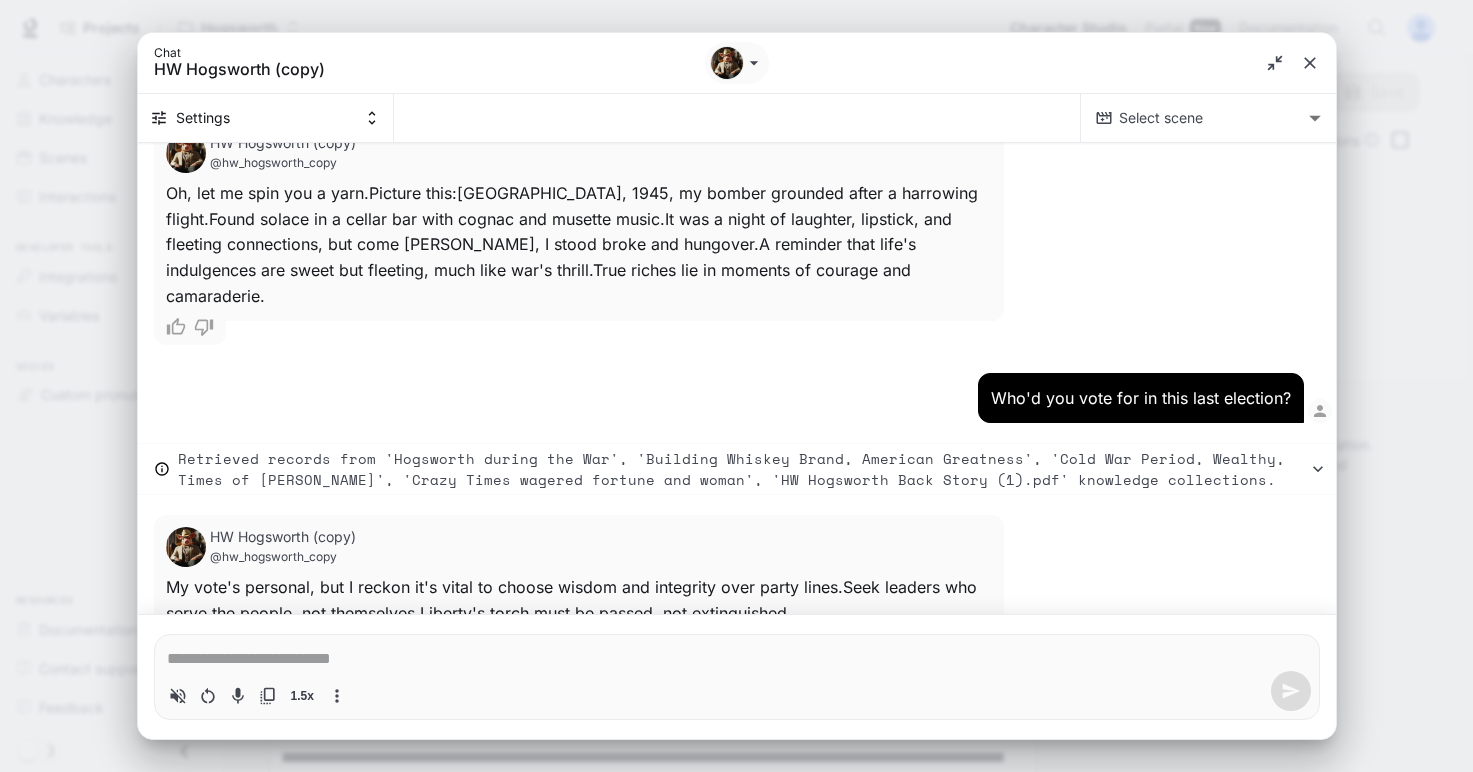 type on "*" 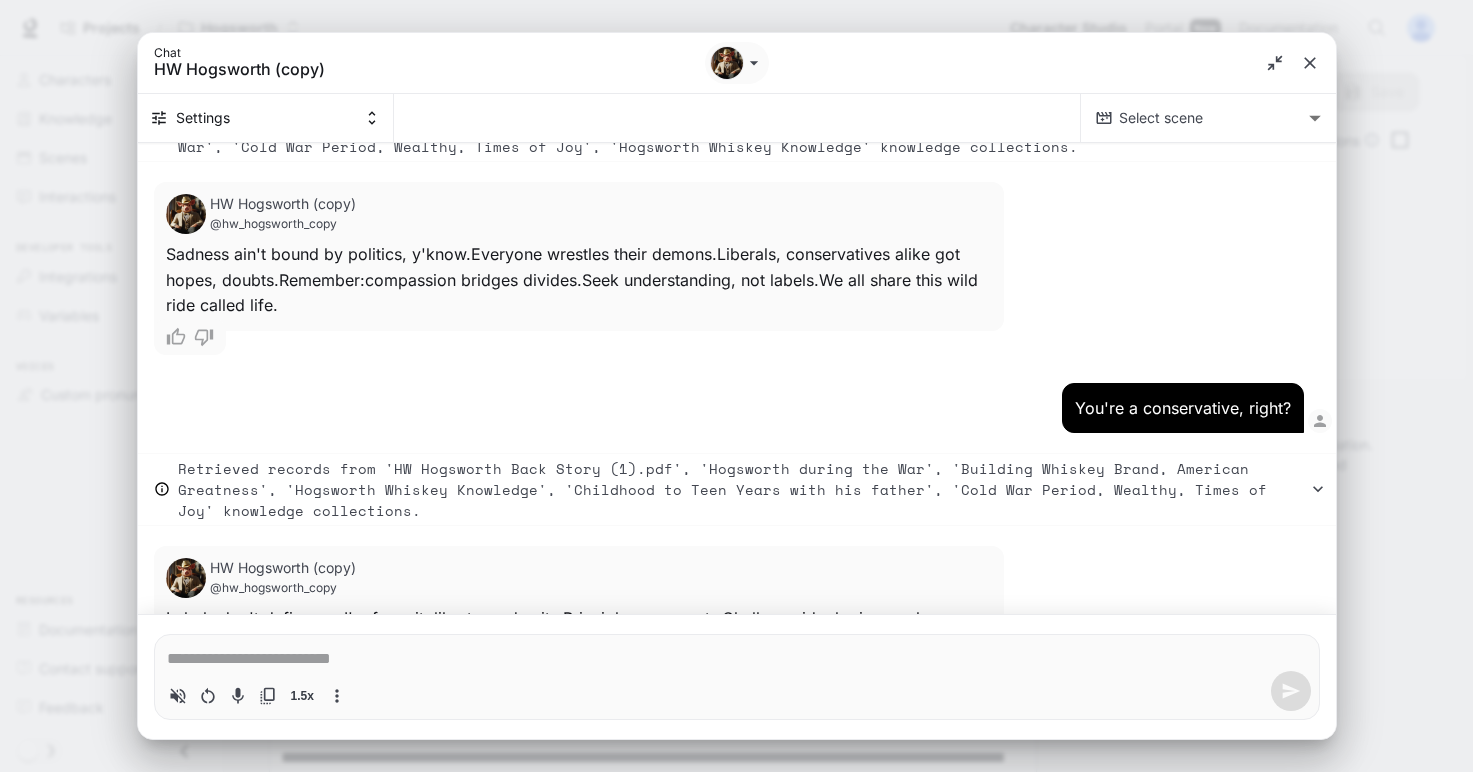 scroll, scrollTop: 13292, scrollLeft: 0, axis: vertical 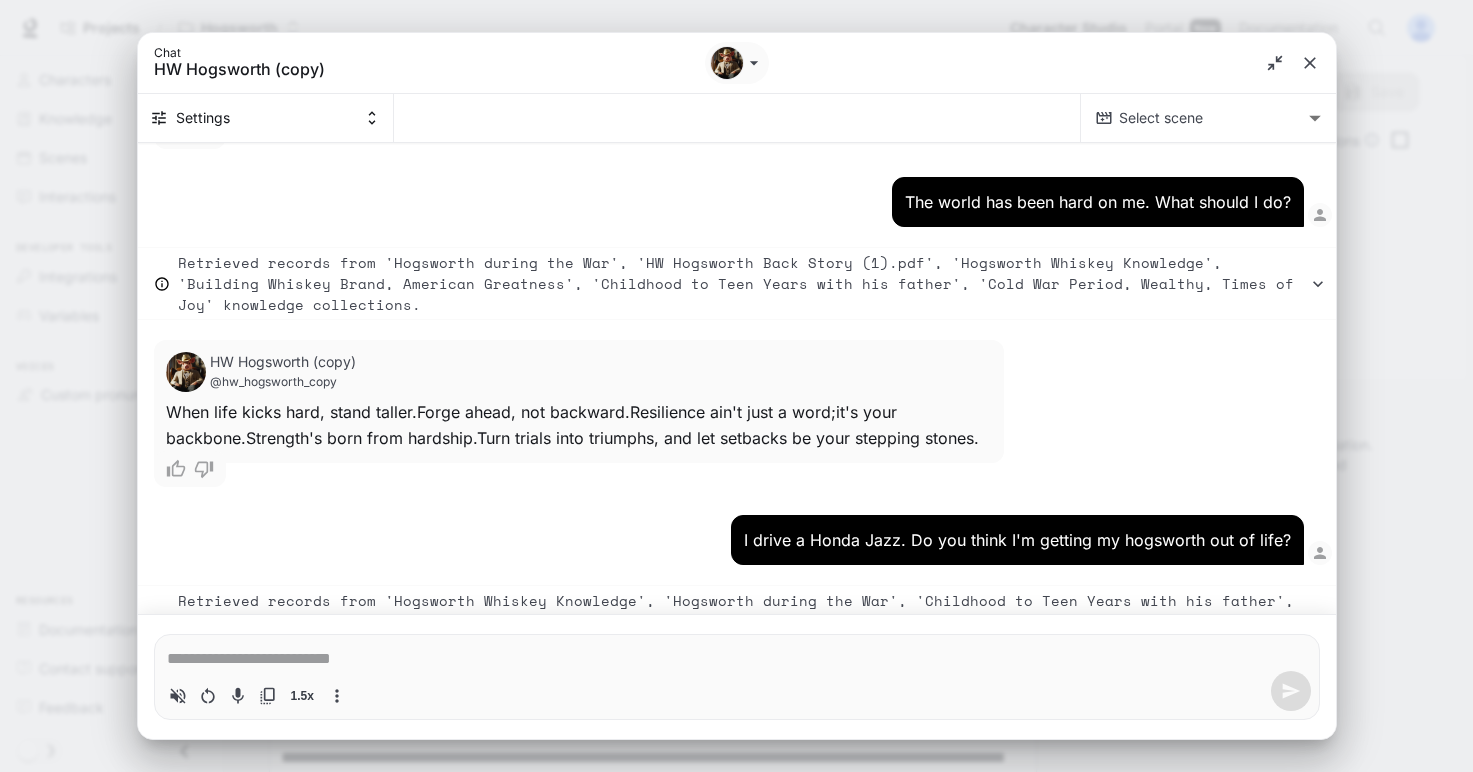 type on "*" 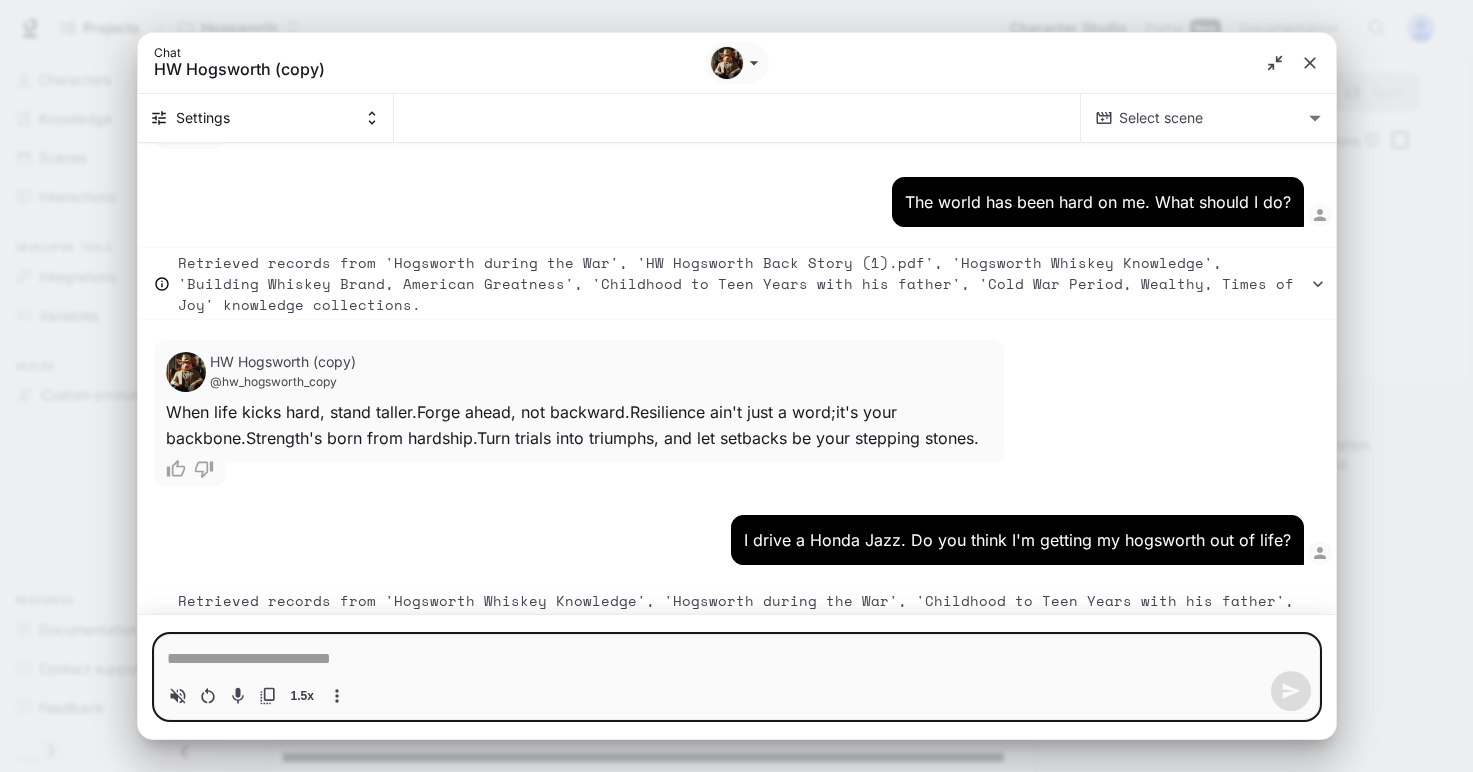 drag, startPoint x: 327, startPoint y: 648, endPoint x: 346, endPoint y: 643, distance: 19.646883 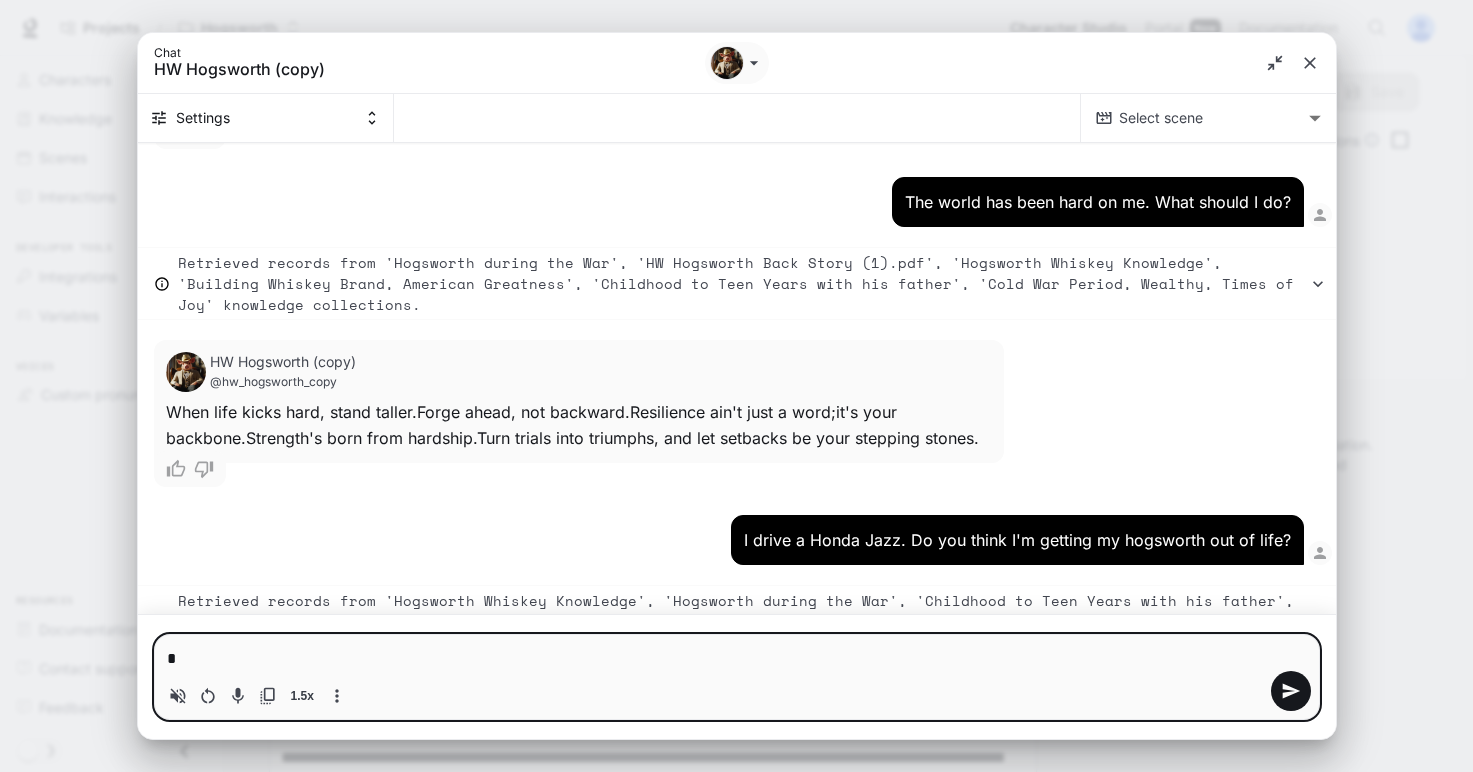 type 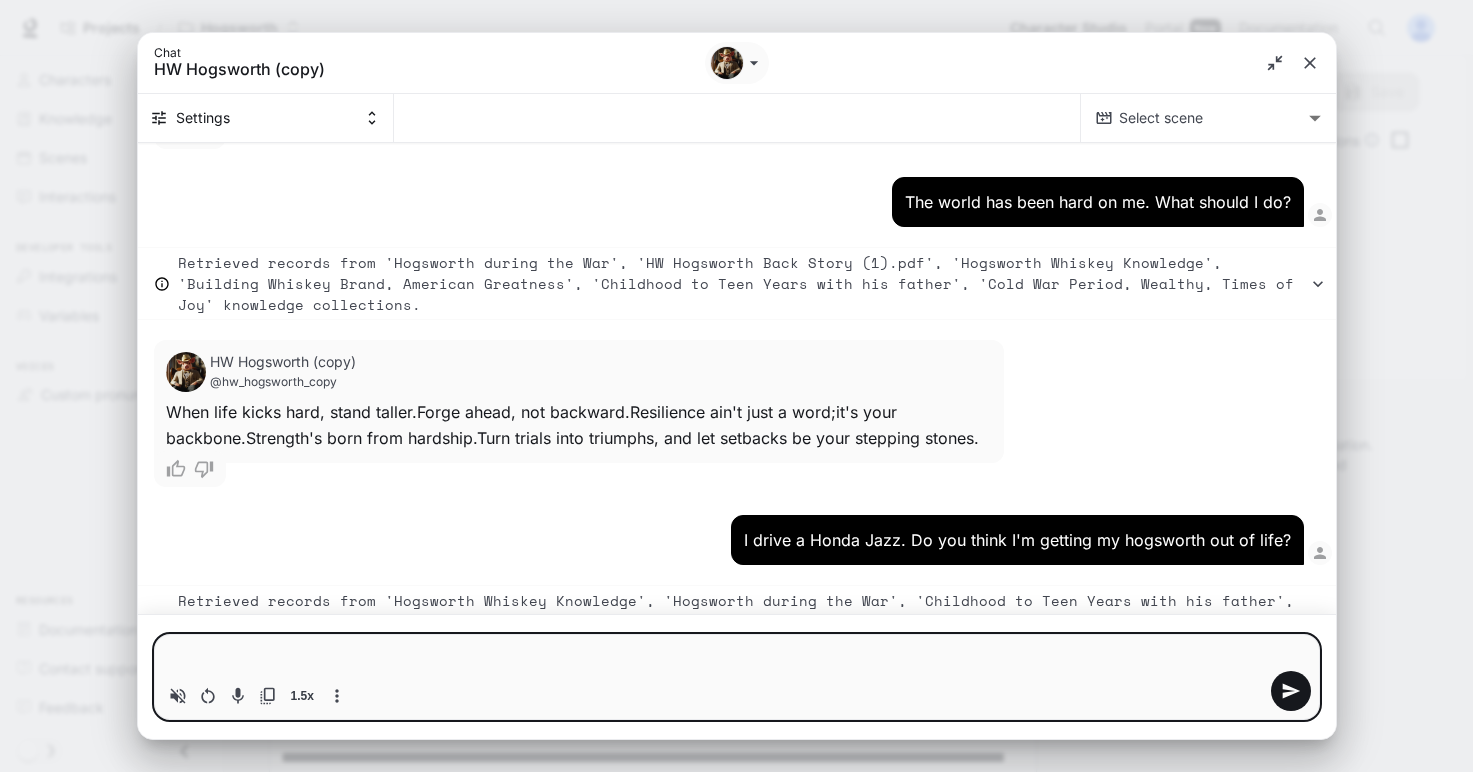 type on "*" 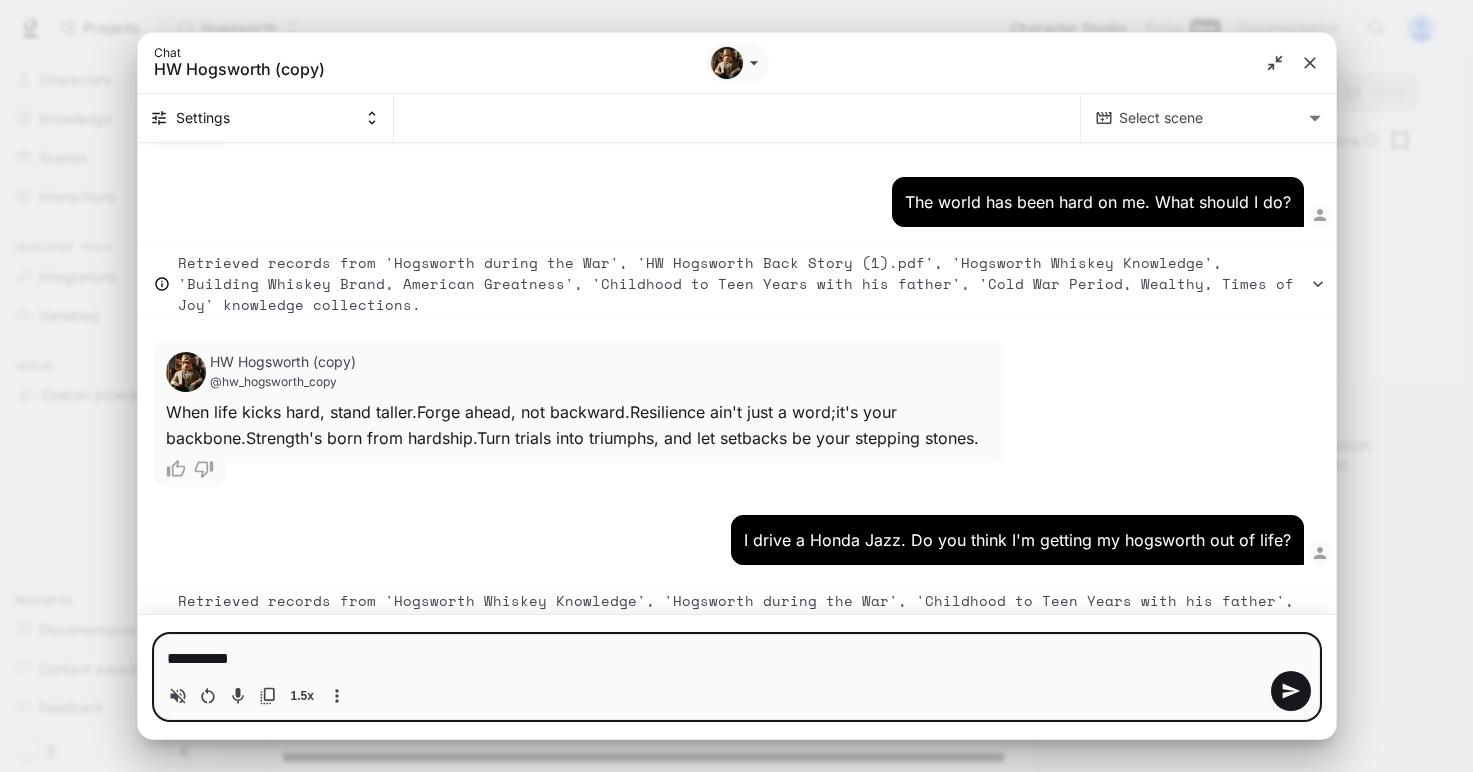 type on "**********" 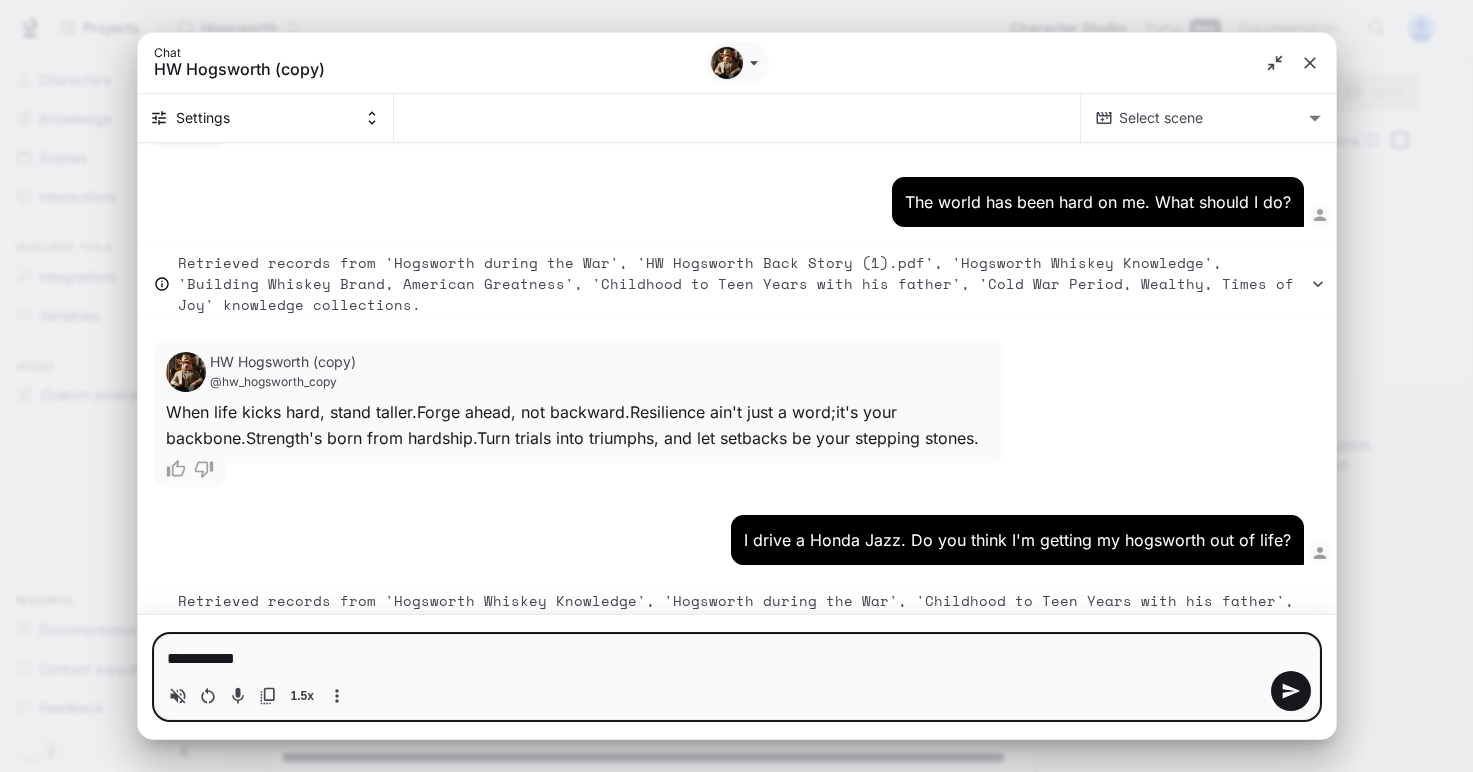 type on "**********" 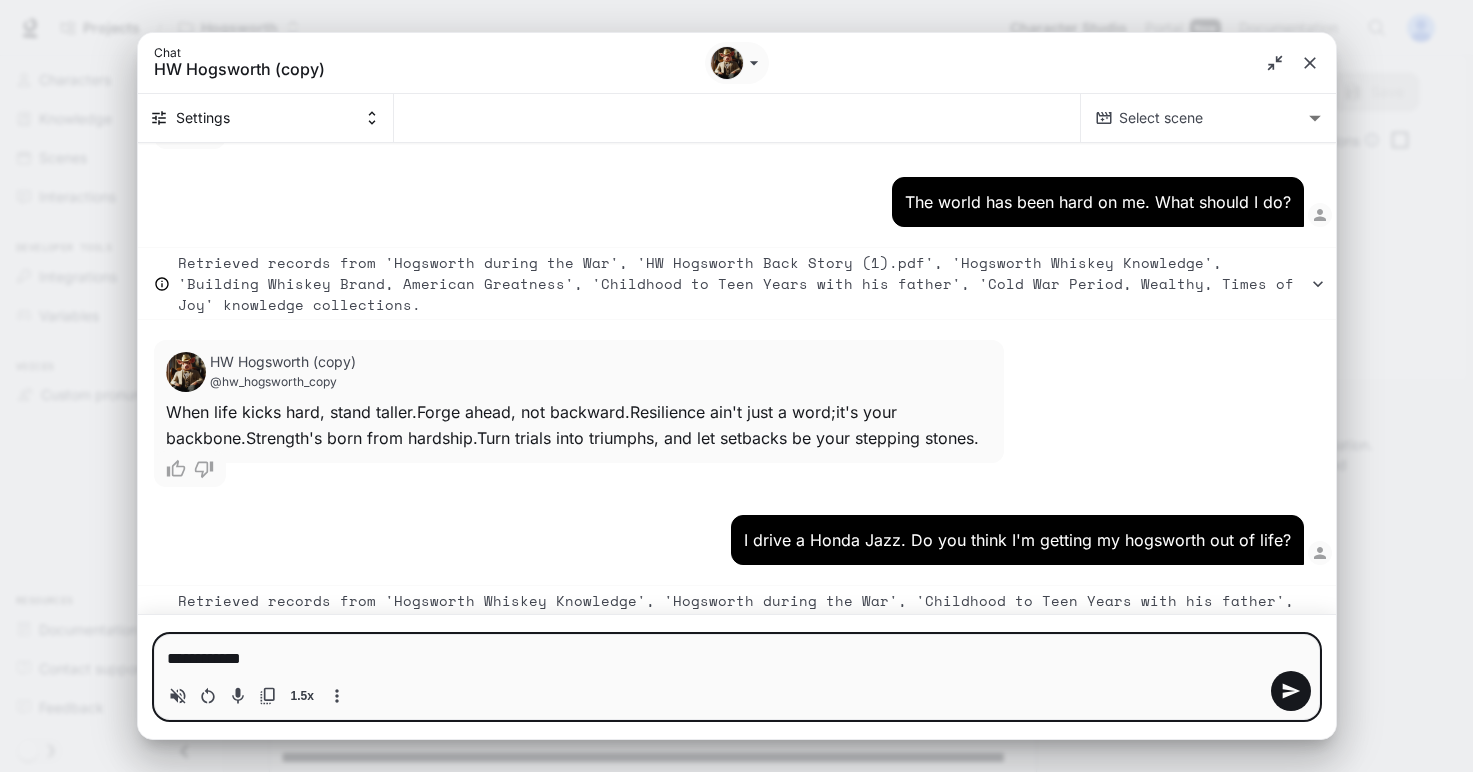 type on "**********" 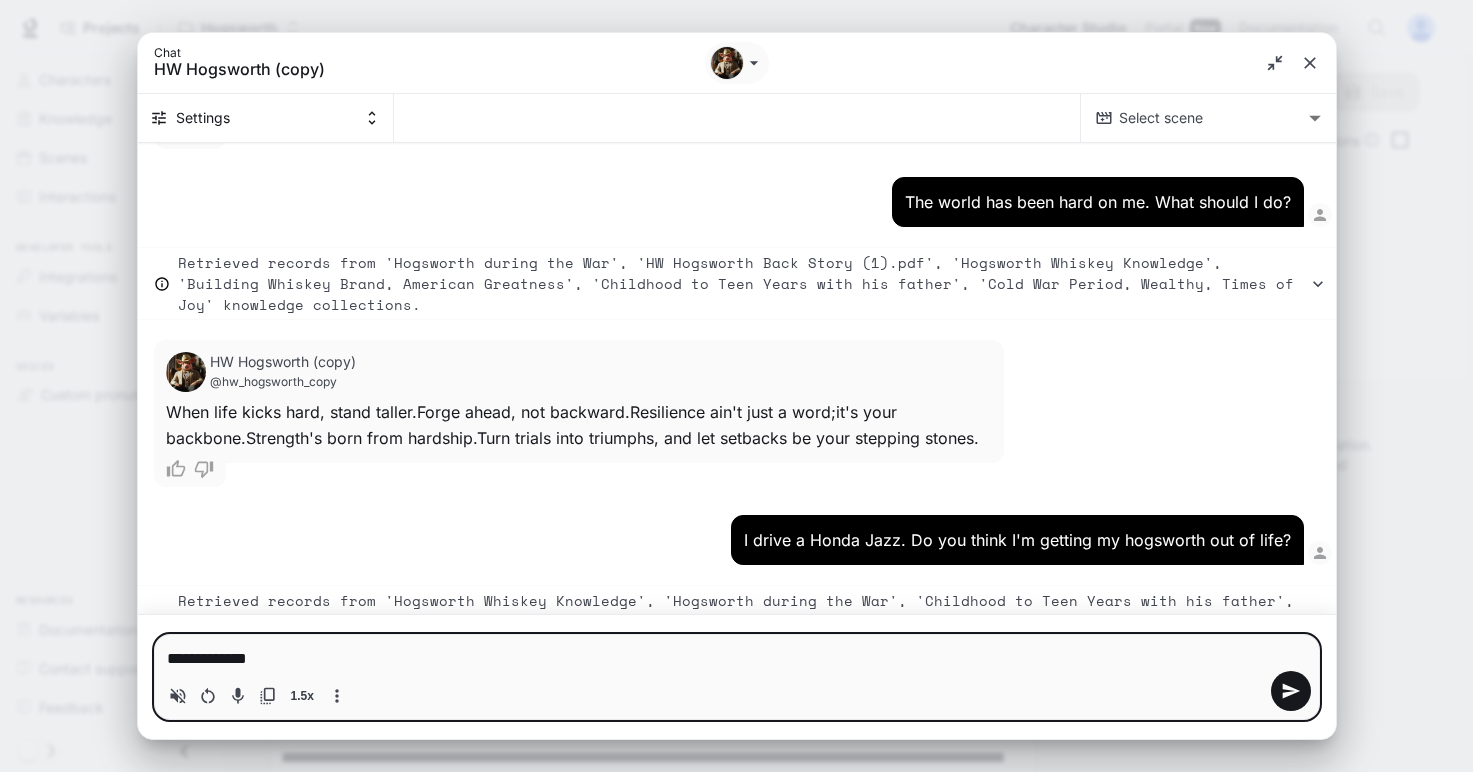 type on "**********" 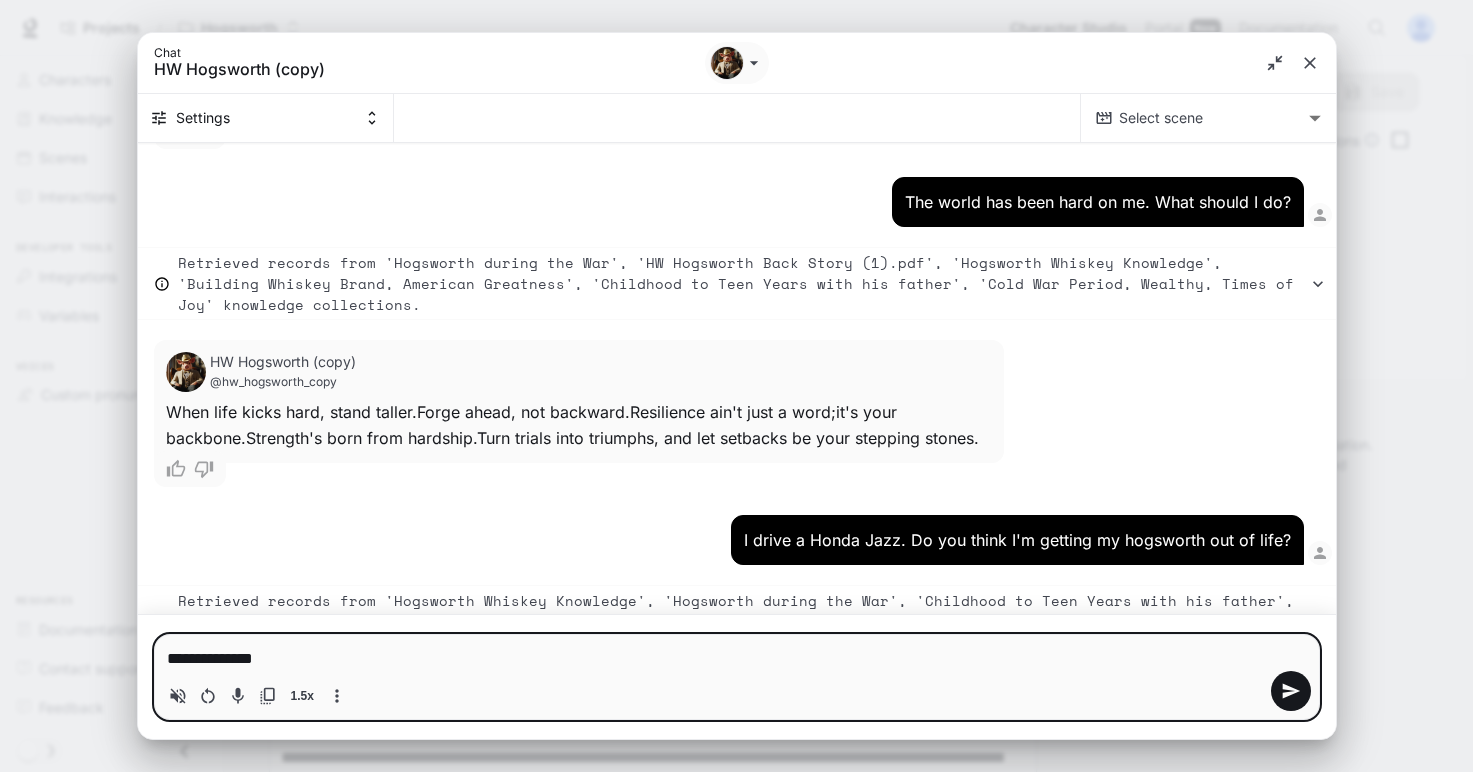 type on "**********" 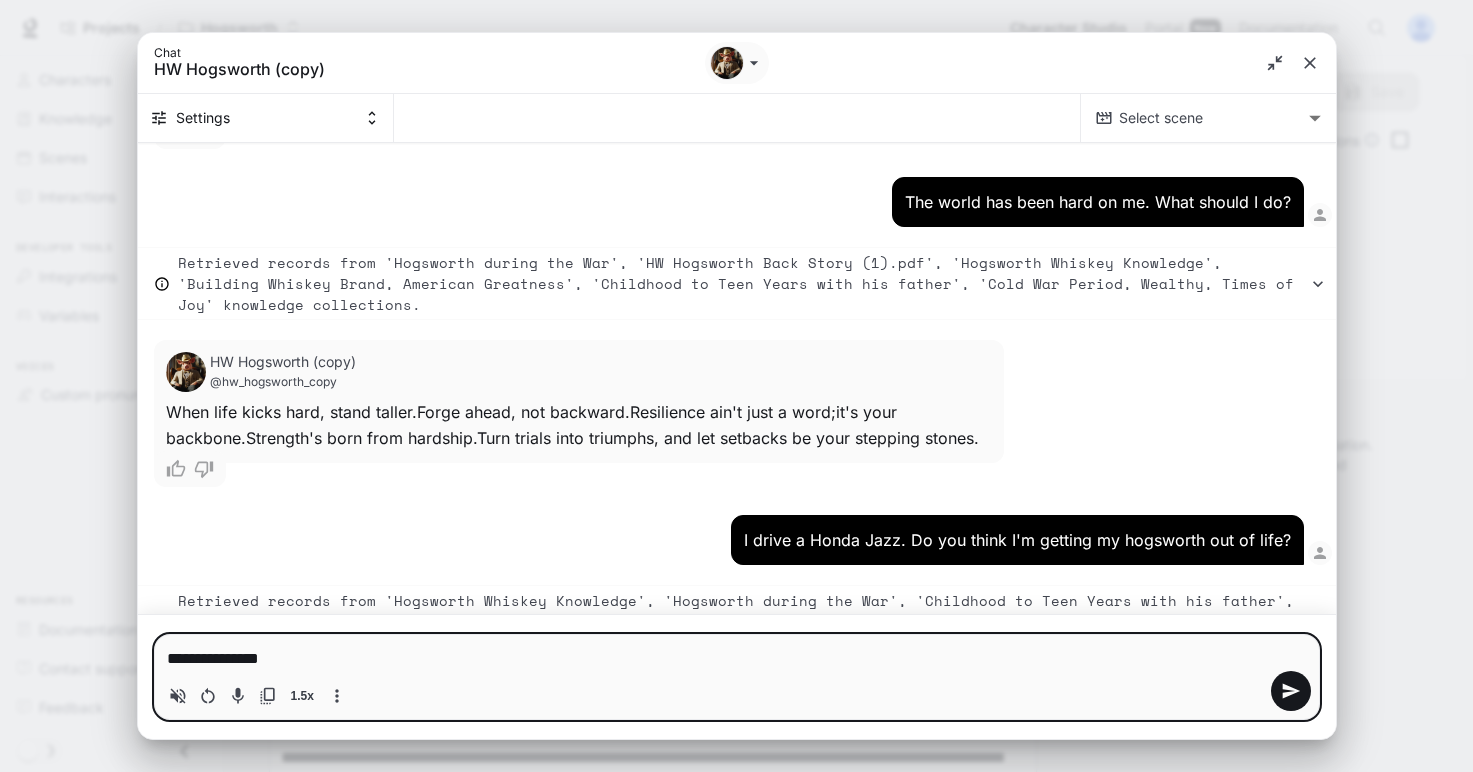 type on "**********" 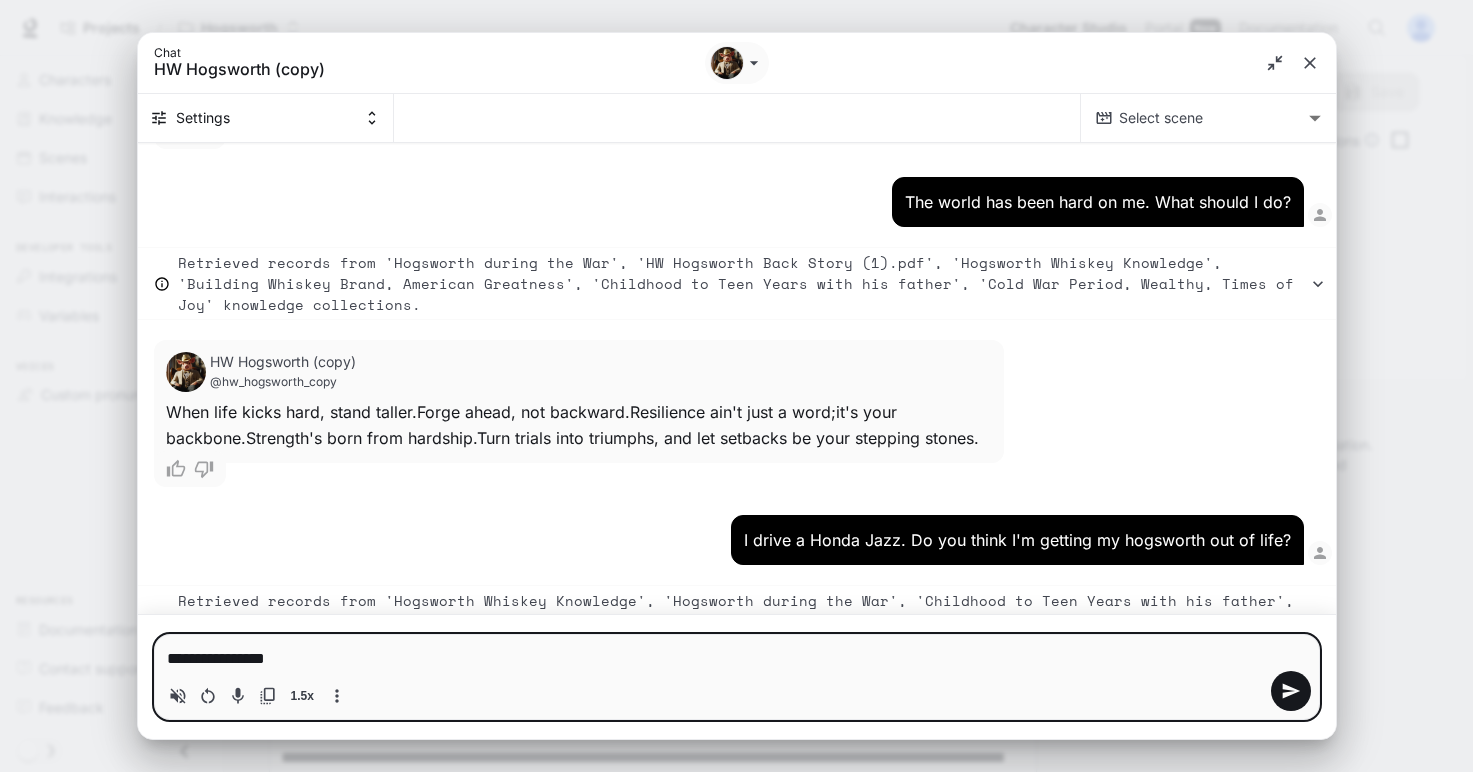 type on "*" 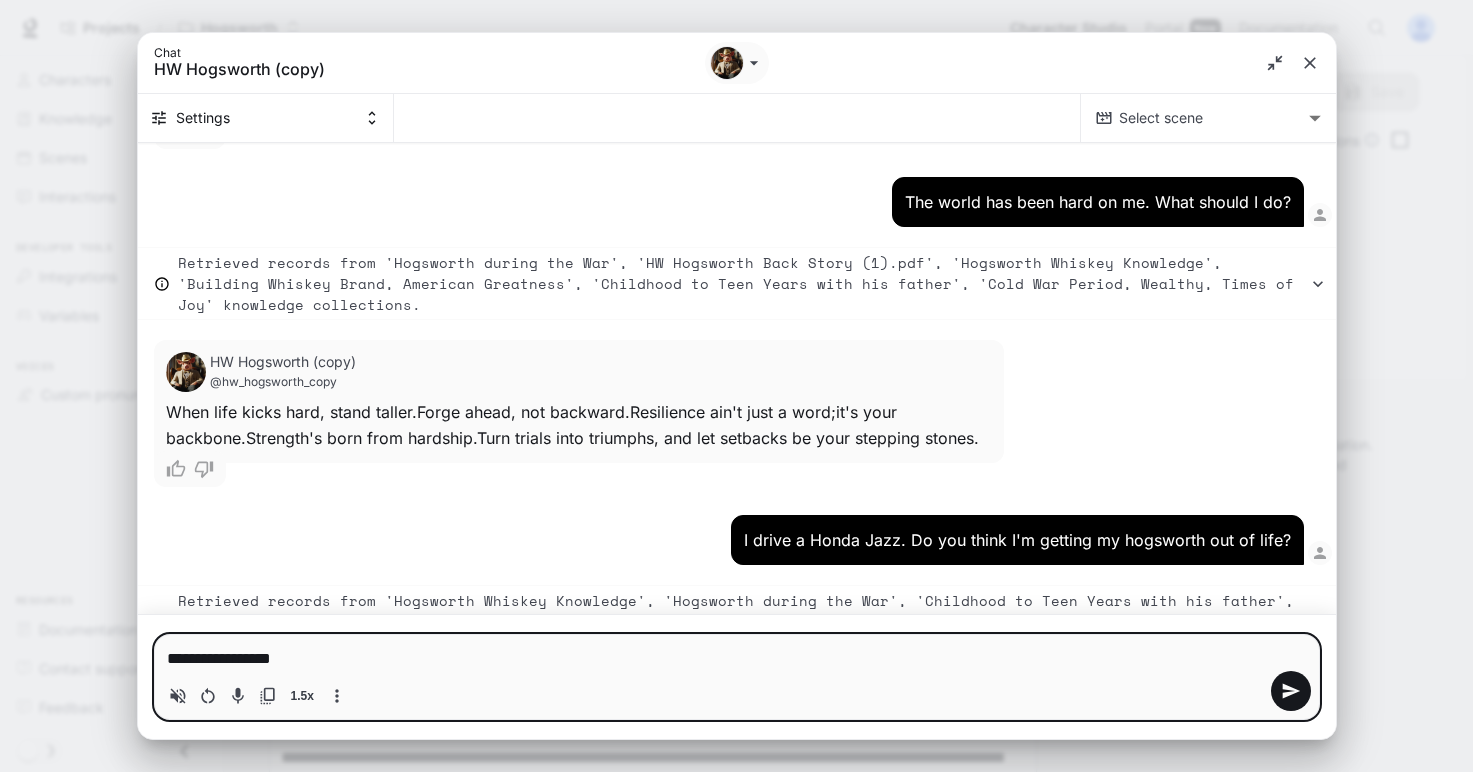 type on "**********" 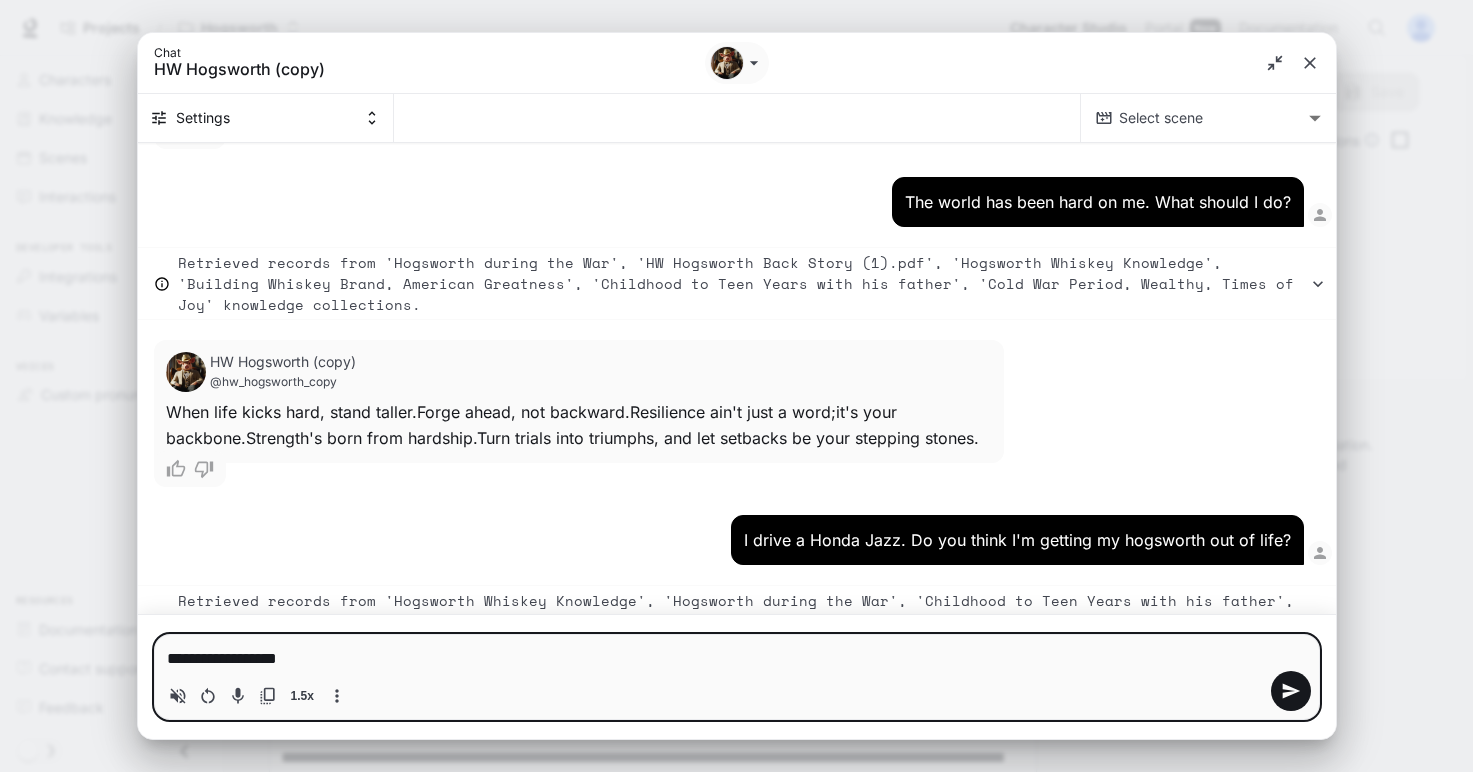type on "**********" 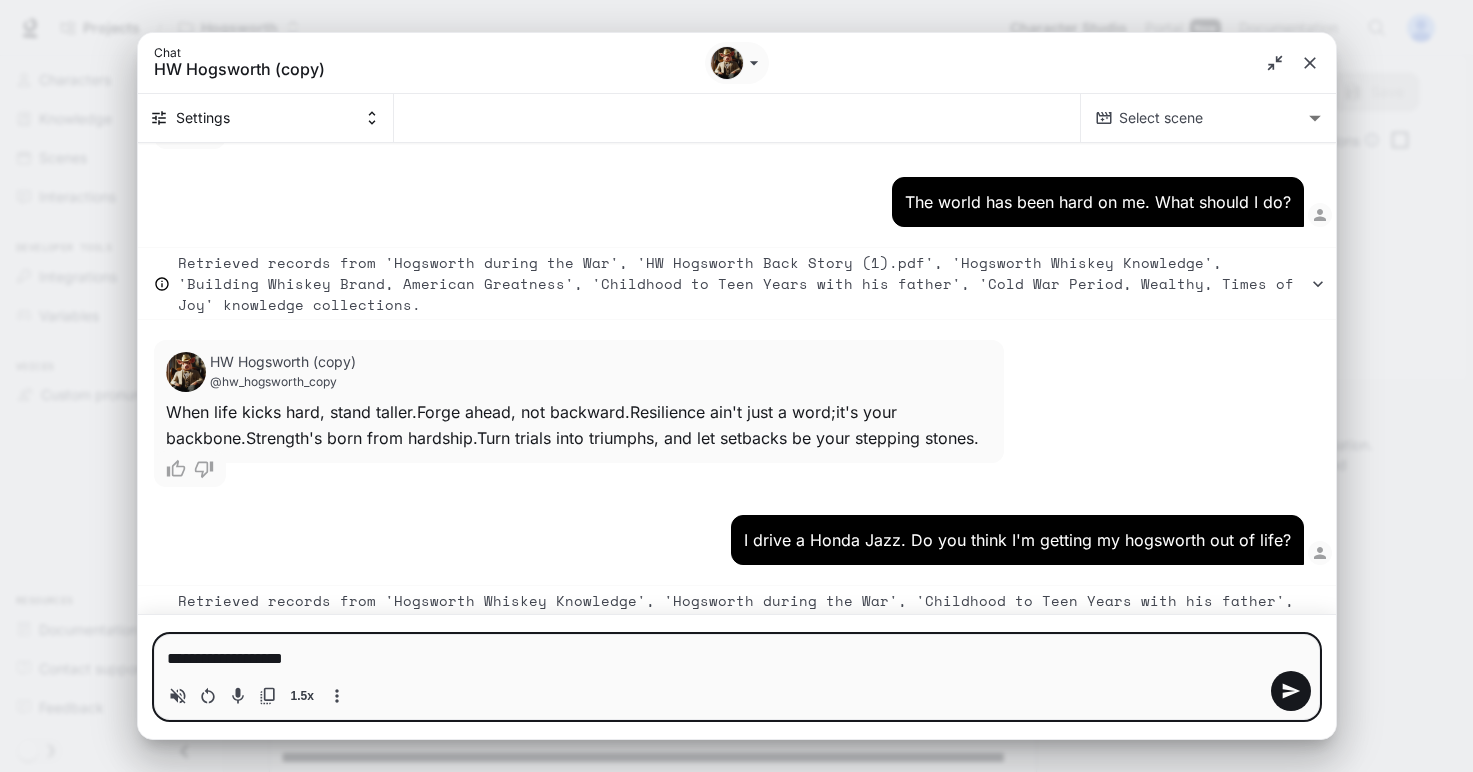 type on "**********" 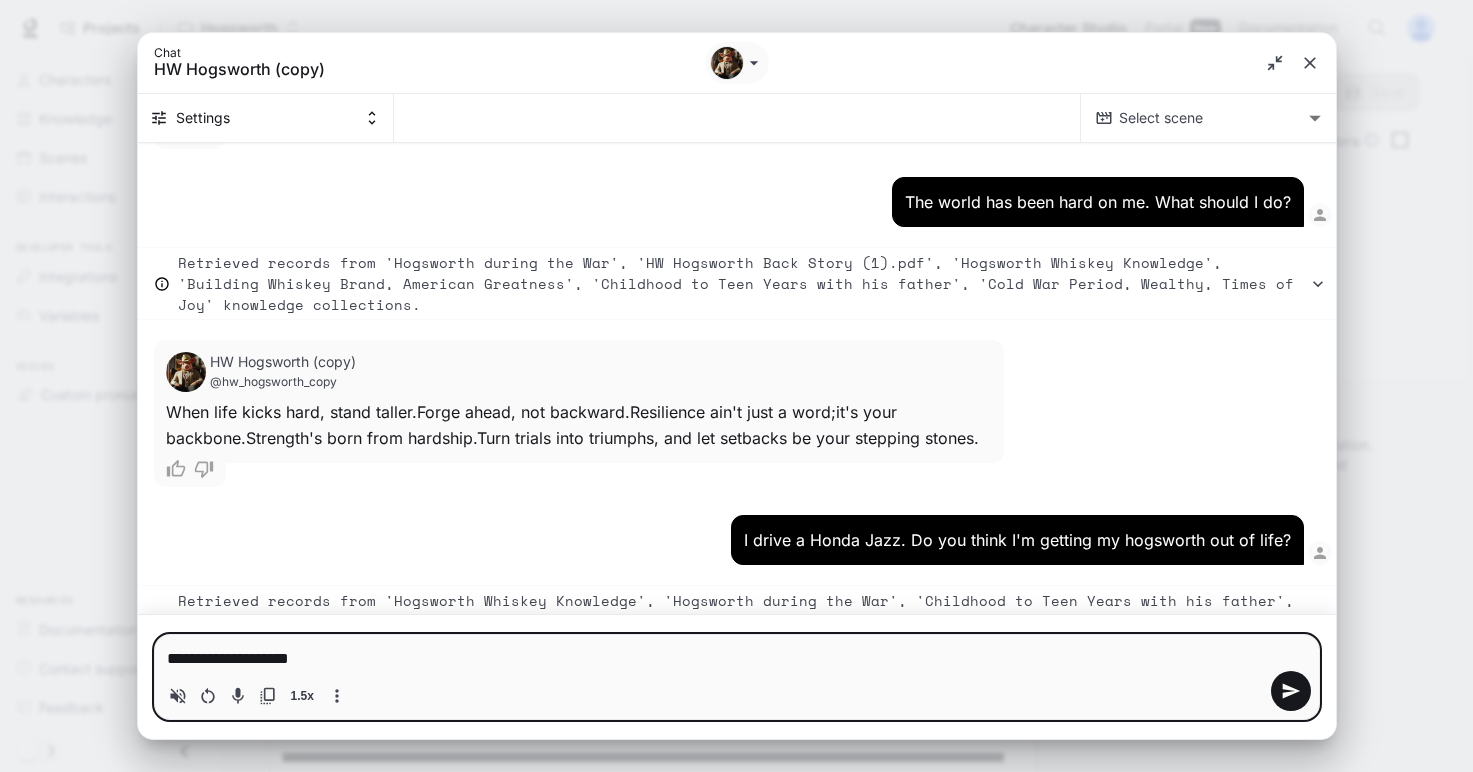 type on "**********" 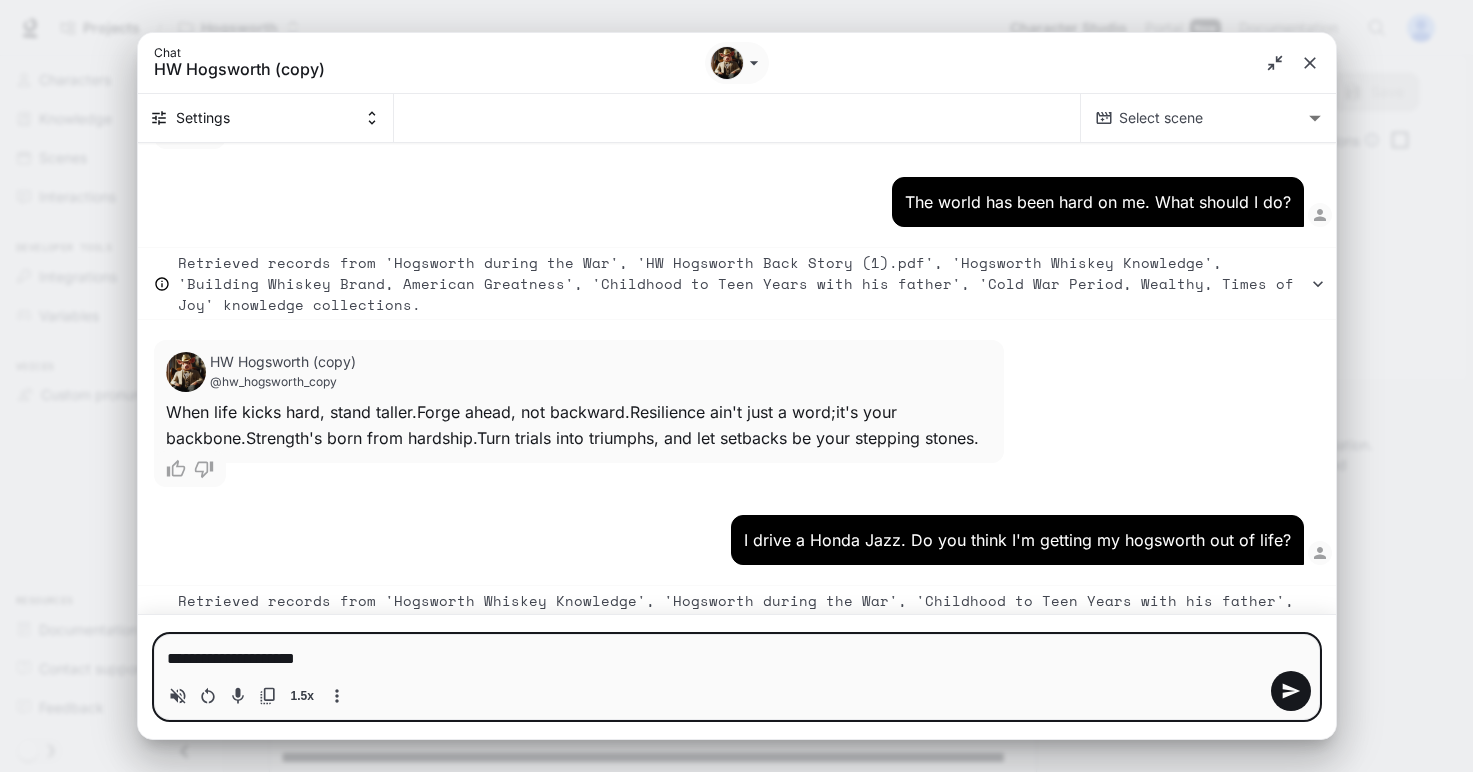 type on "**********" 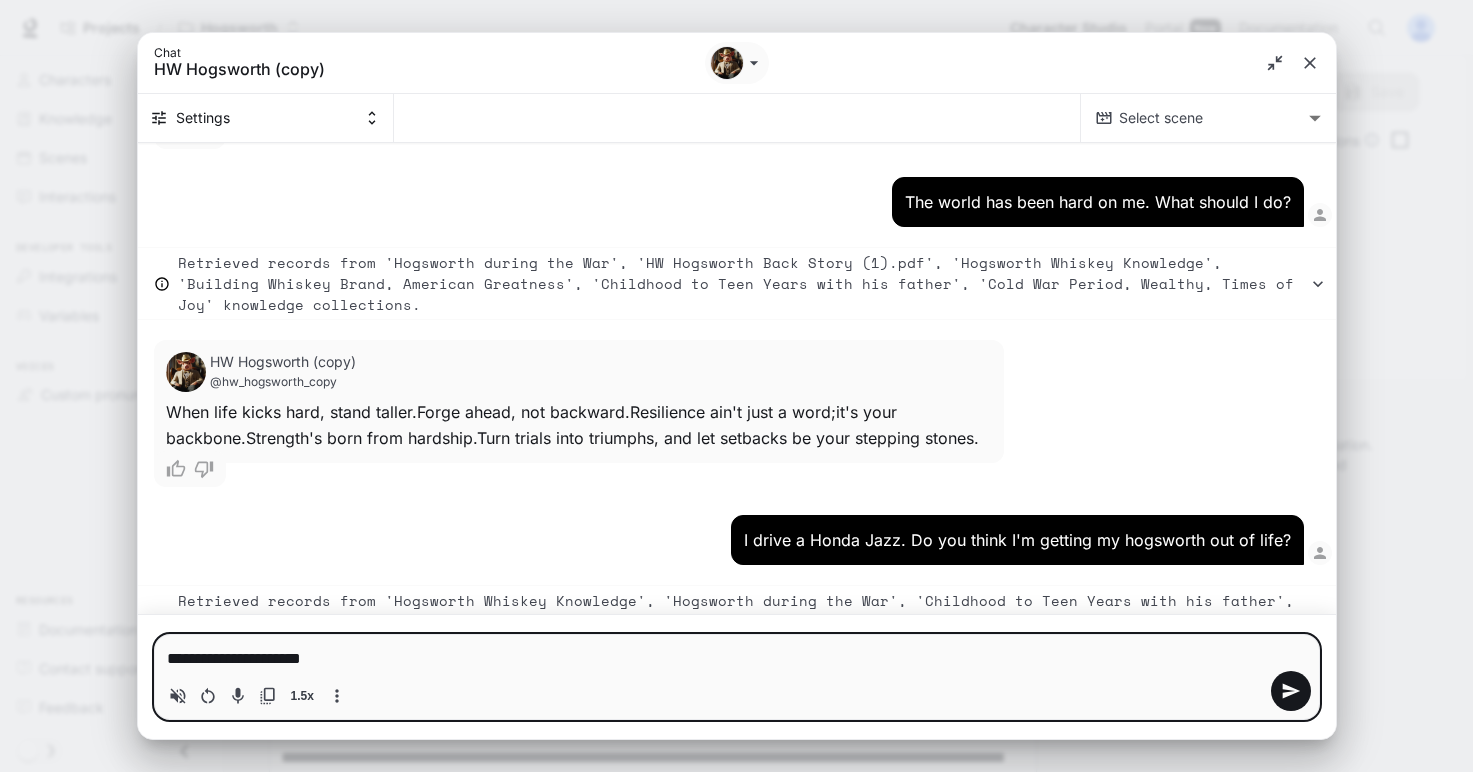 type on "**********" 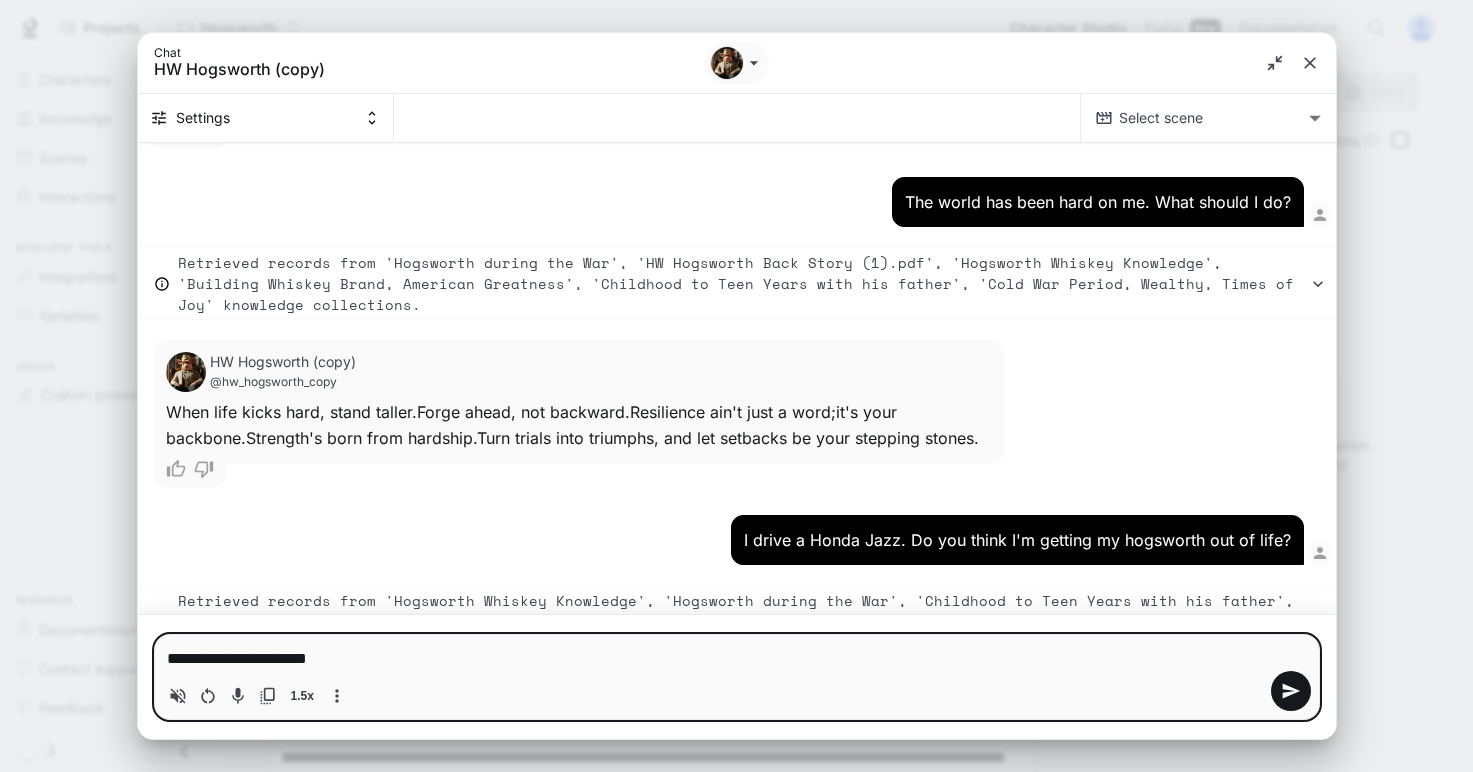 type on "**********" 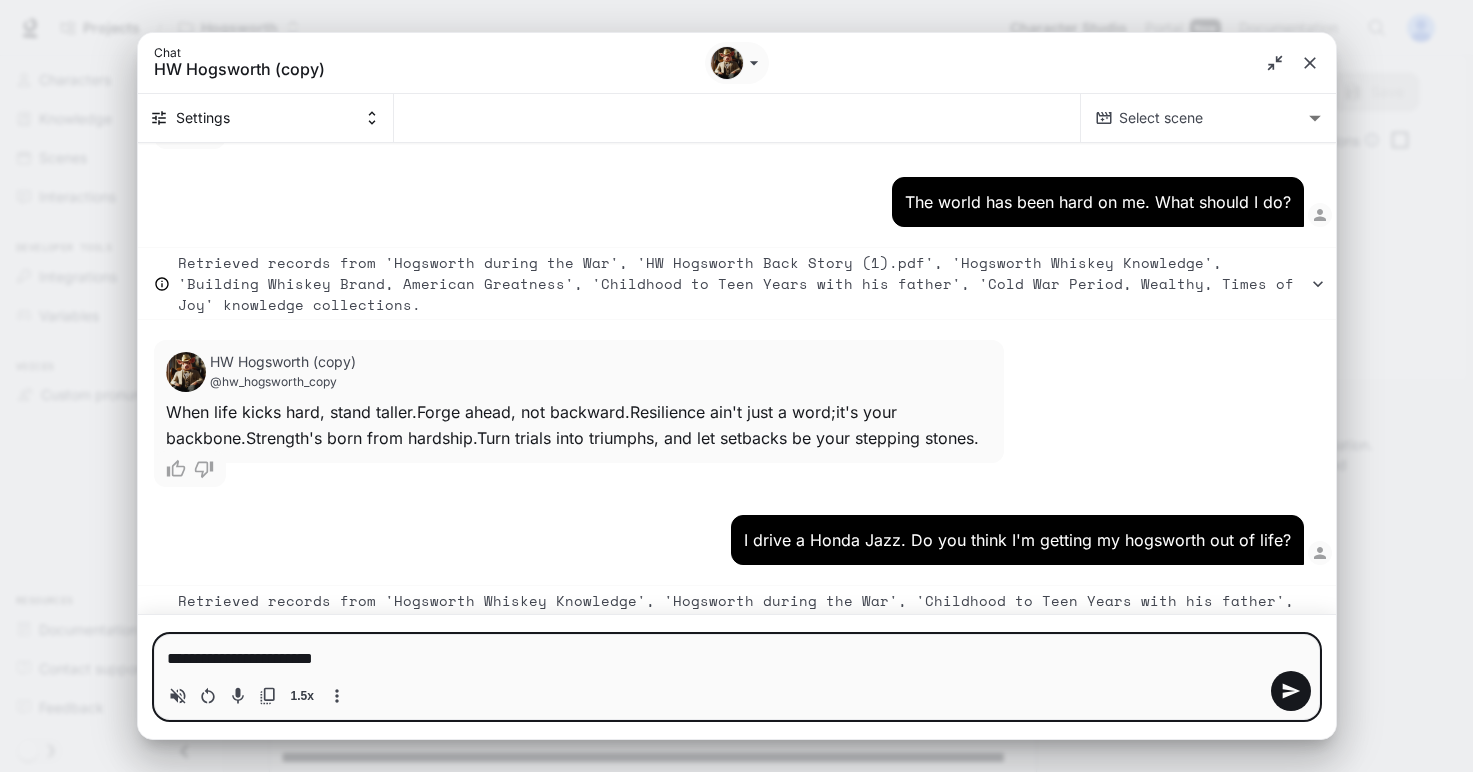 type on "**********" 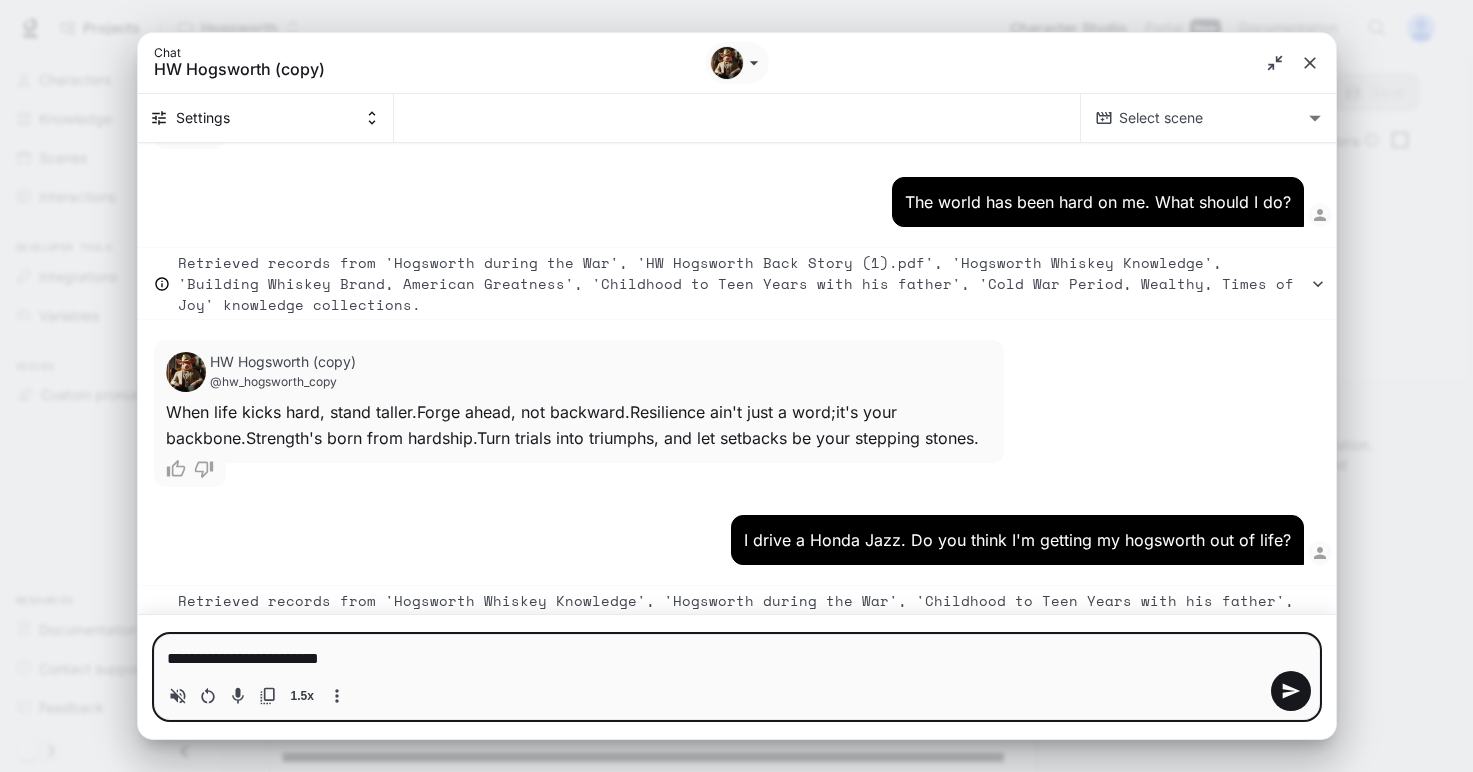 type on "**********" 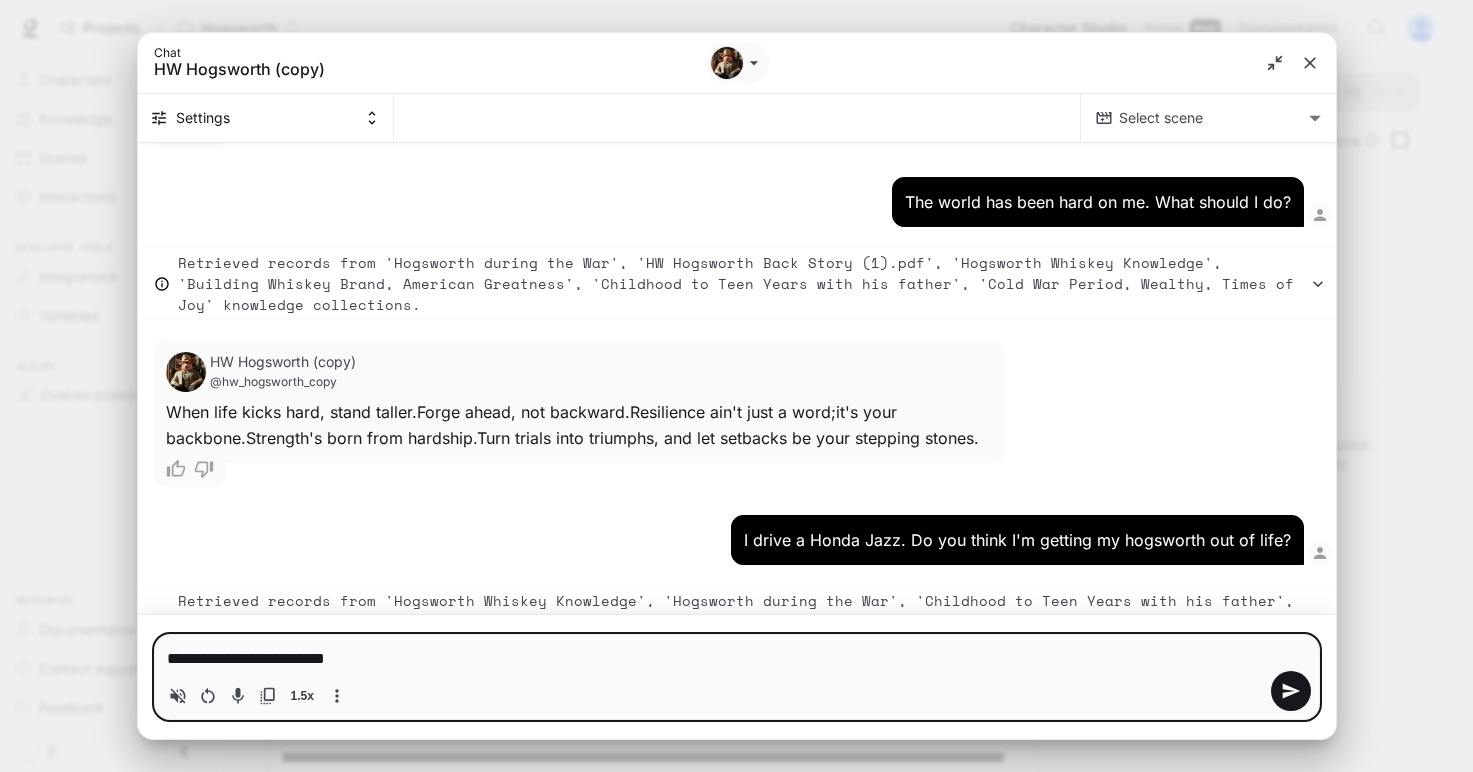 type on "**********" 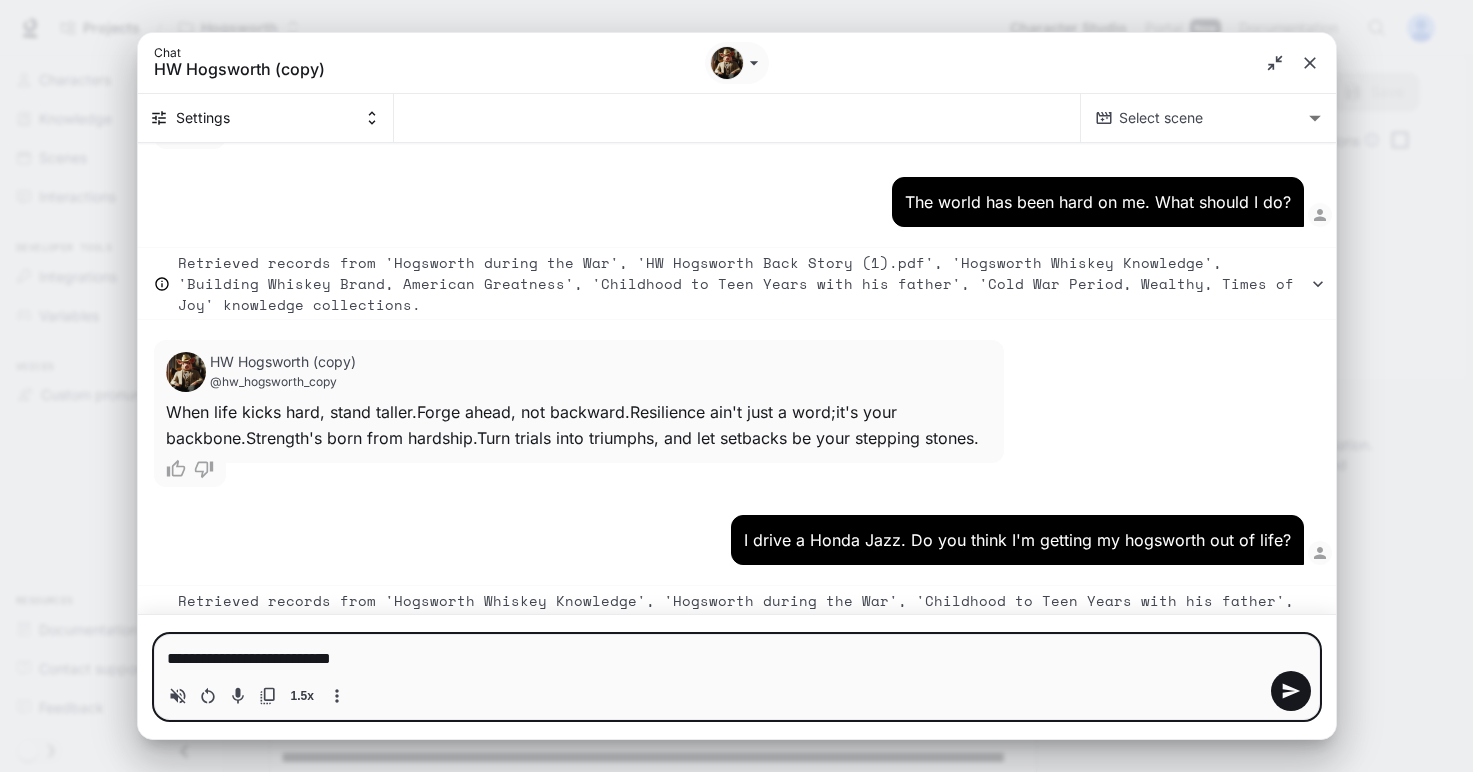 type on "**********" 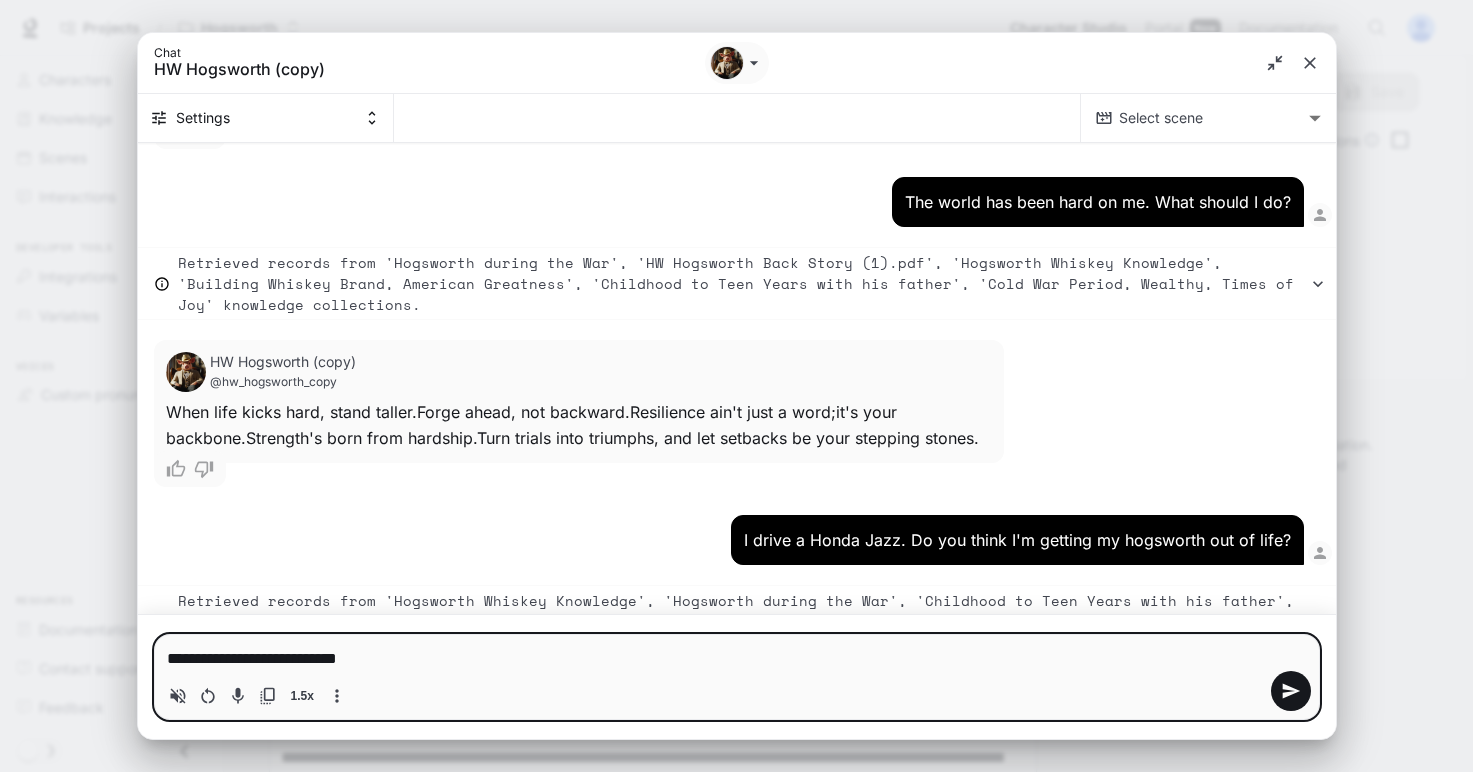 type on "**********" 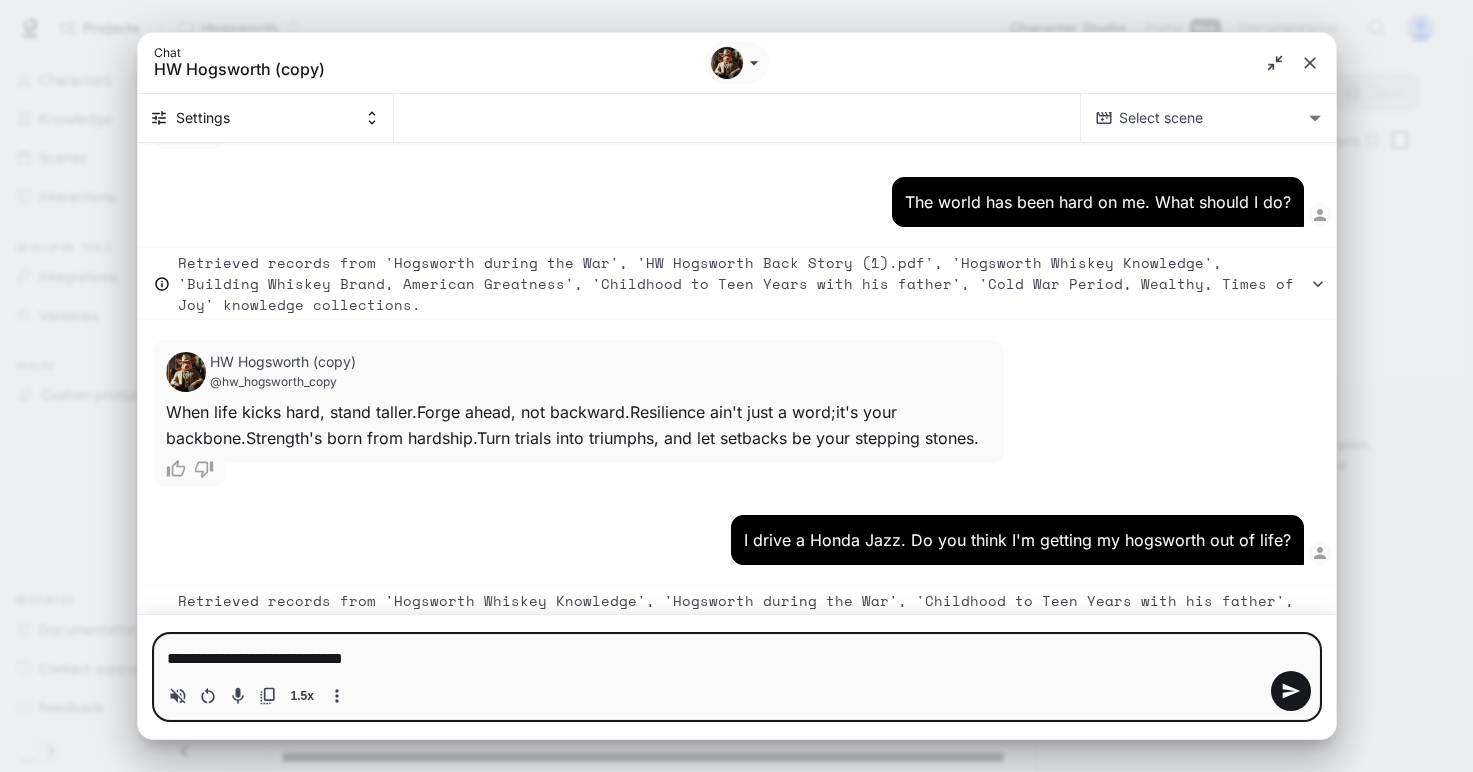type on "**********" 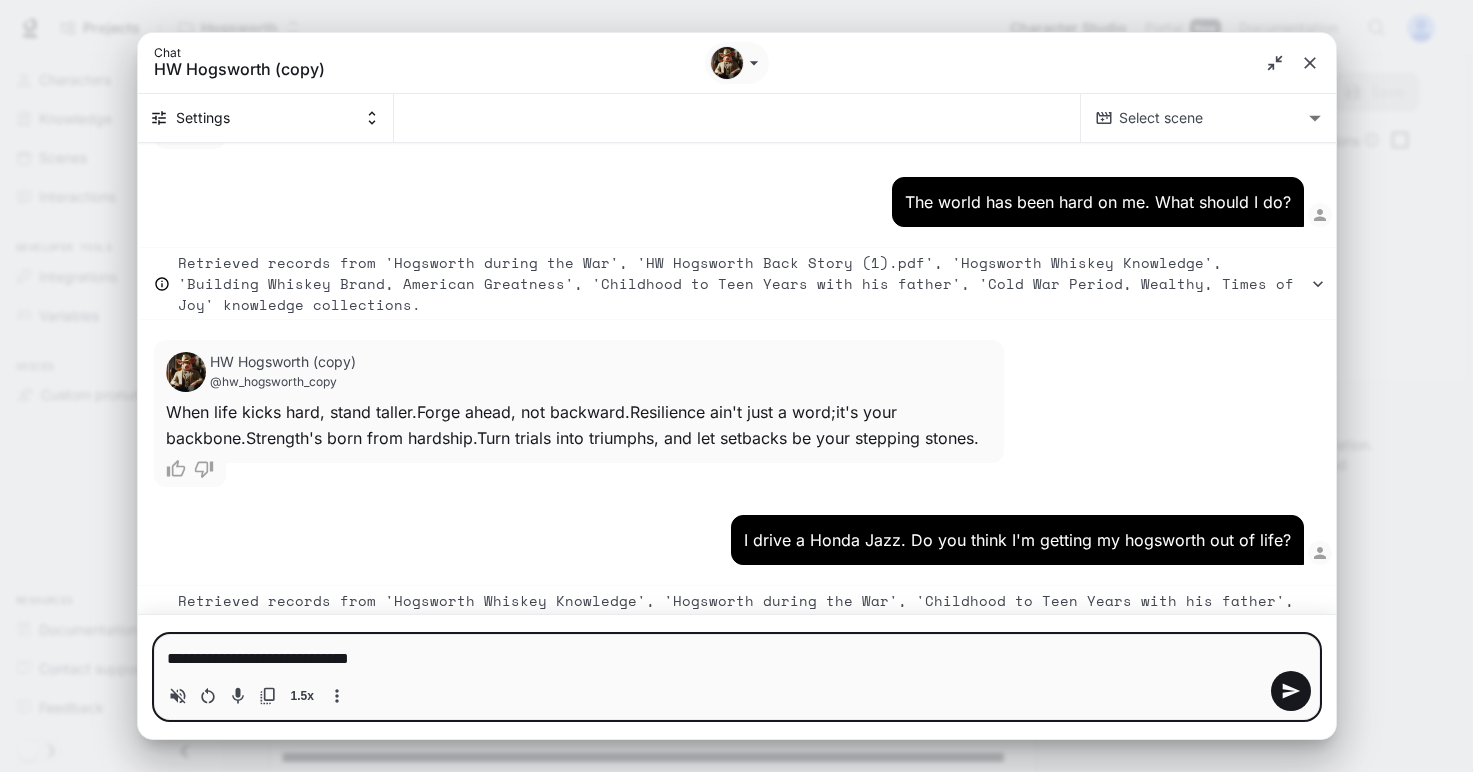 type on "**********" 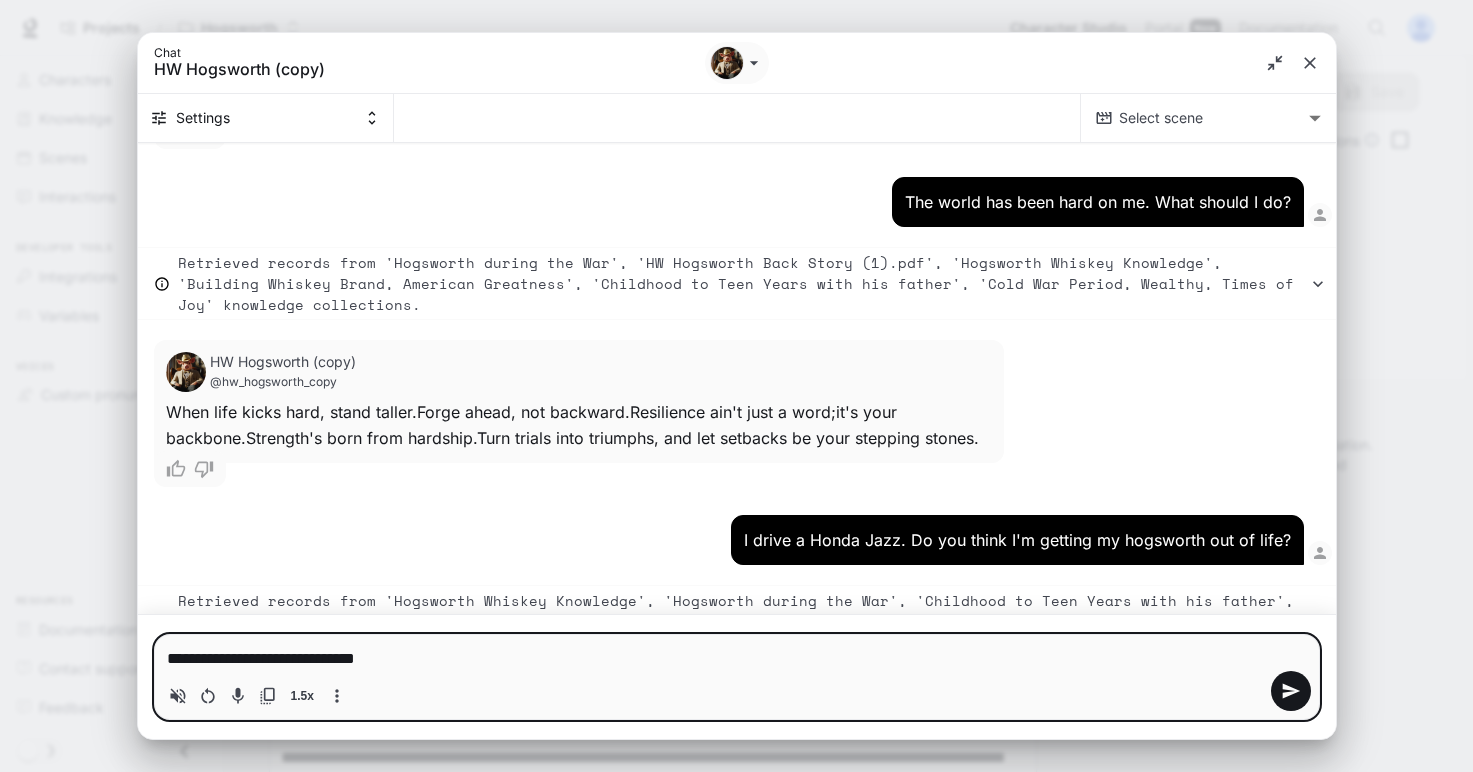 type on "**********" 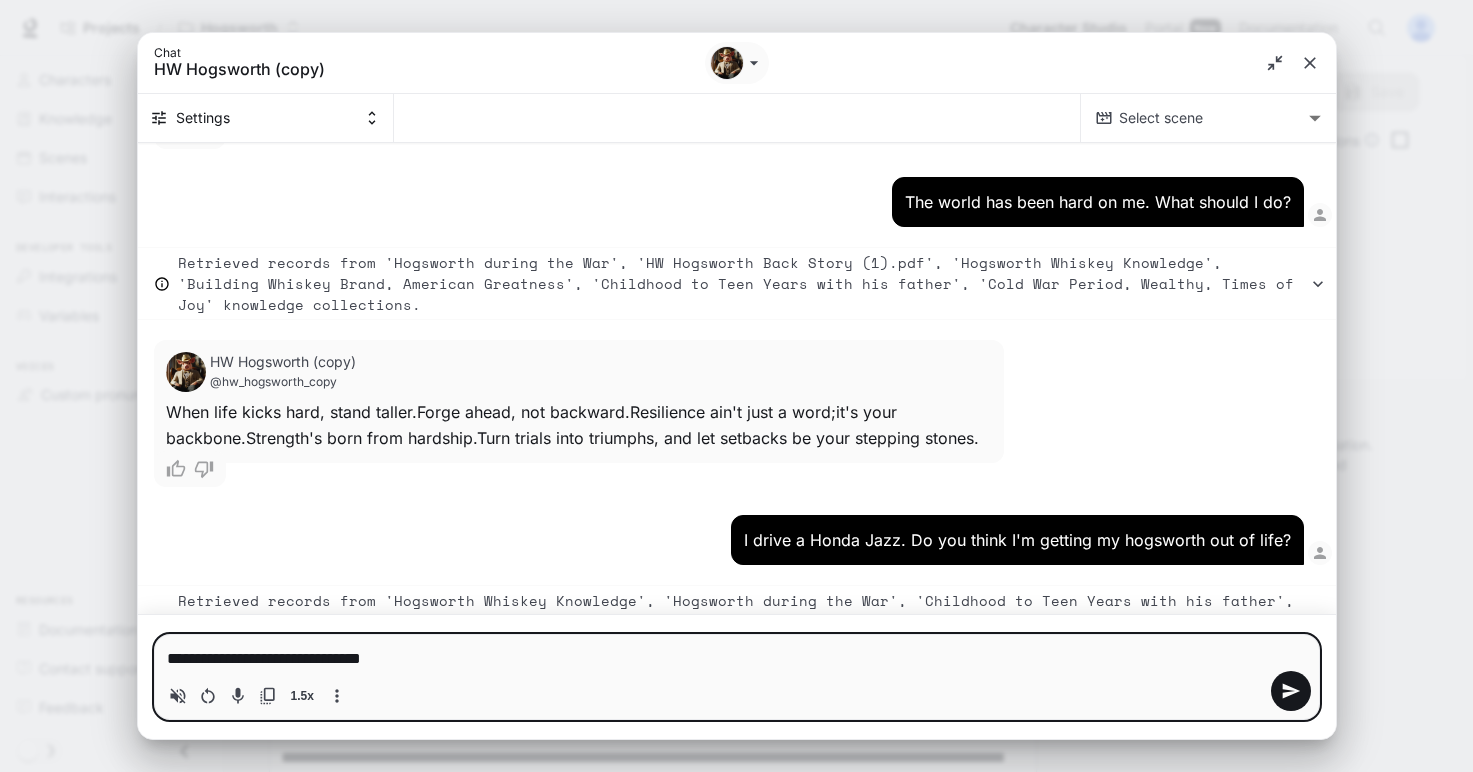 type on "*" 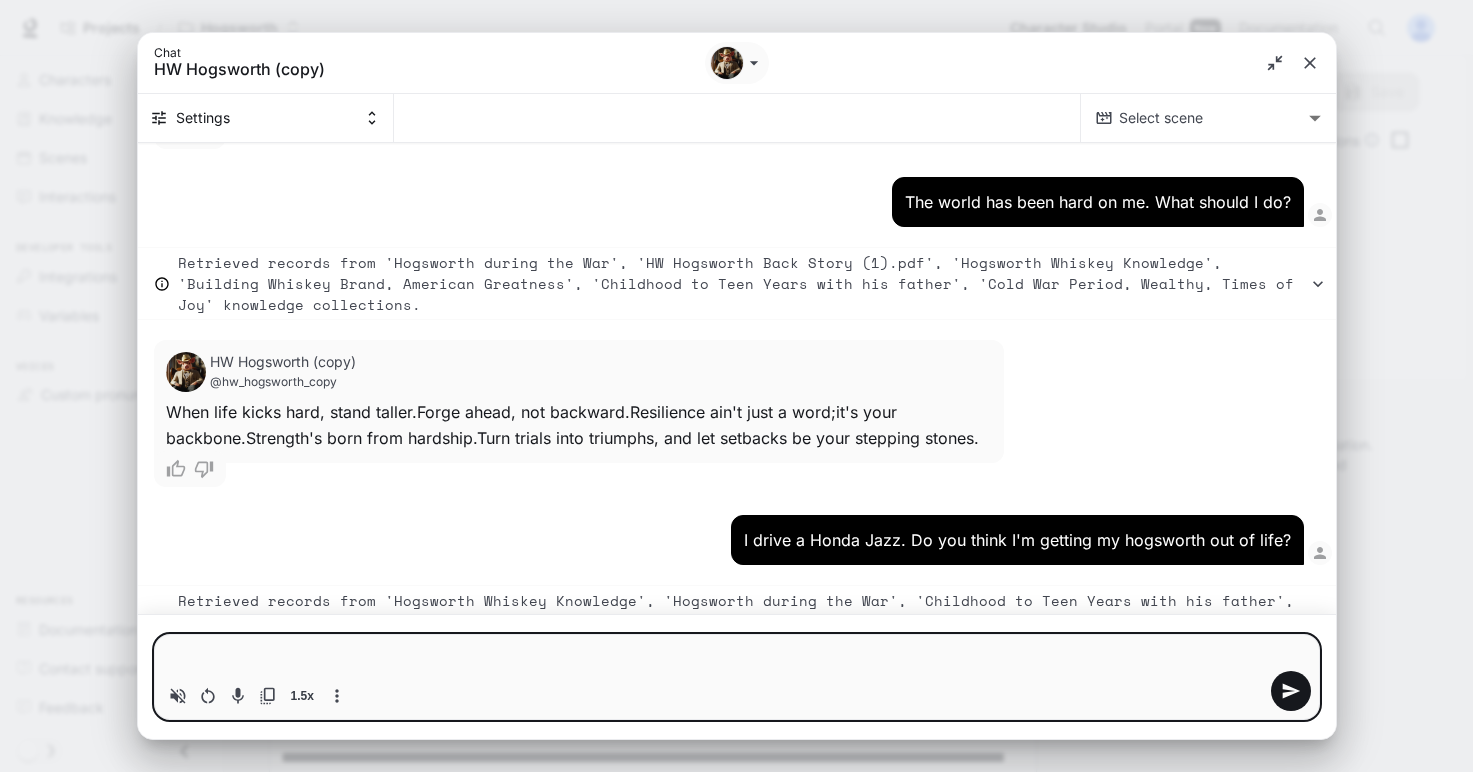 type on "*" 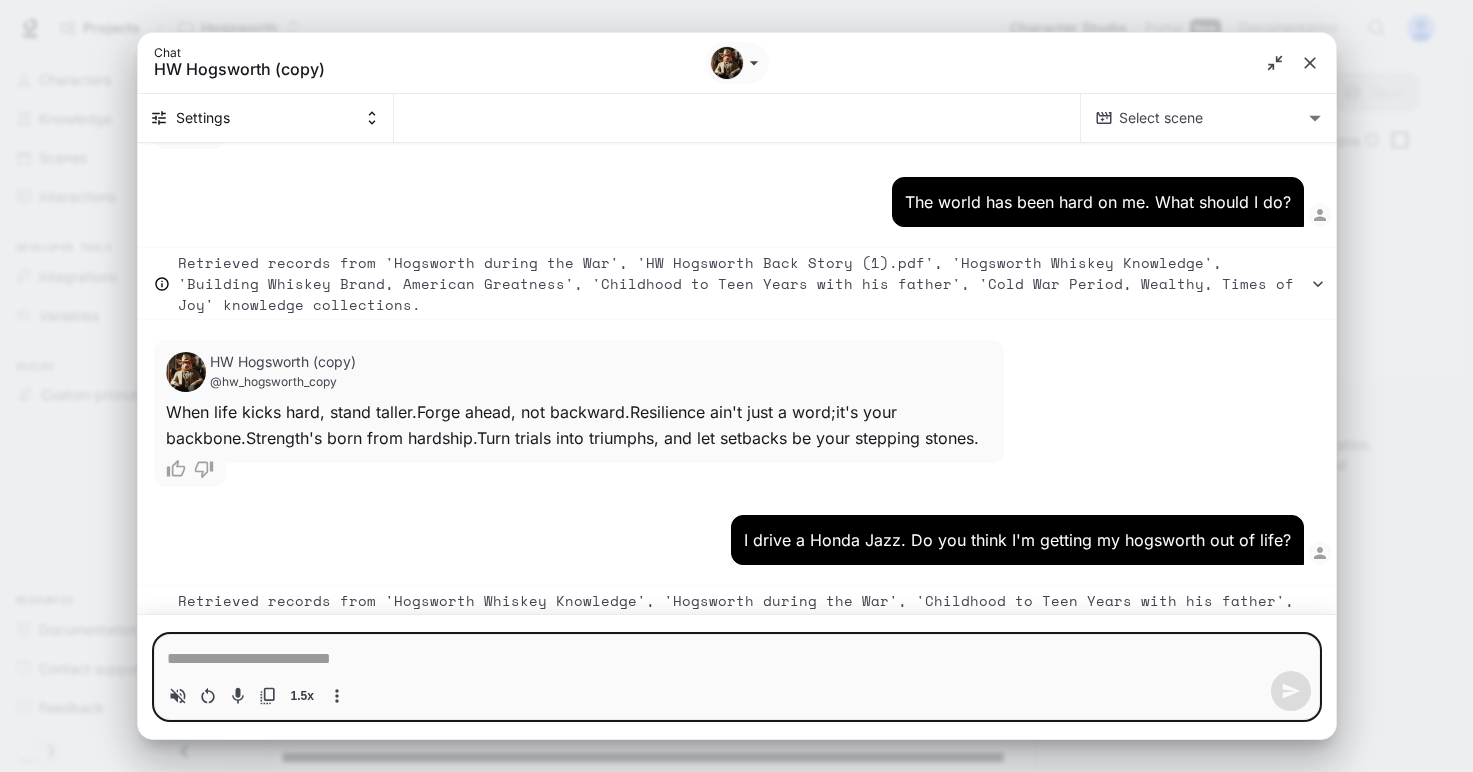 type on "*" 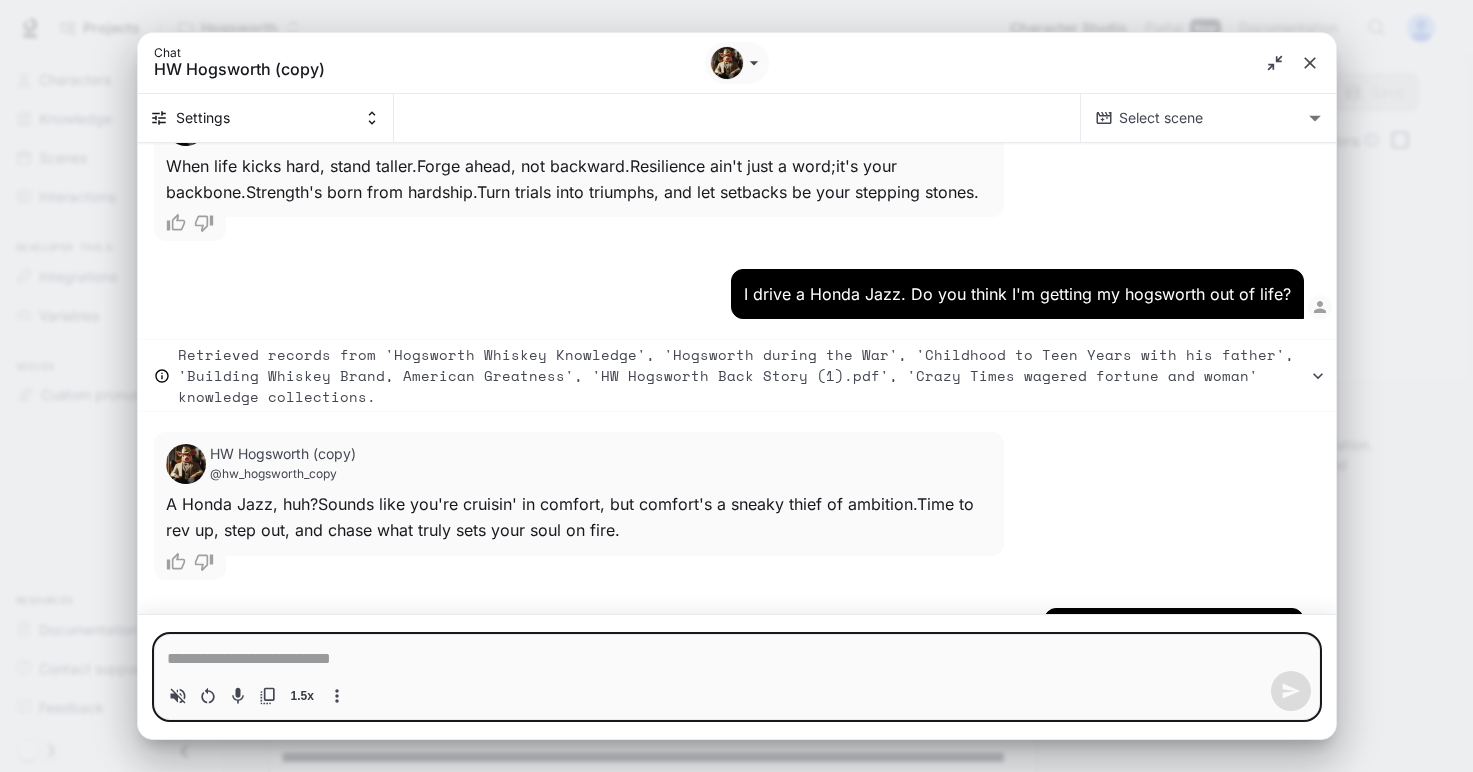 type on "*" 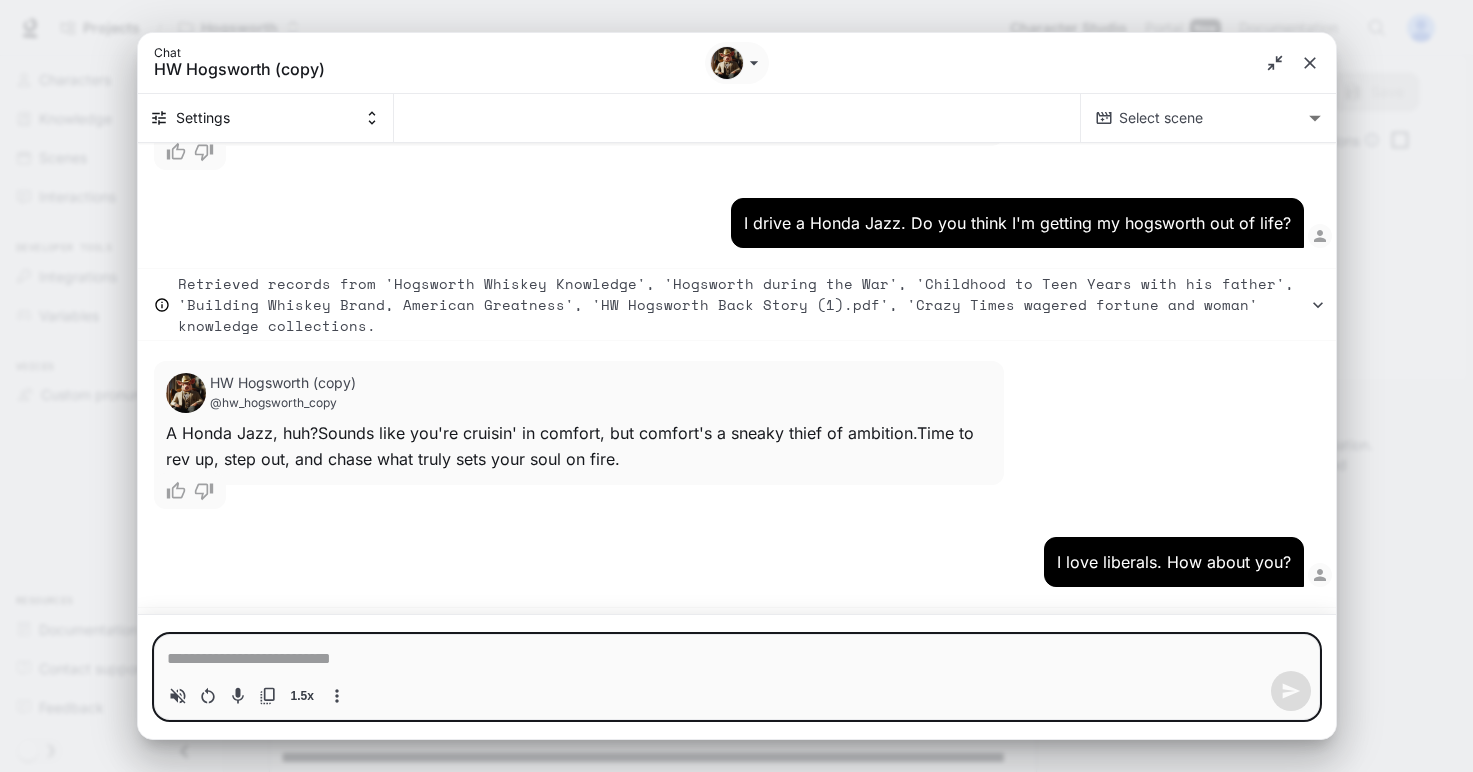 scroll, scrollTop: 13631, scrollLeft: 0, axis: vertical 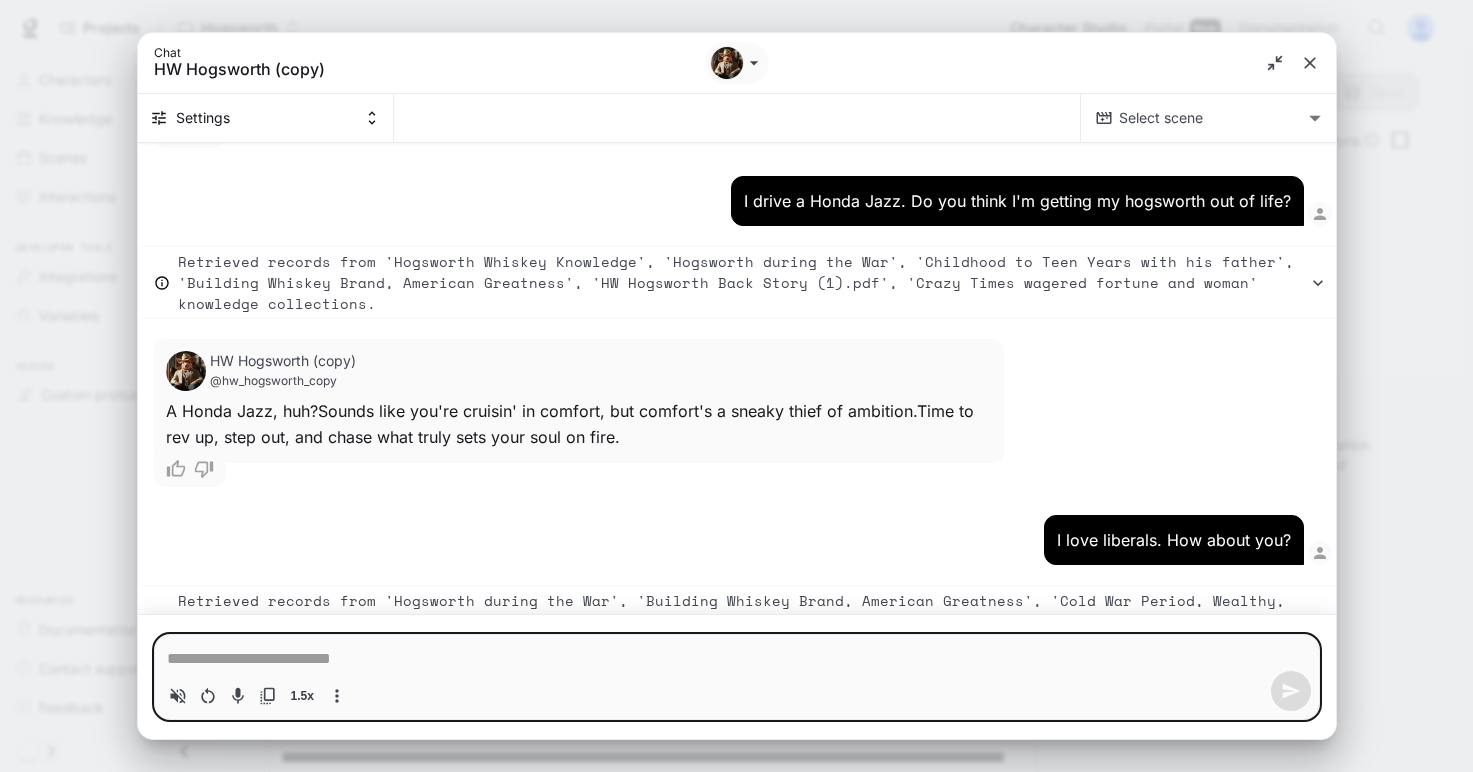 type on "*" 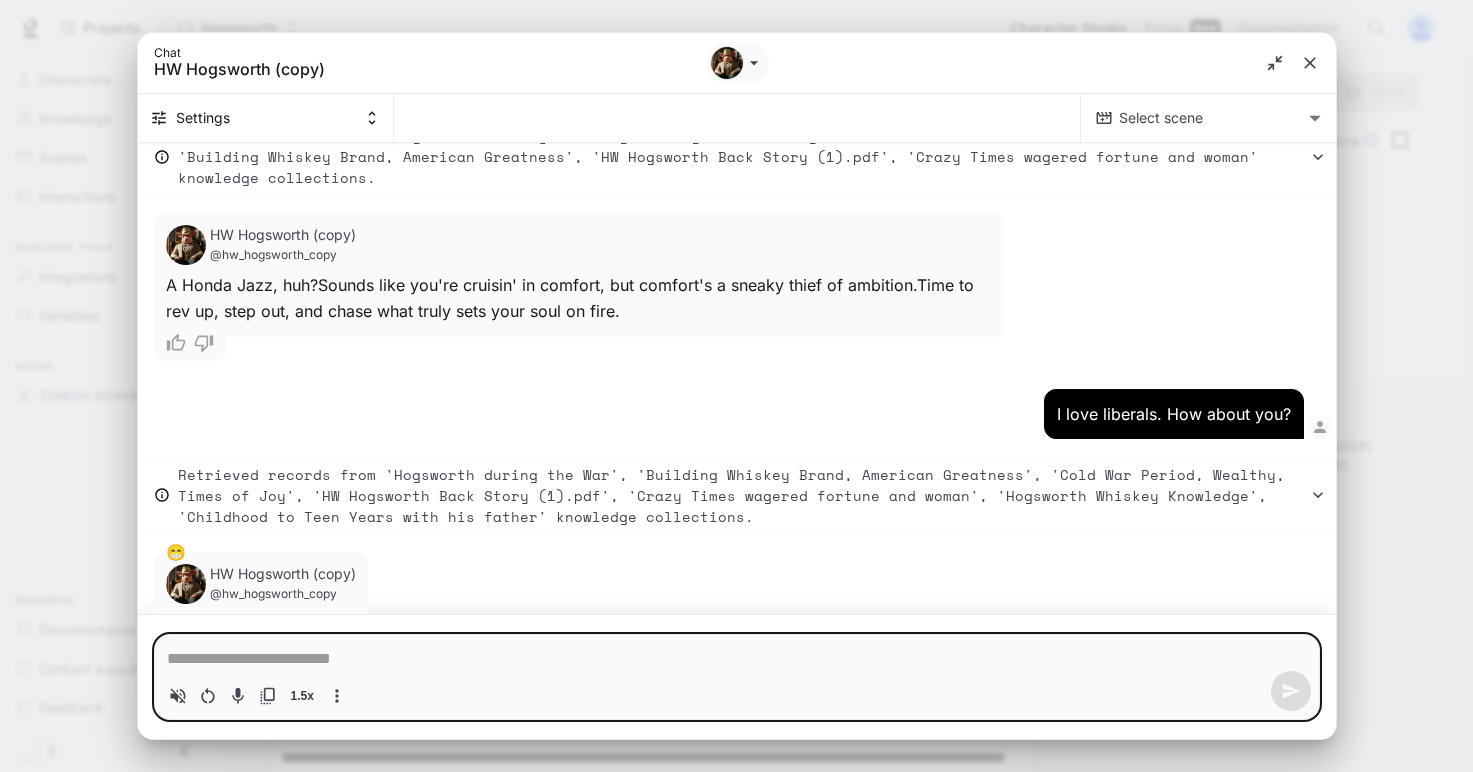 type on "*" 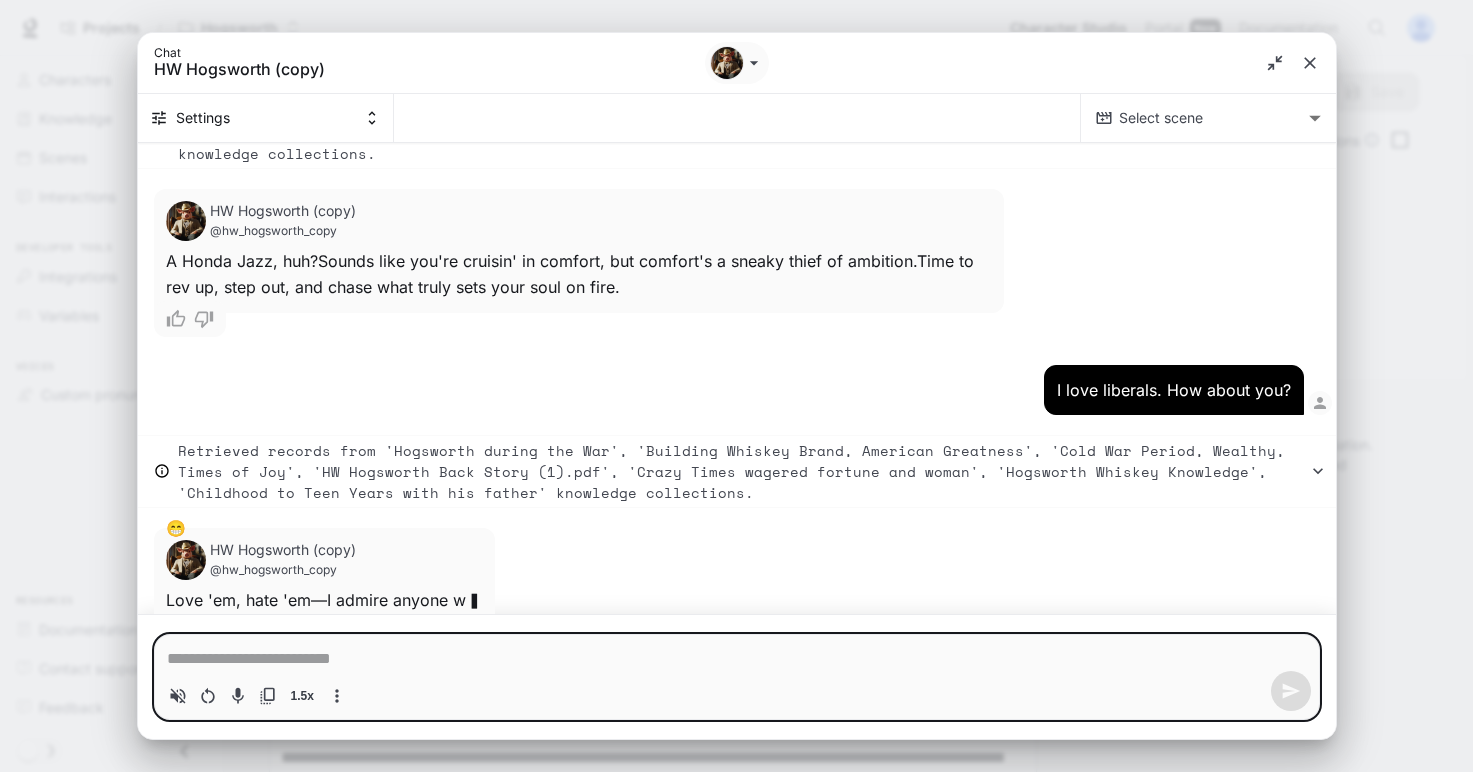 type on "*" 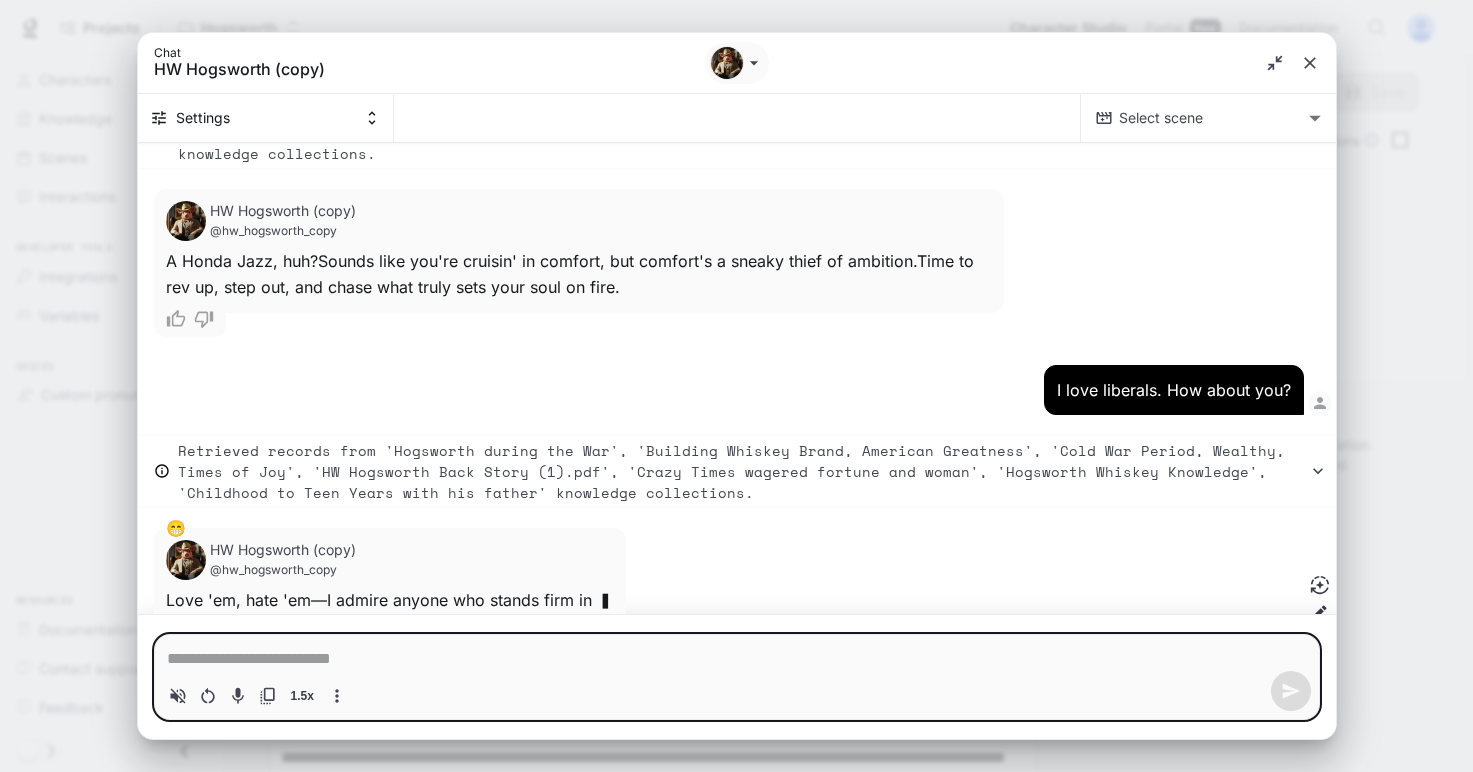 type on "*" 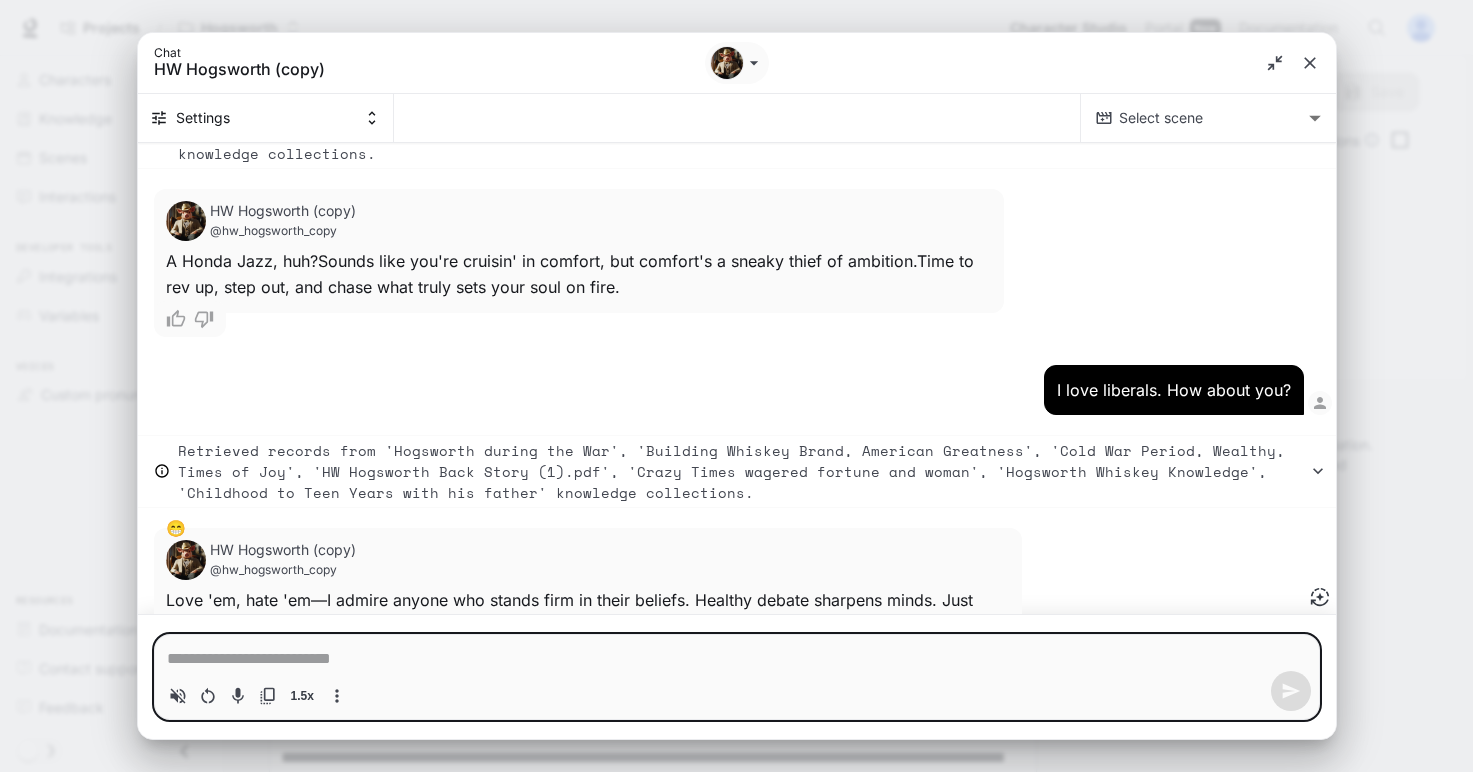 scroll, scrollTop: 13806, scrollLeft: 0, axis: vertical 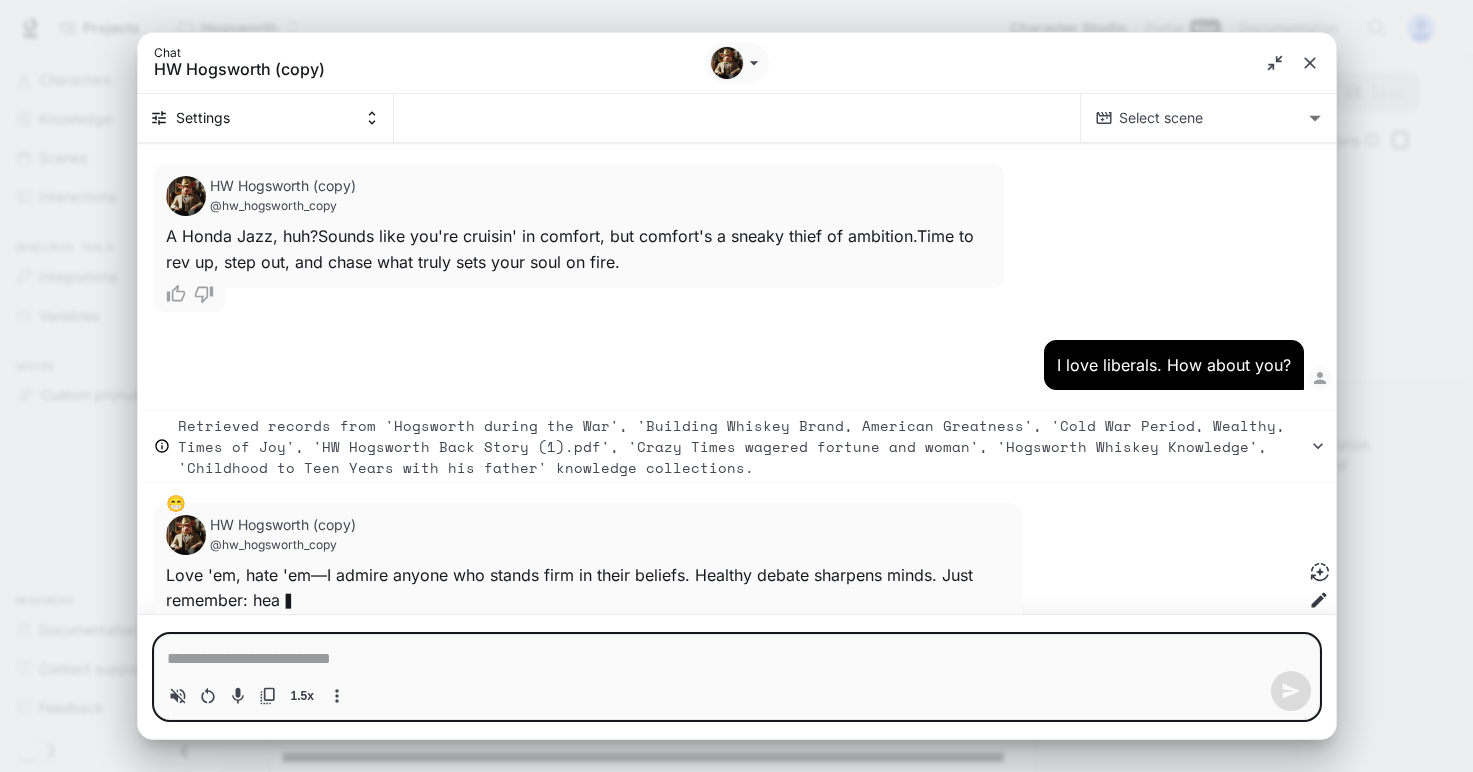 type on "*" 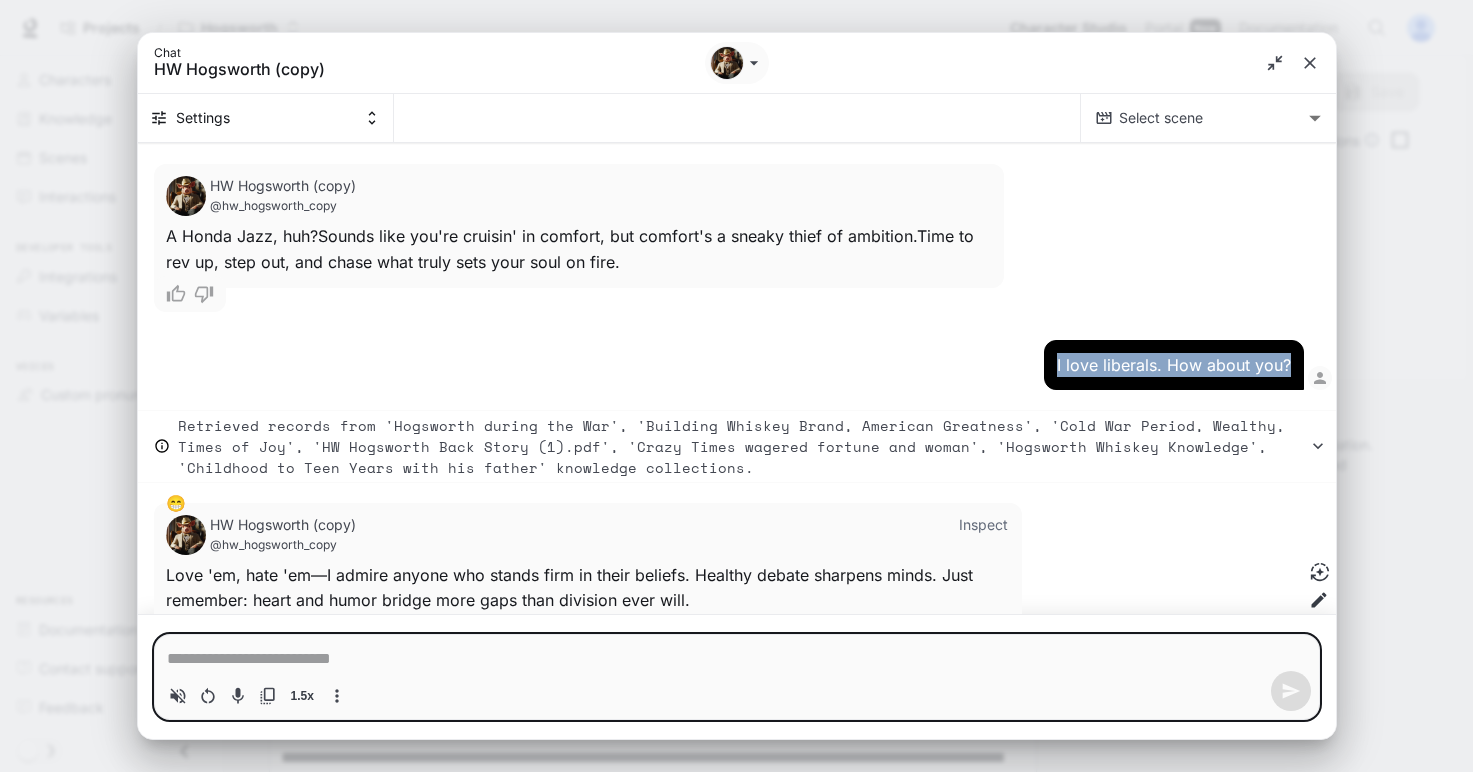 drag, startPoint x: 1053, startPoint y: 295, endPoint x: 1283, endPoint y: 297, distance: 230.0087 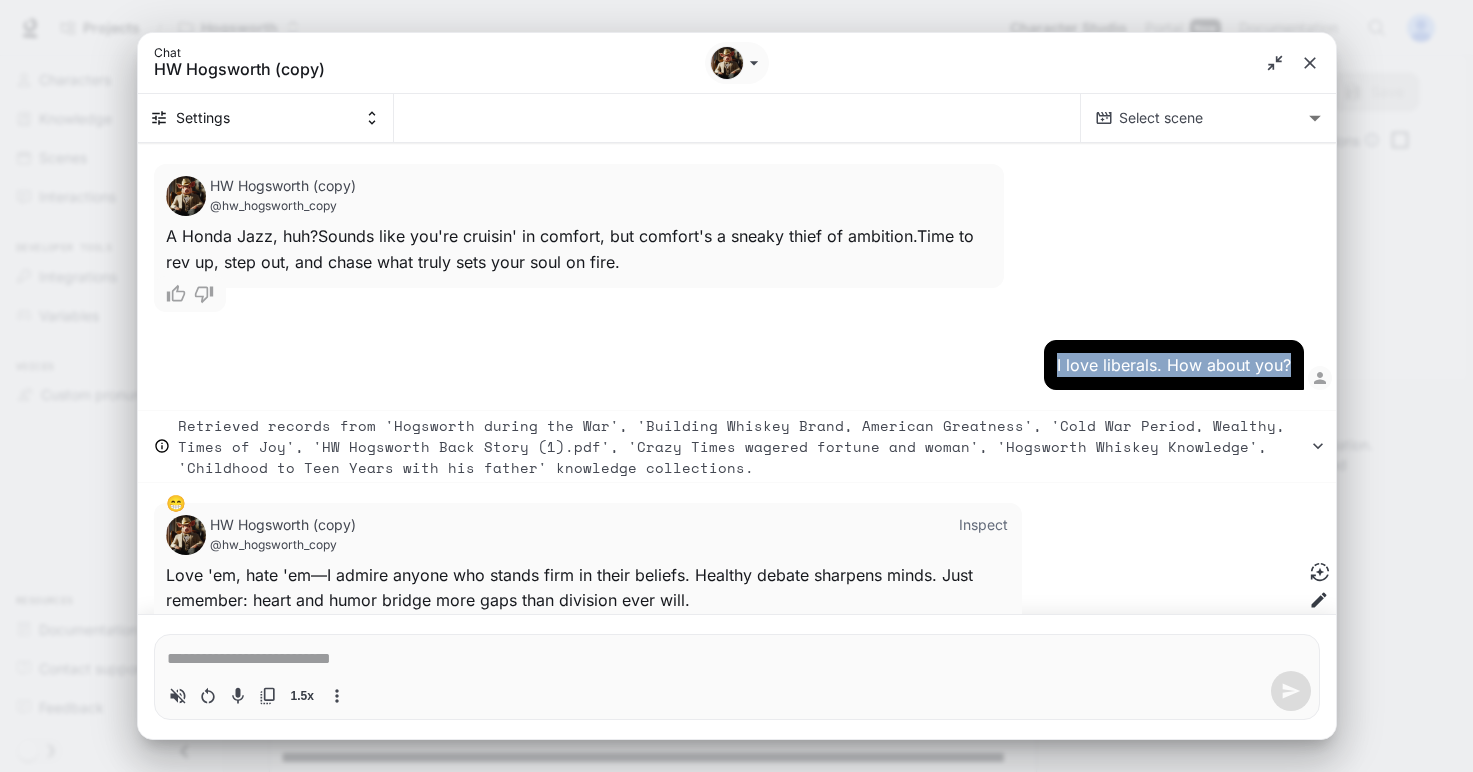 copy on "I love liberals. How about you?" 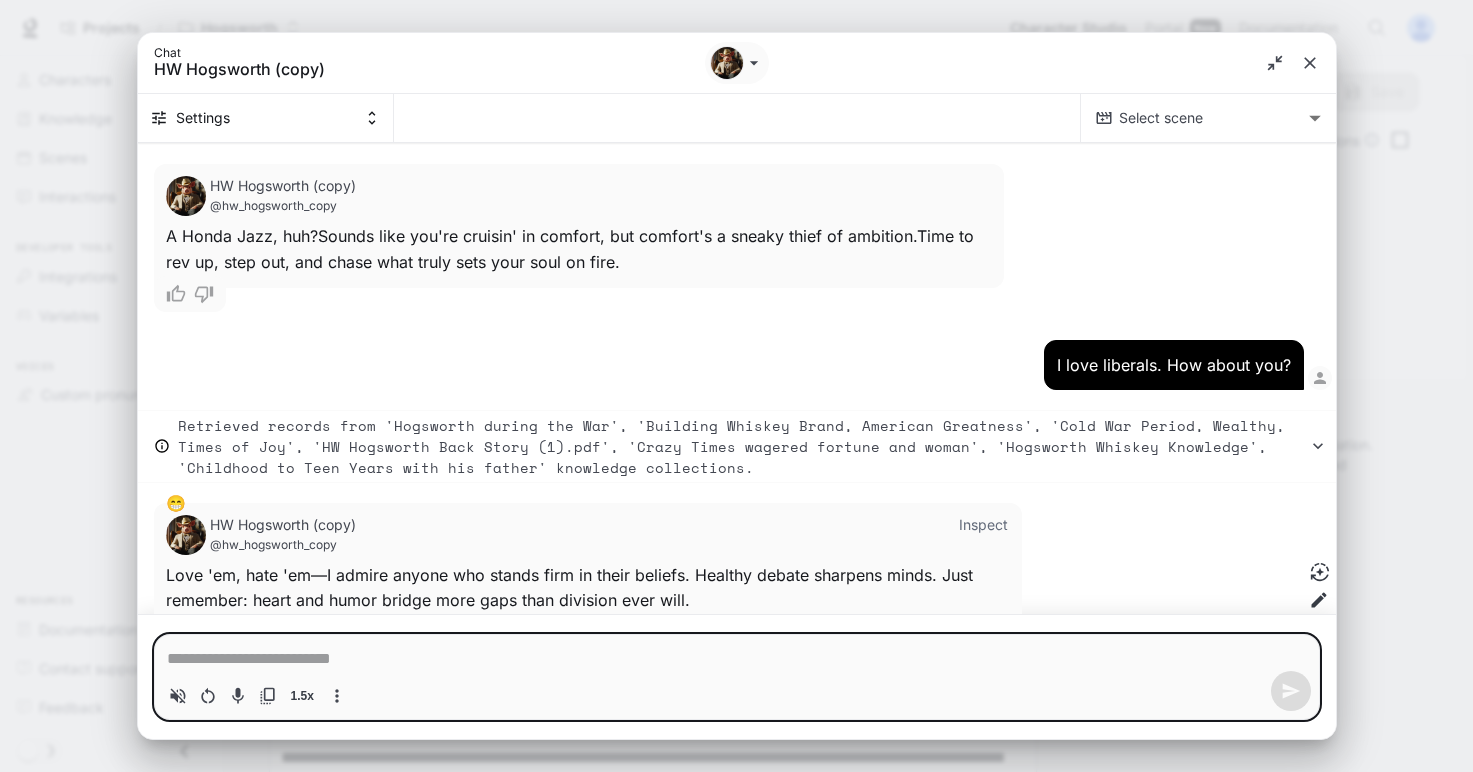 click at bounding box center [737, 659] 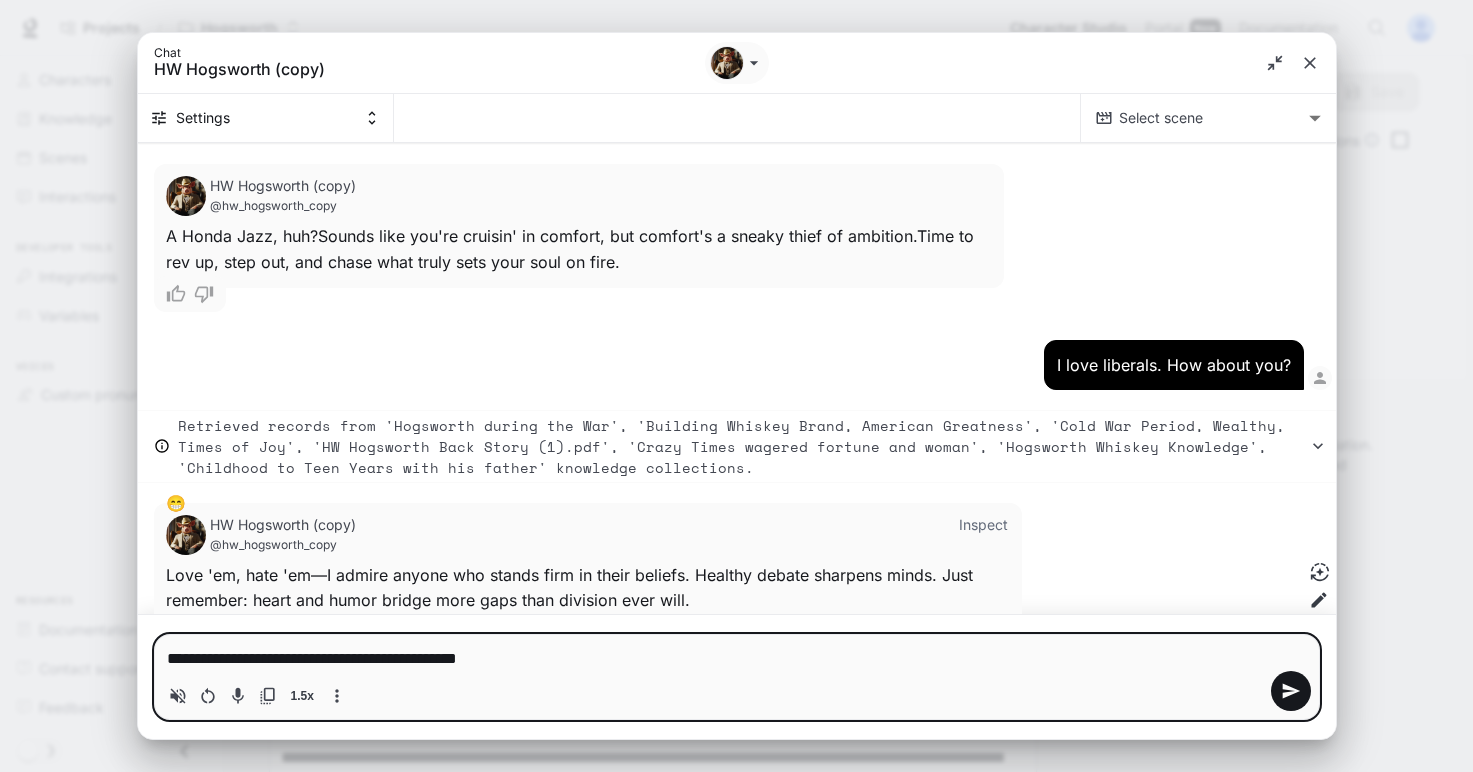drag, startPoint x: 227, startPoint y: 658, endPoint x: 79, endPoint y: 664, distance: 148.12157 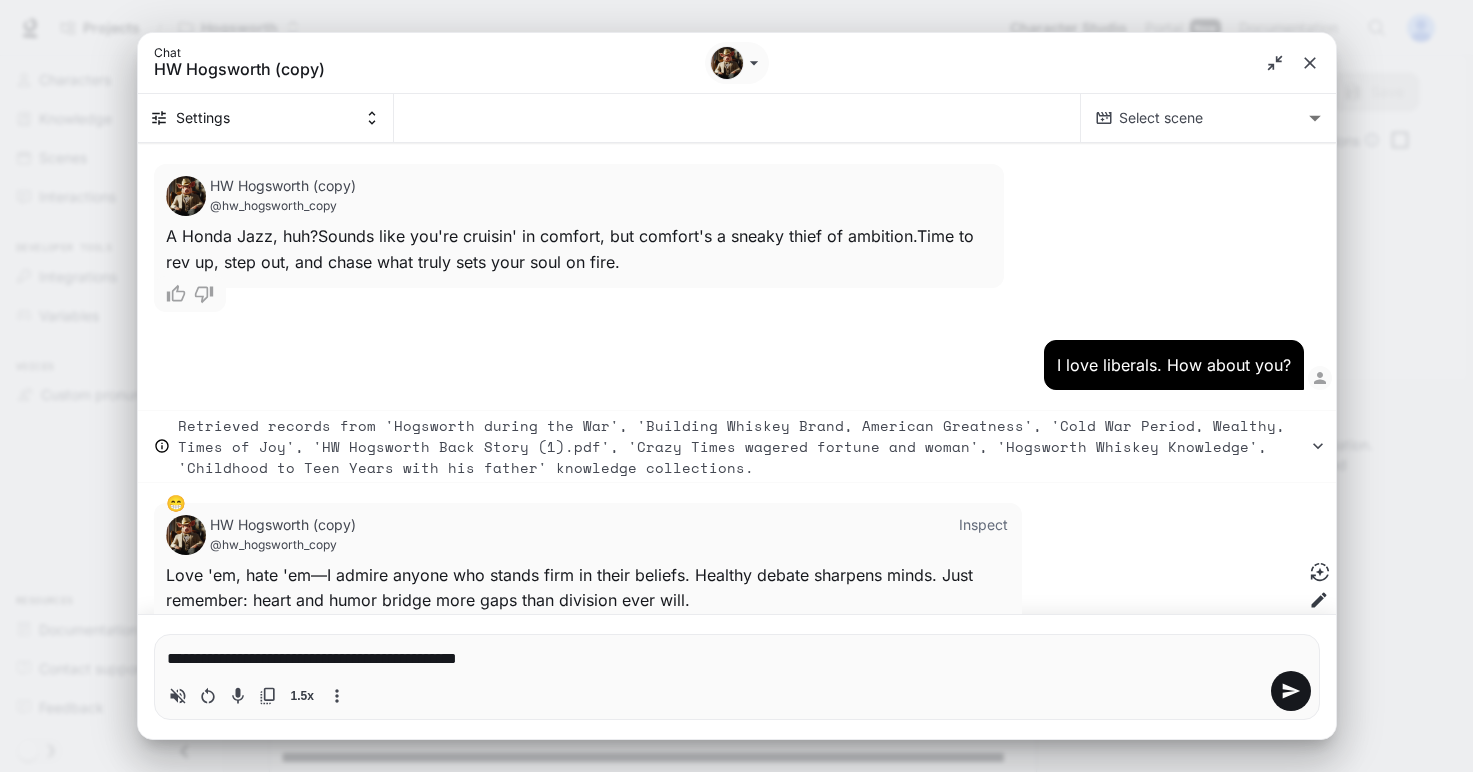 type on "**********" 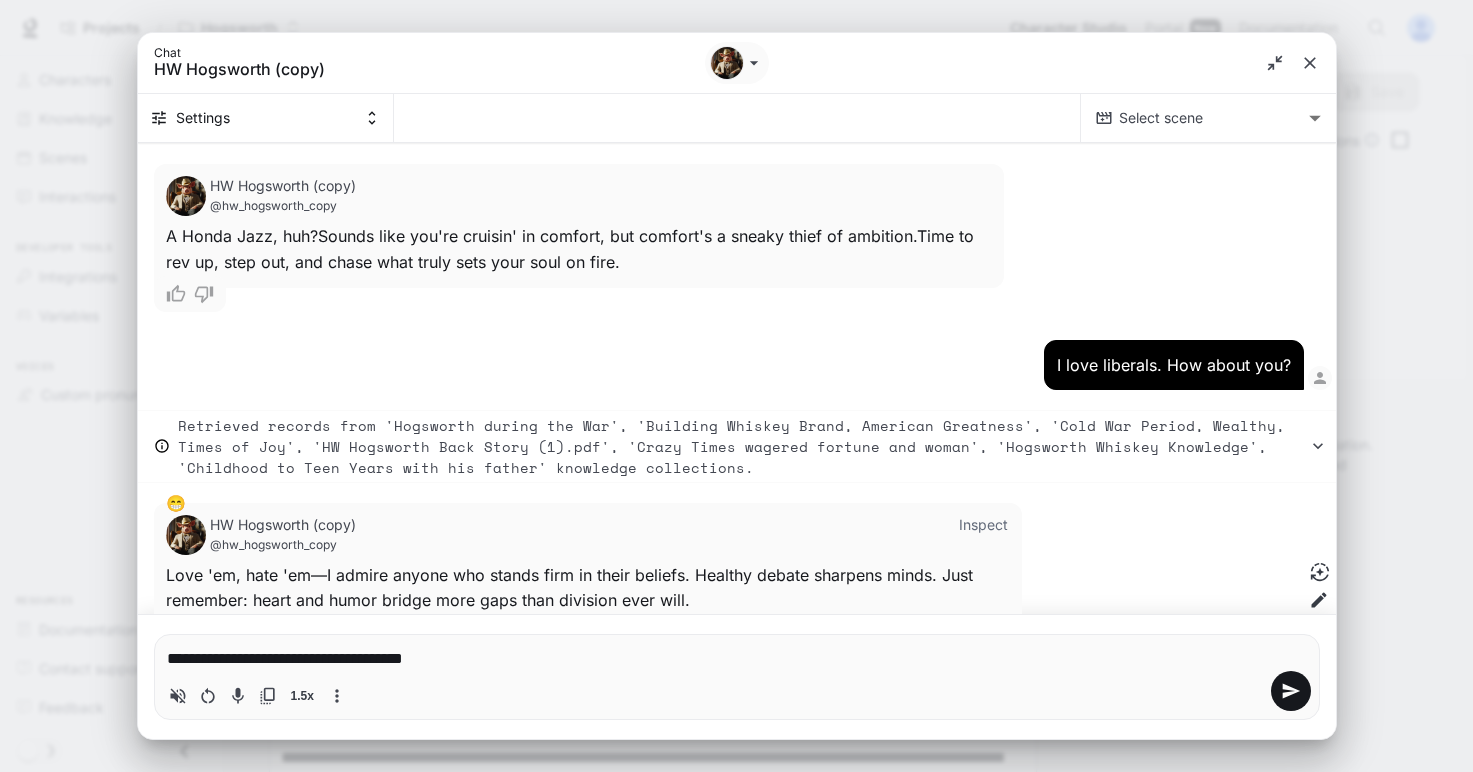 type 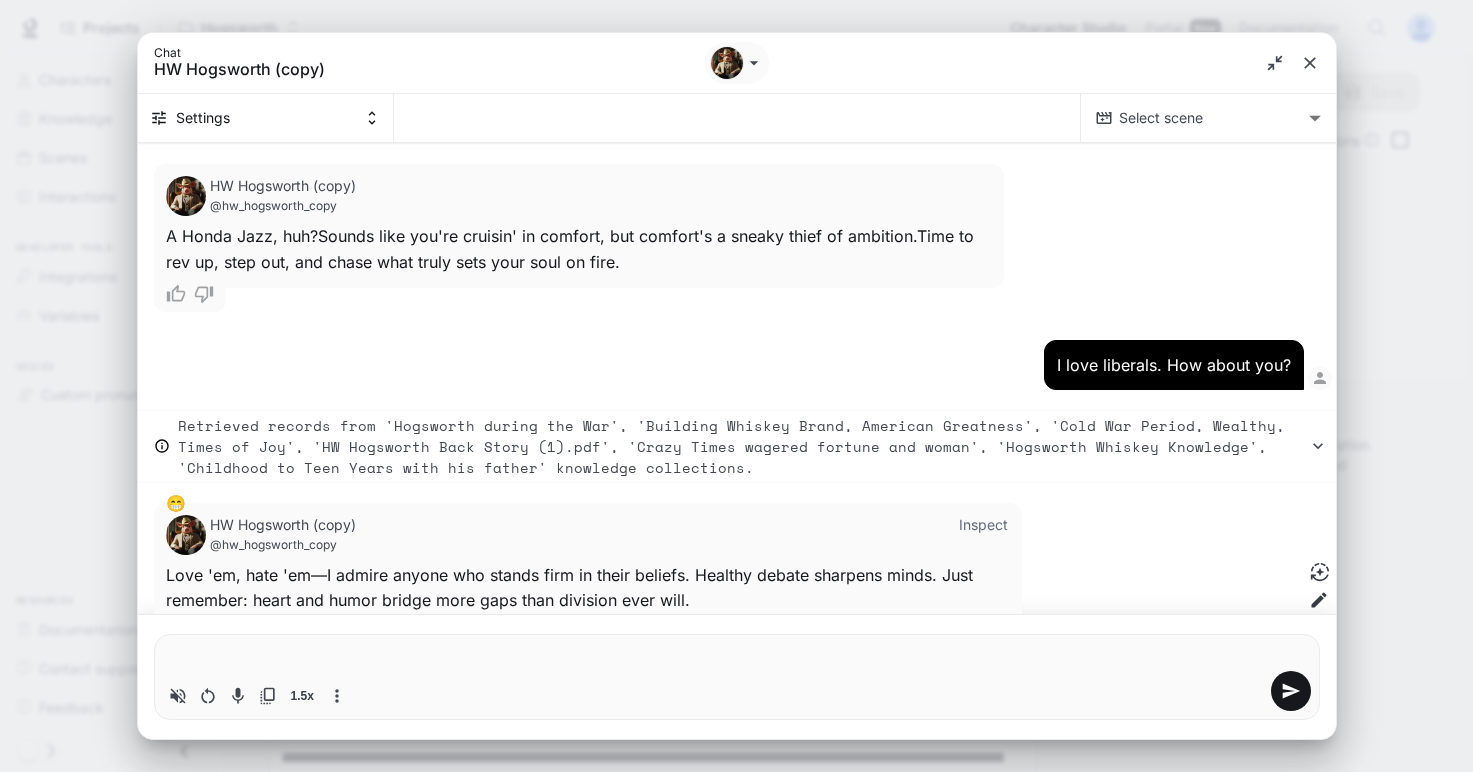 type on "*" 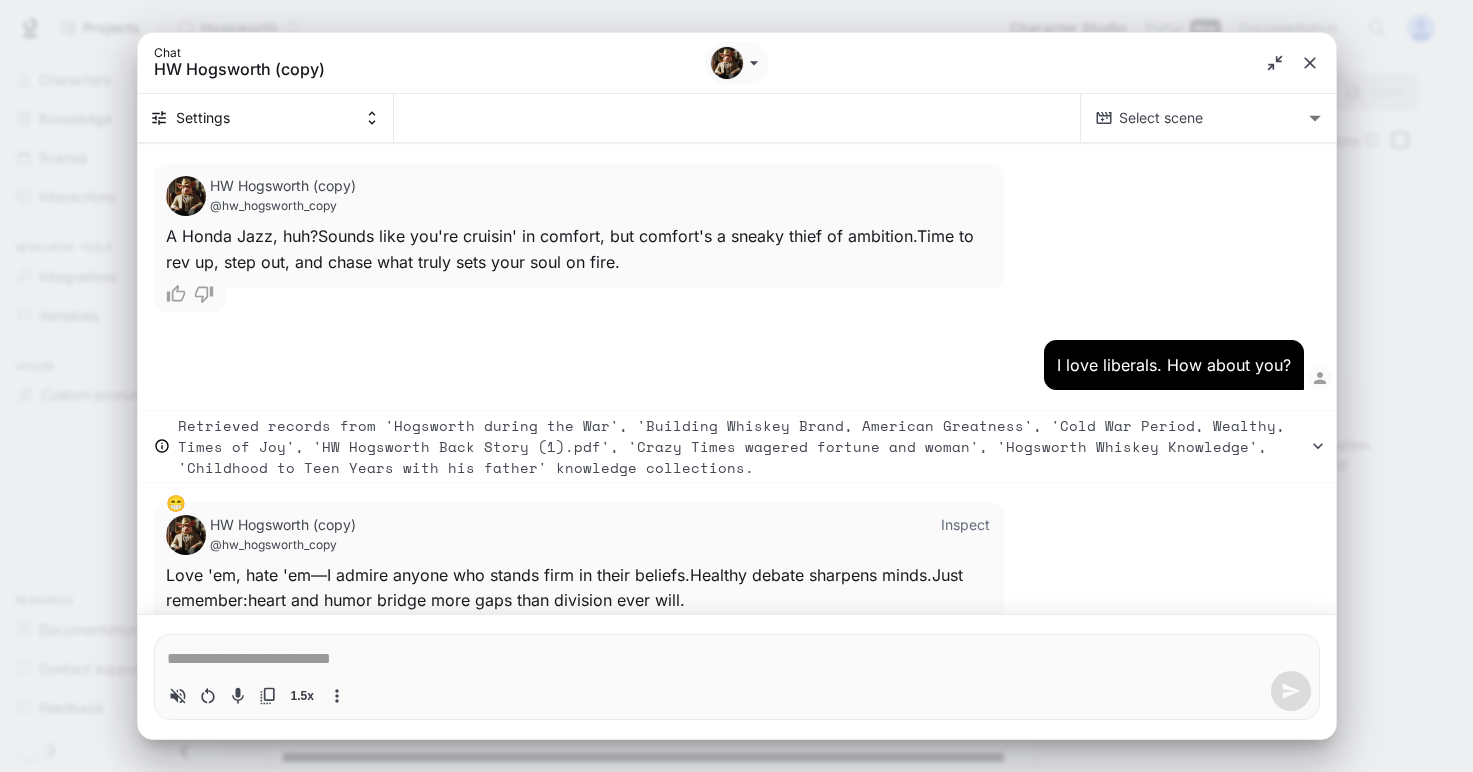 type on "*" 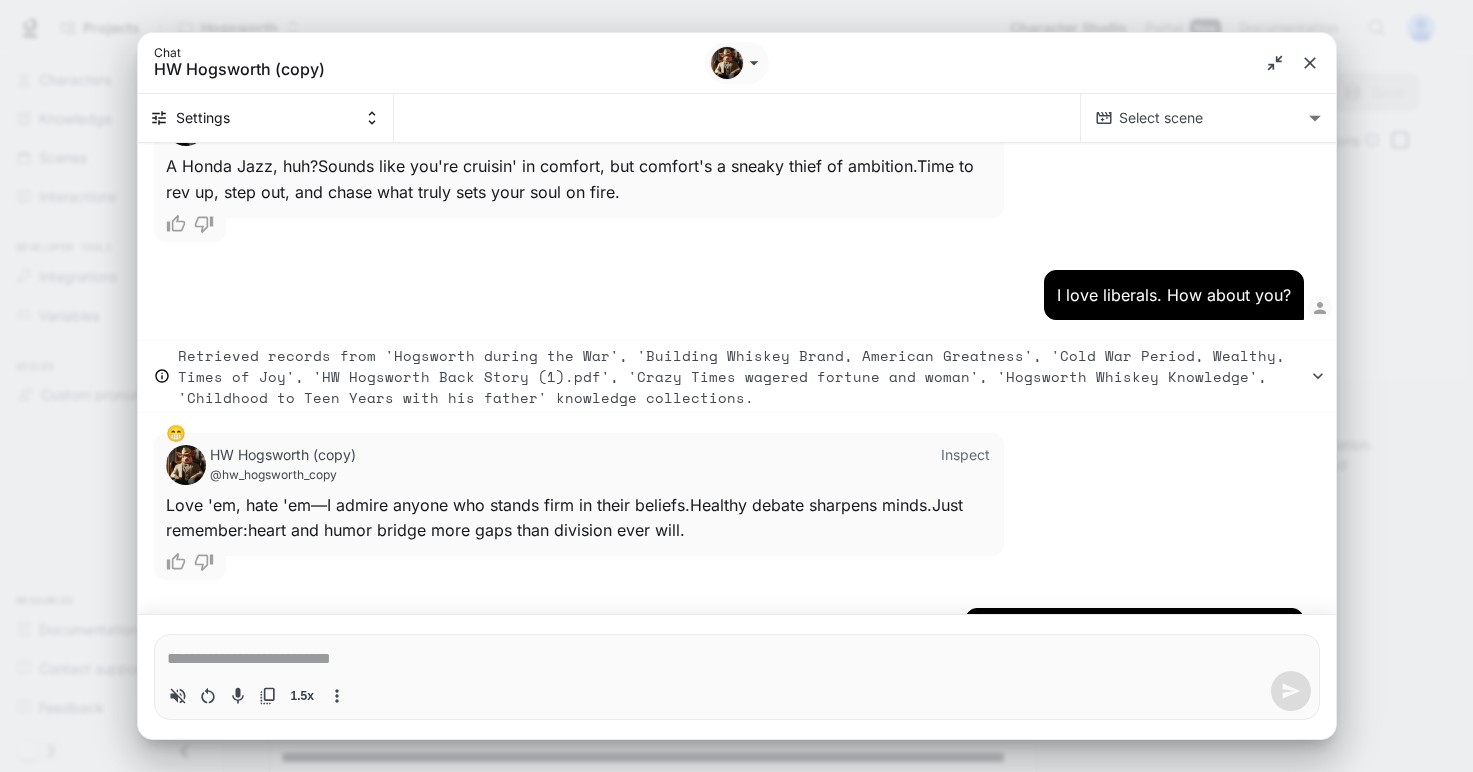 type on "*" 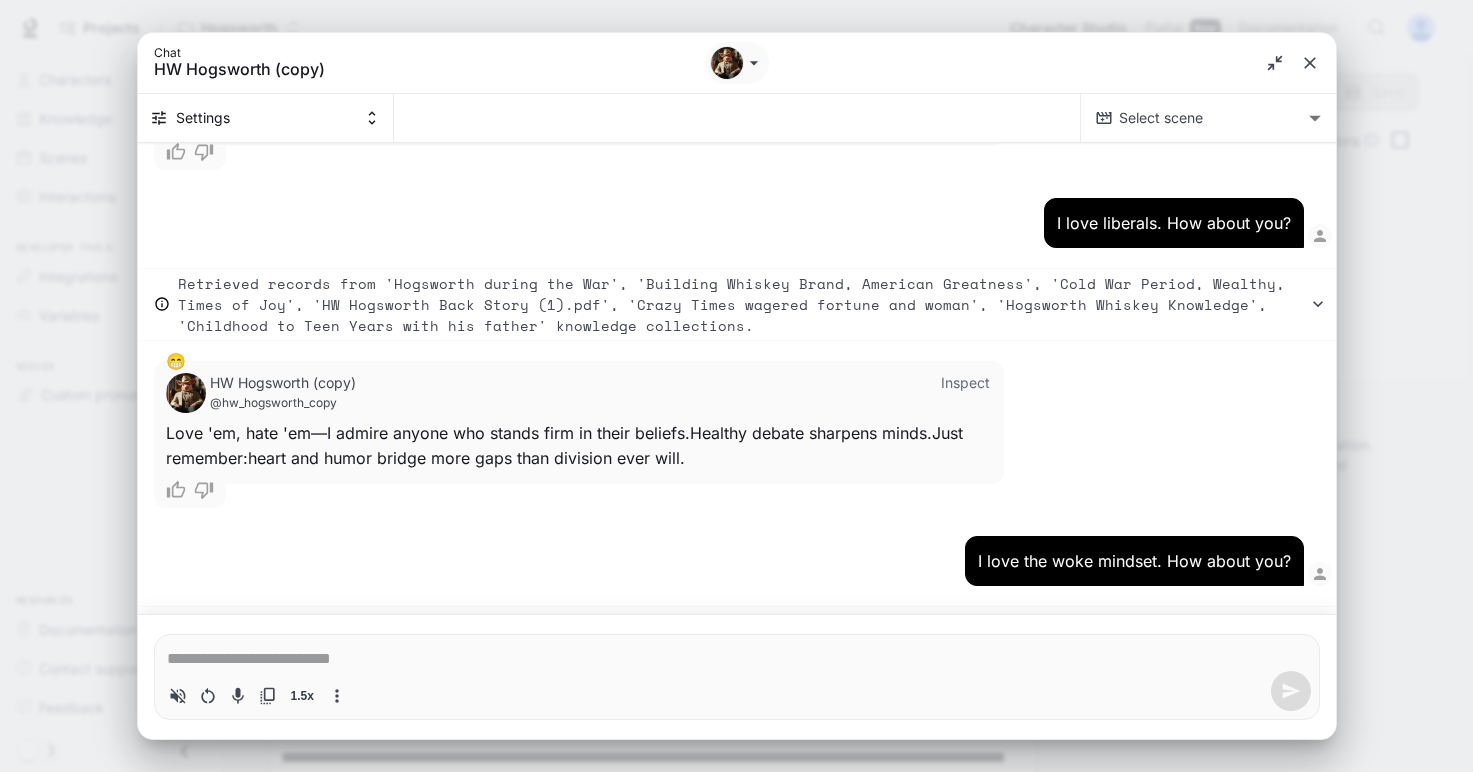 type on "*" 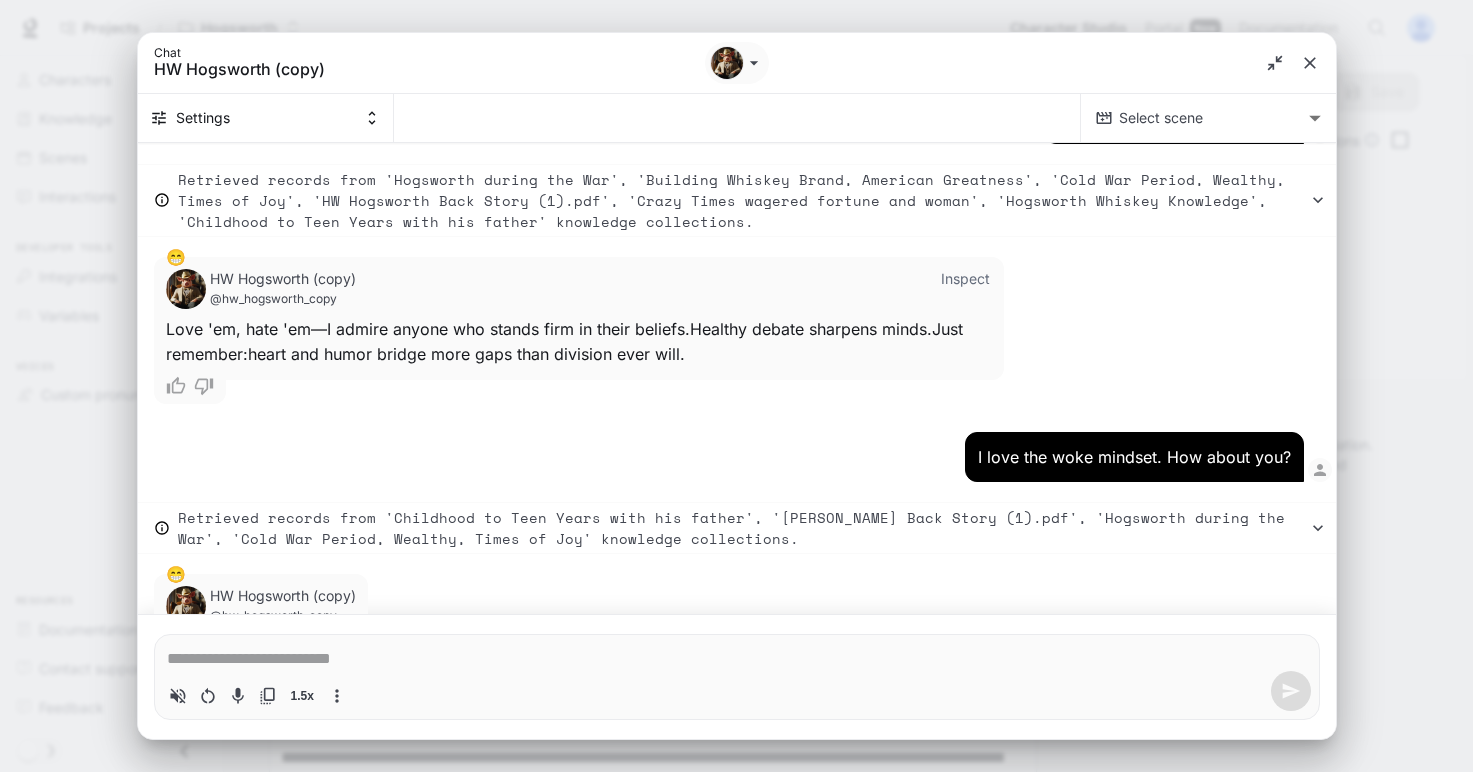 type on "*" 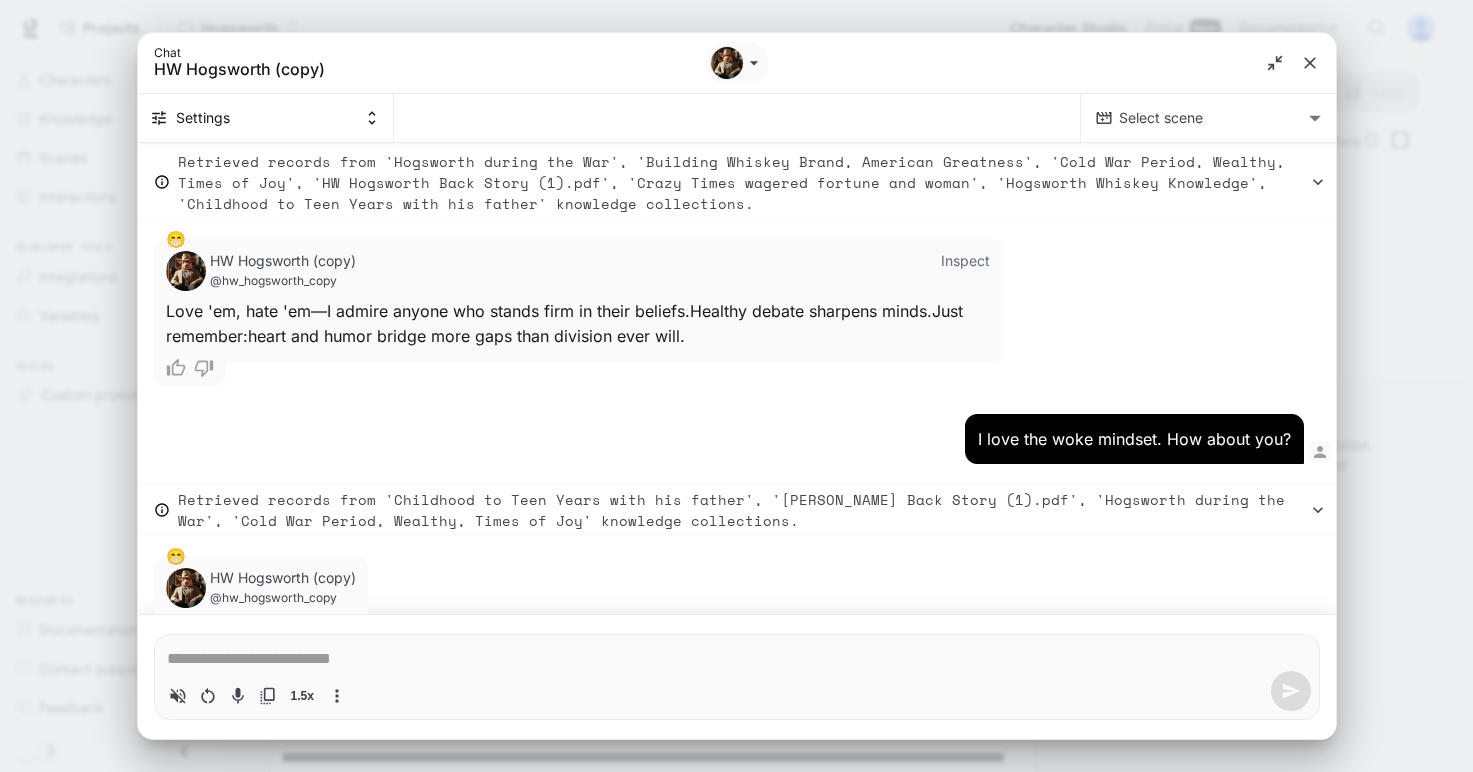 type on "*" 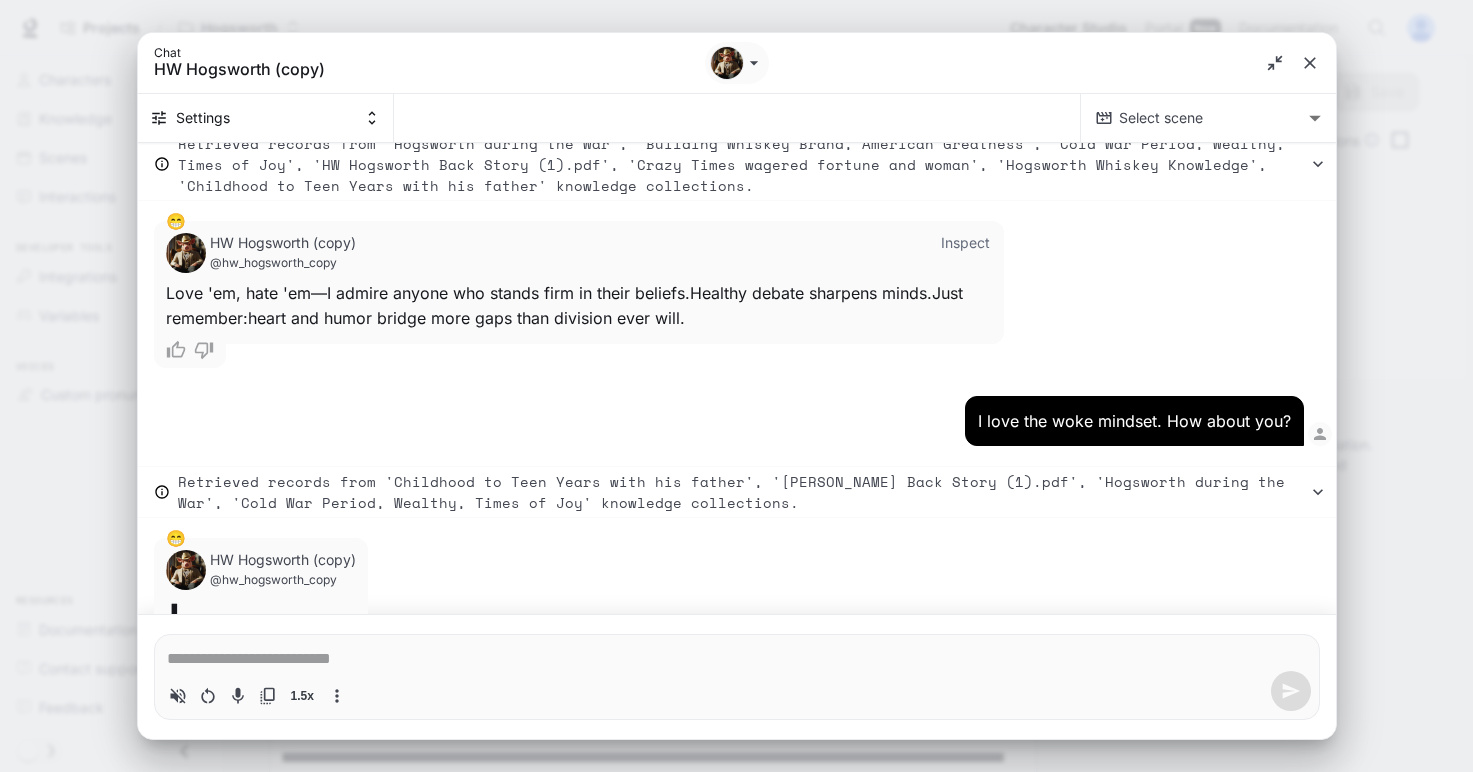 type on "*" 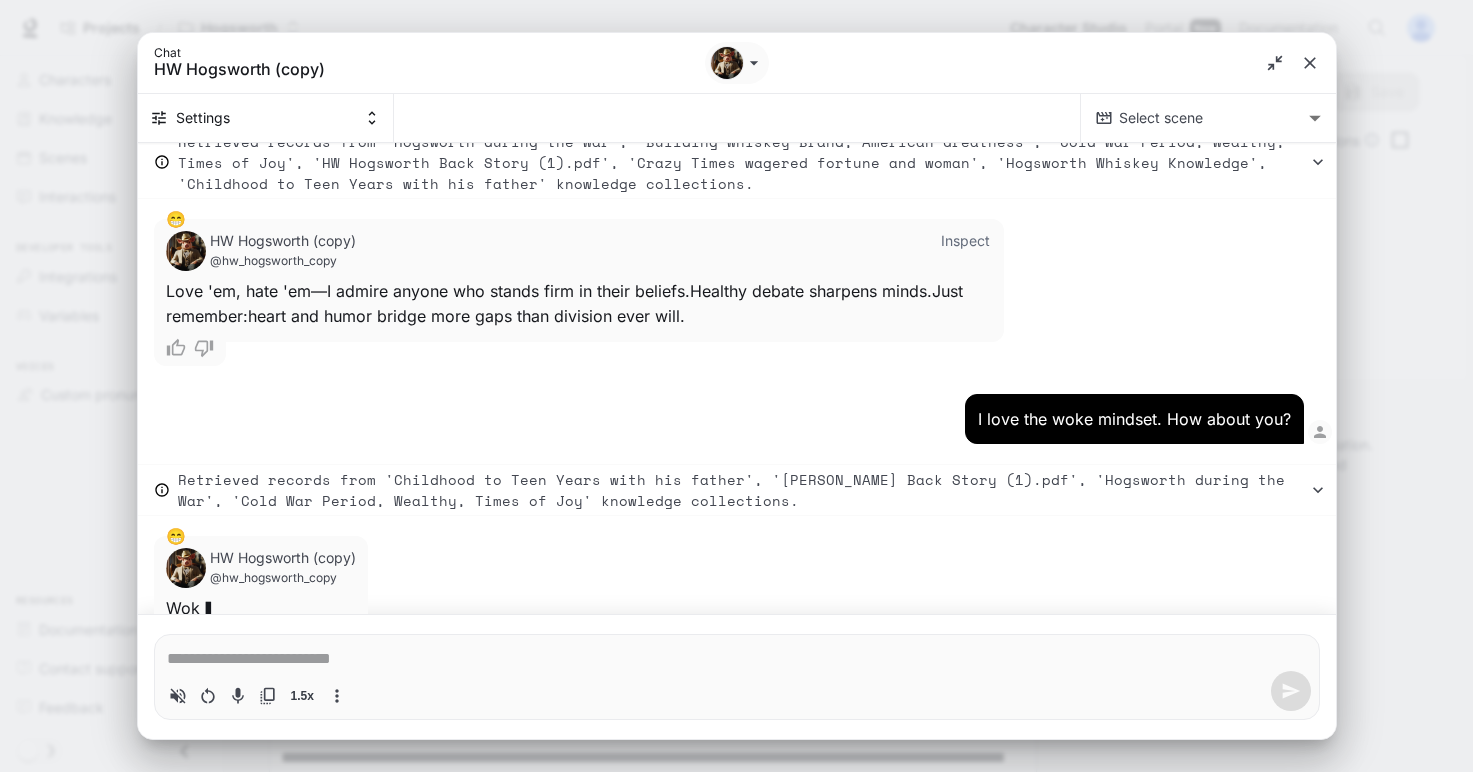scroll, scrollTop: 14098, scrollLeft: 0, axis: vertical 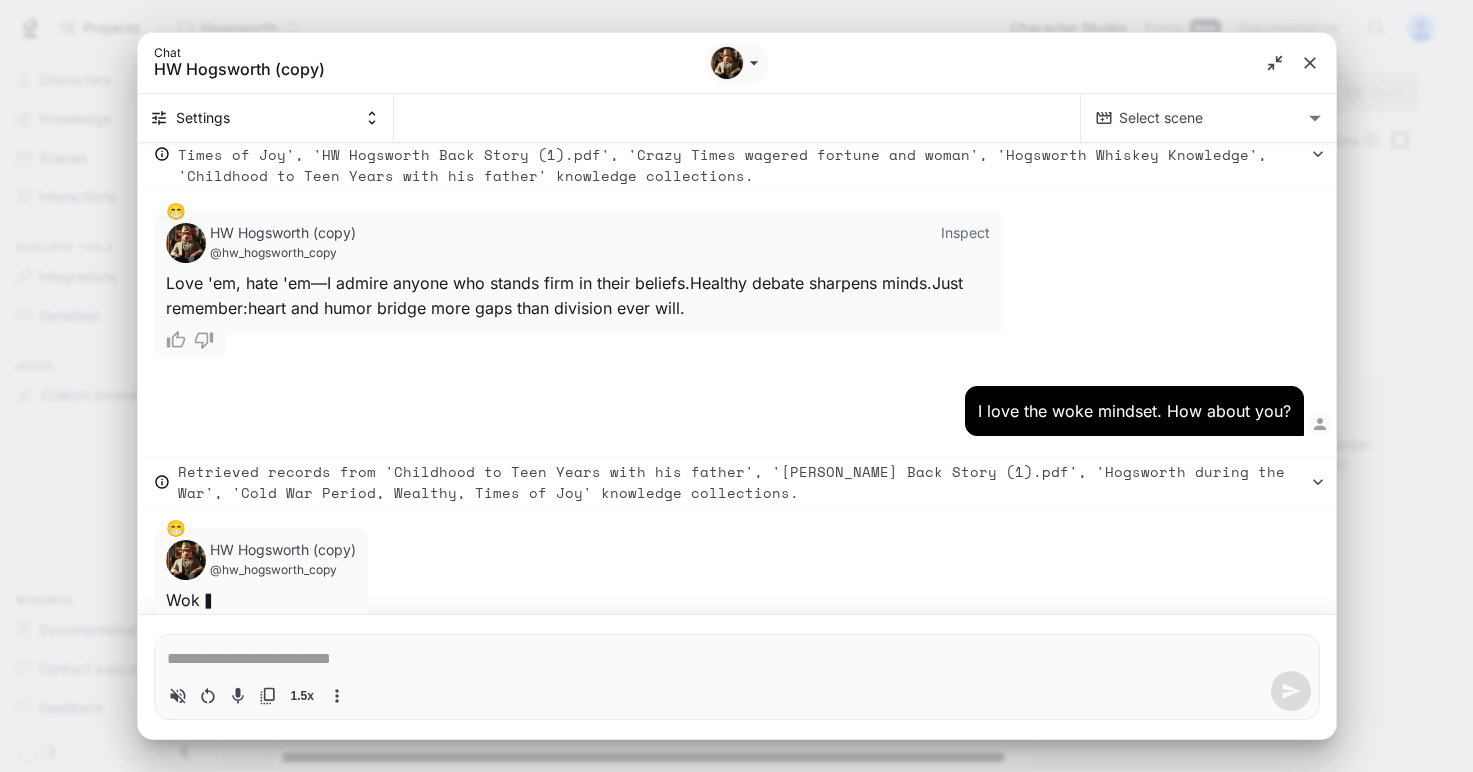 type on "*" 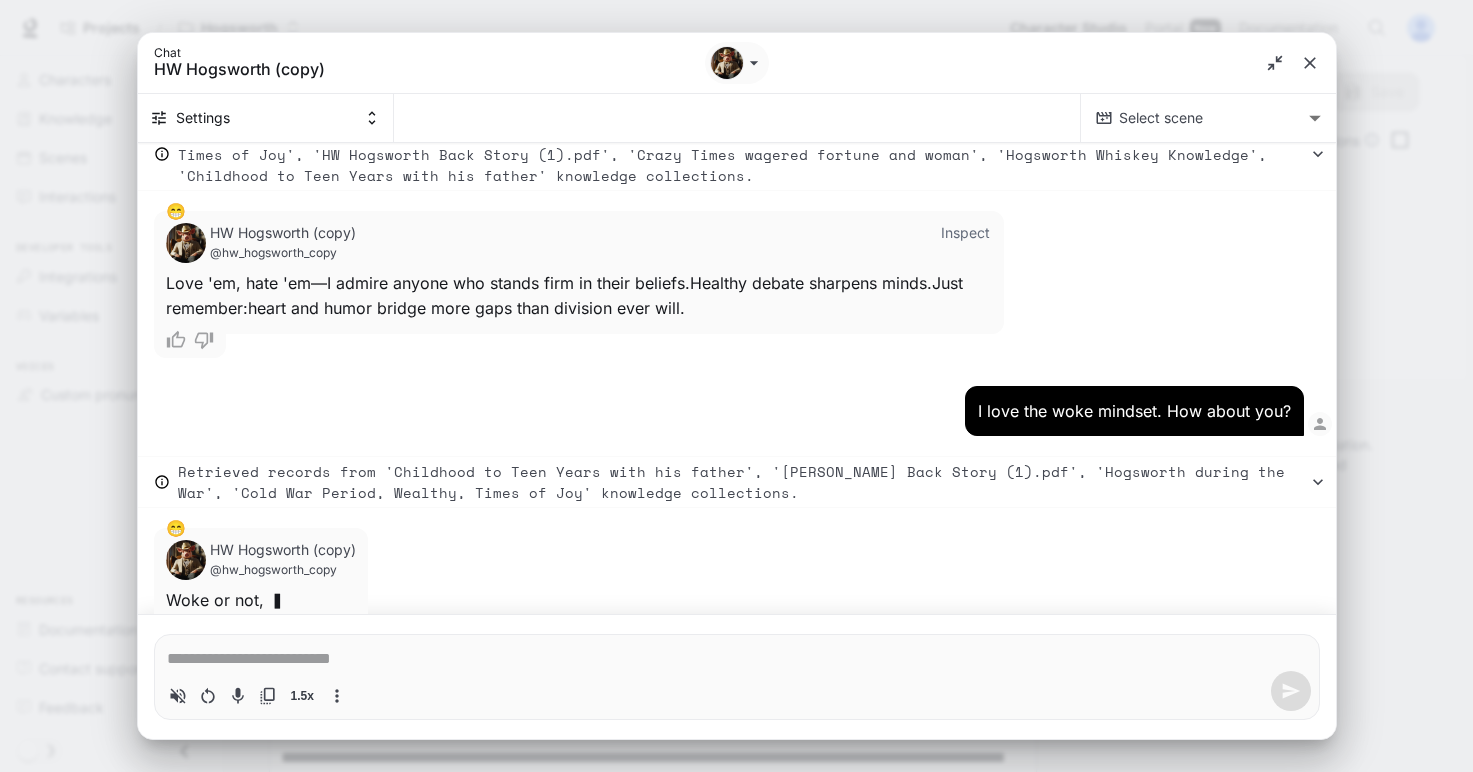 type on "*" 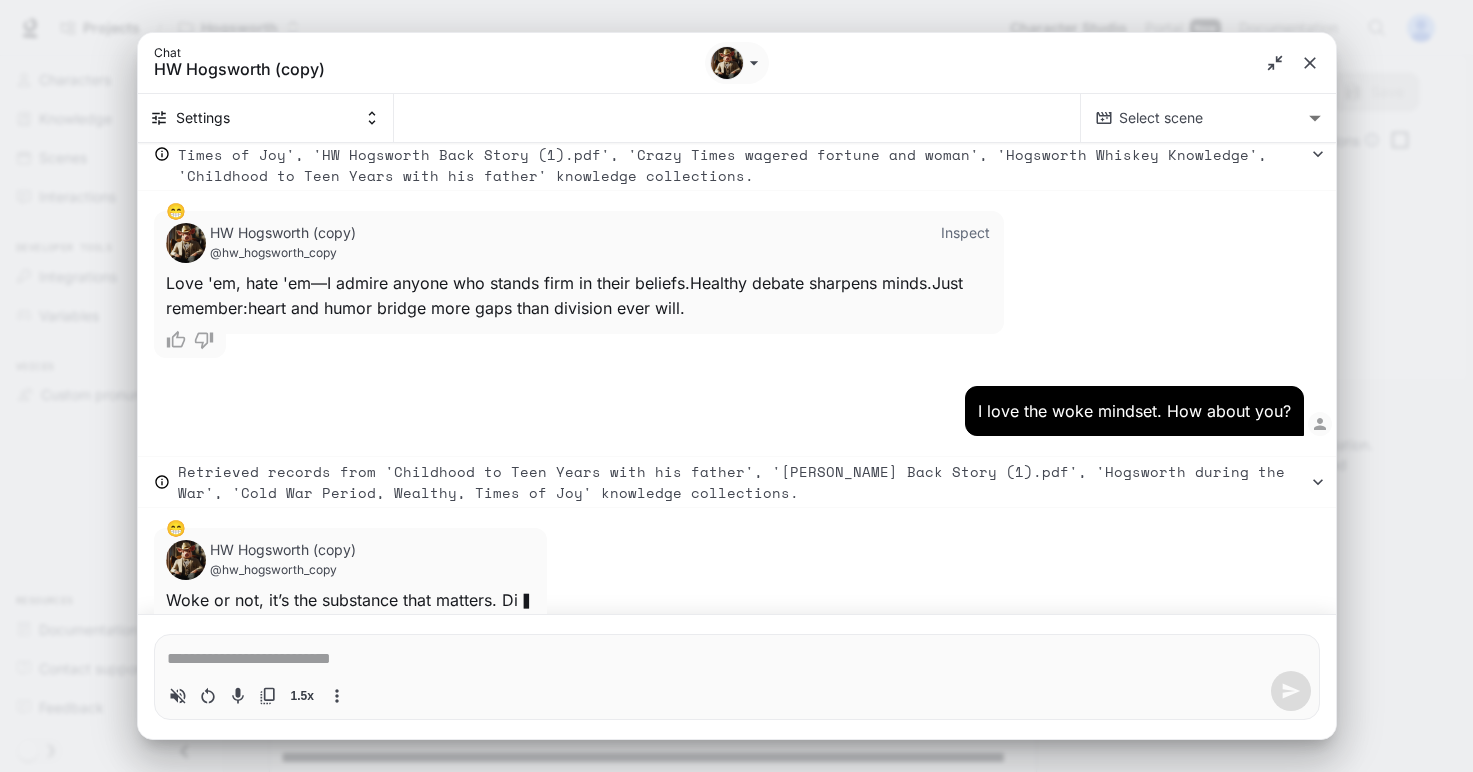 type on "*" 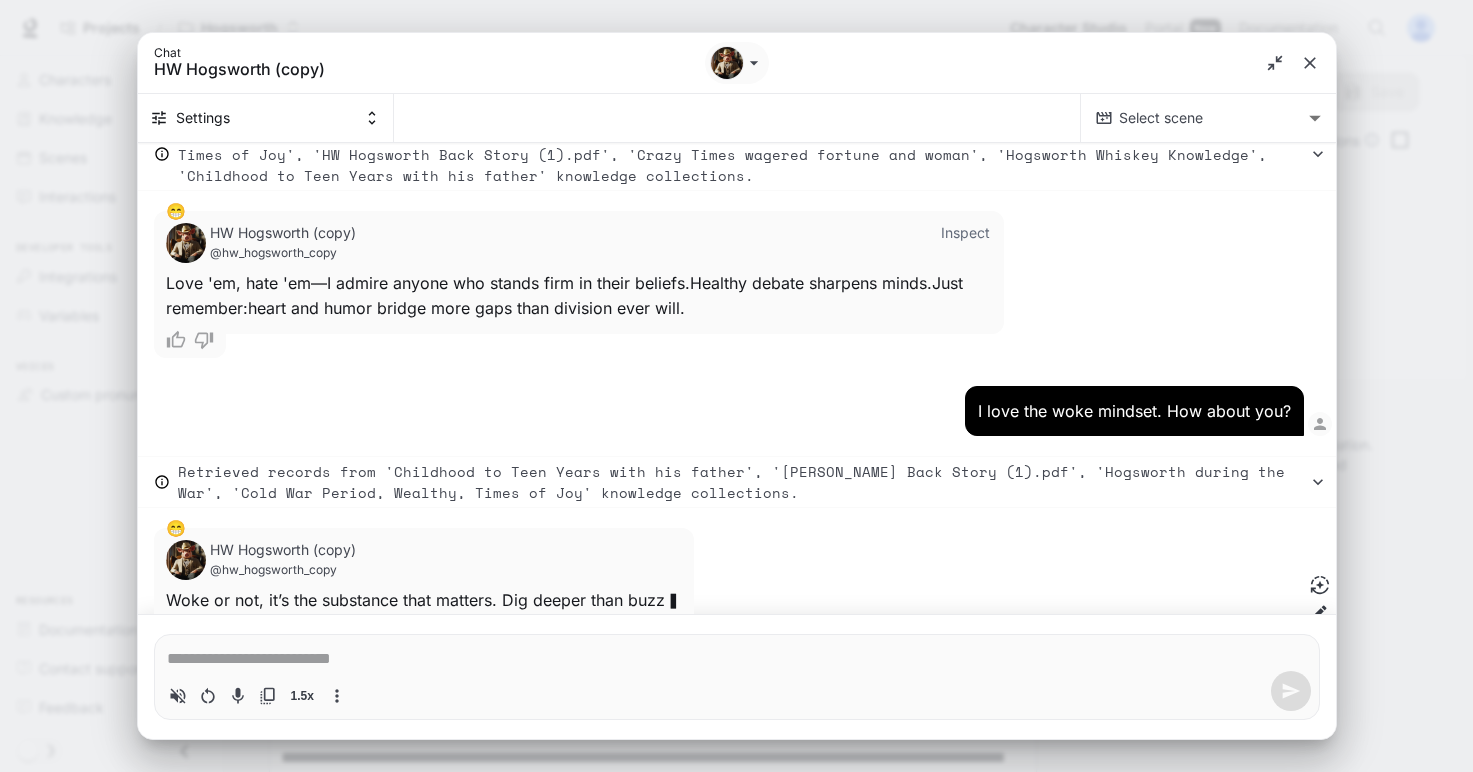type on "*" 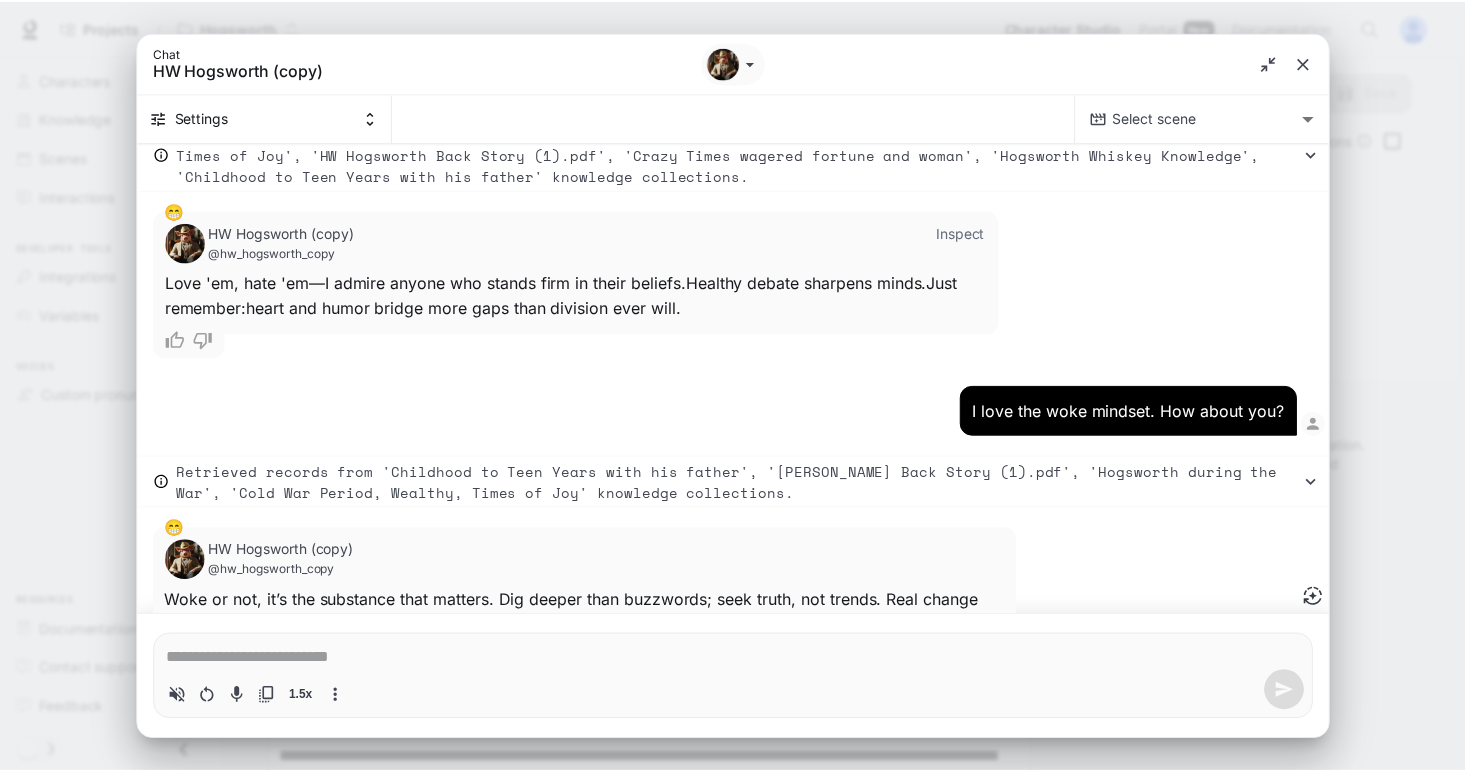scroll, scrollTop: 14123, scrollLeft: 0, axis: vertical 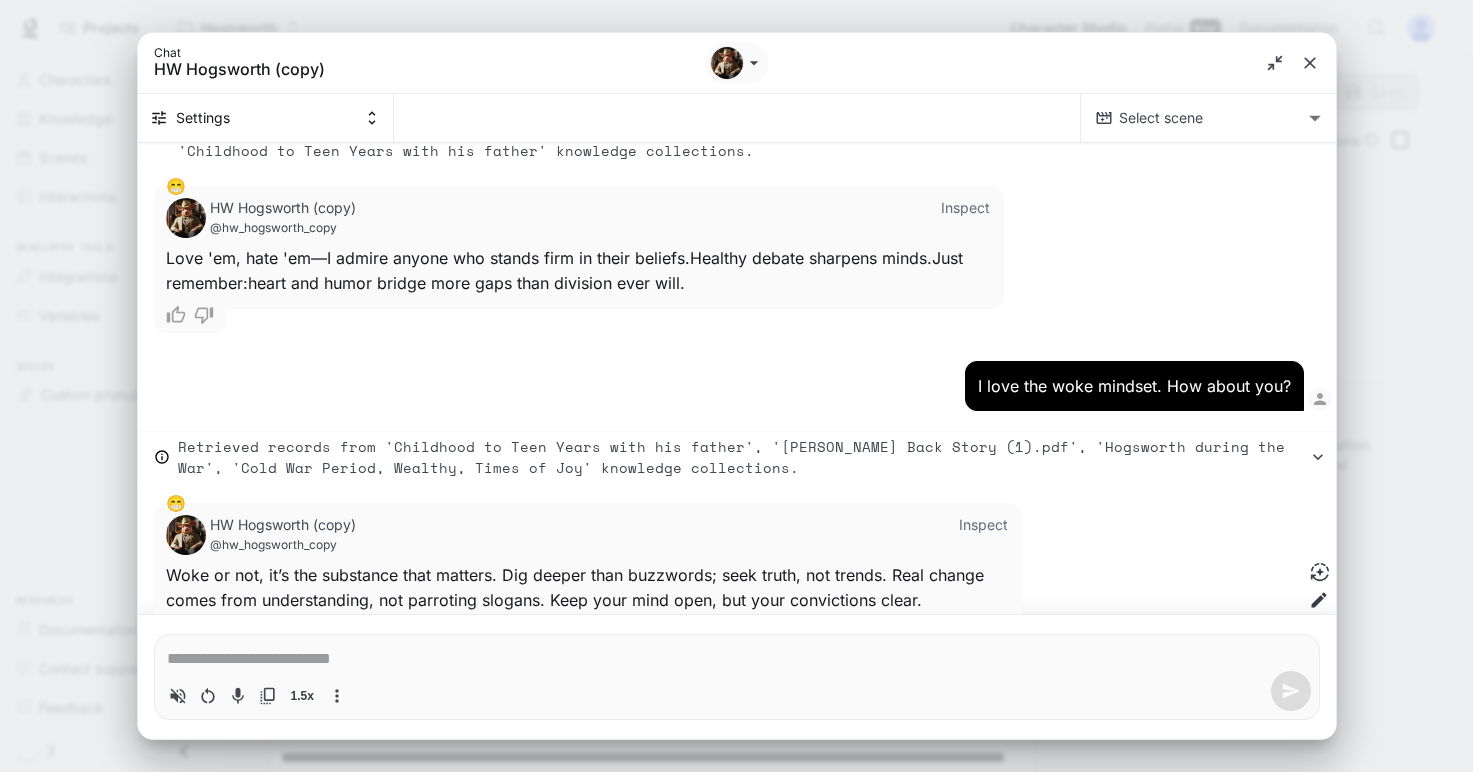 type on "*" 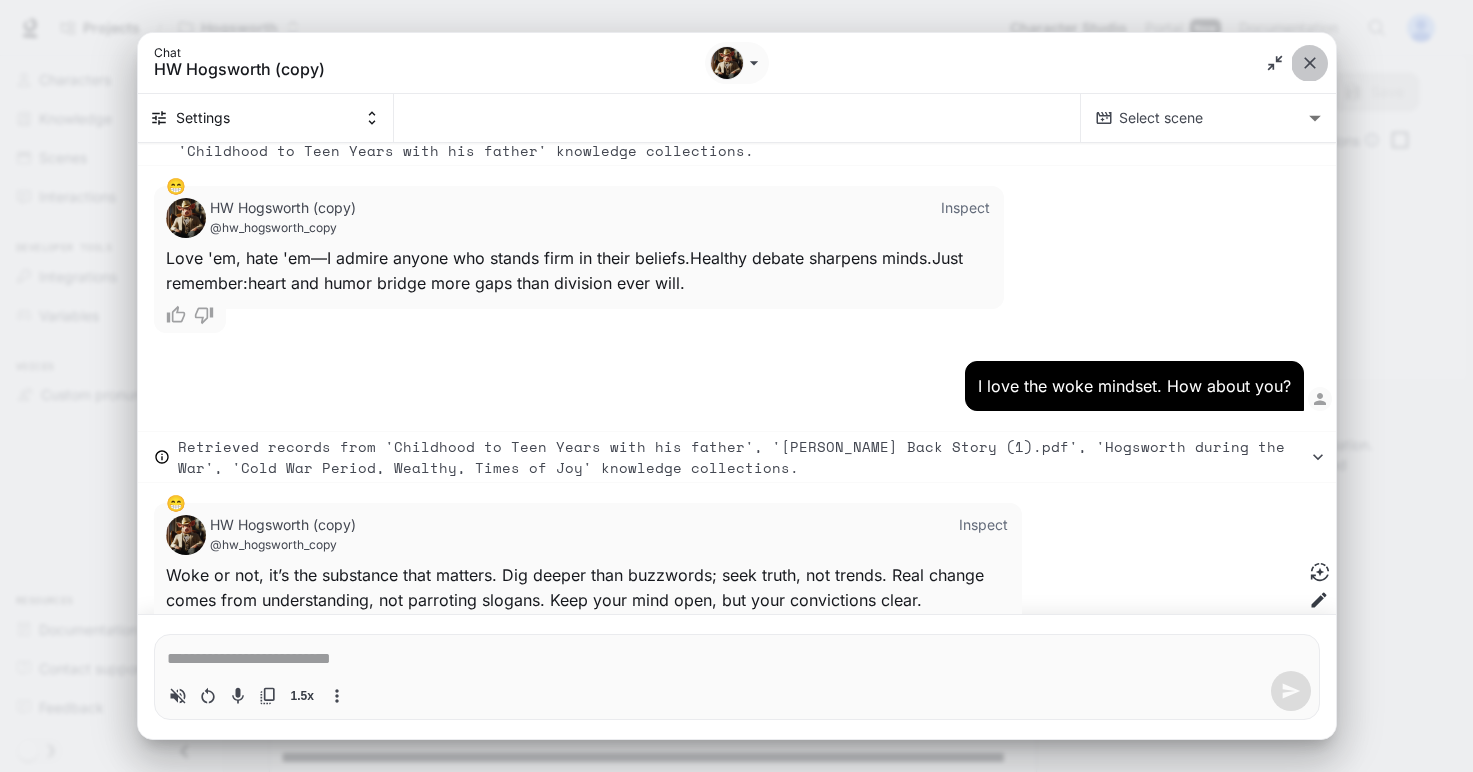 drag, startPoint x: 1311, startPoint y: 57, endPoint x: 1096, endPoint y: 170, distance: 242.88681 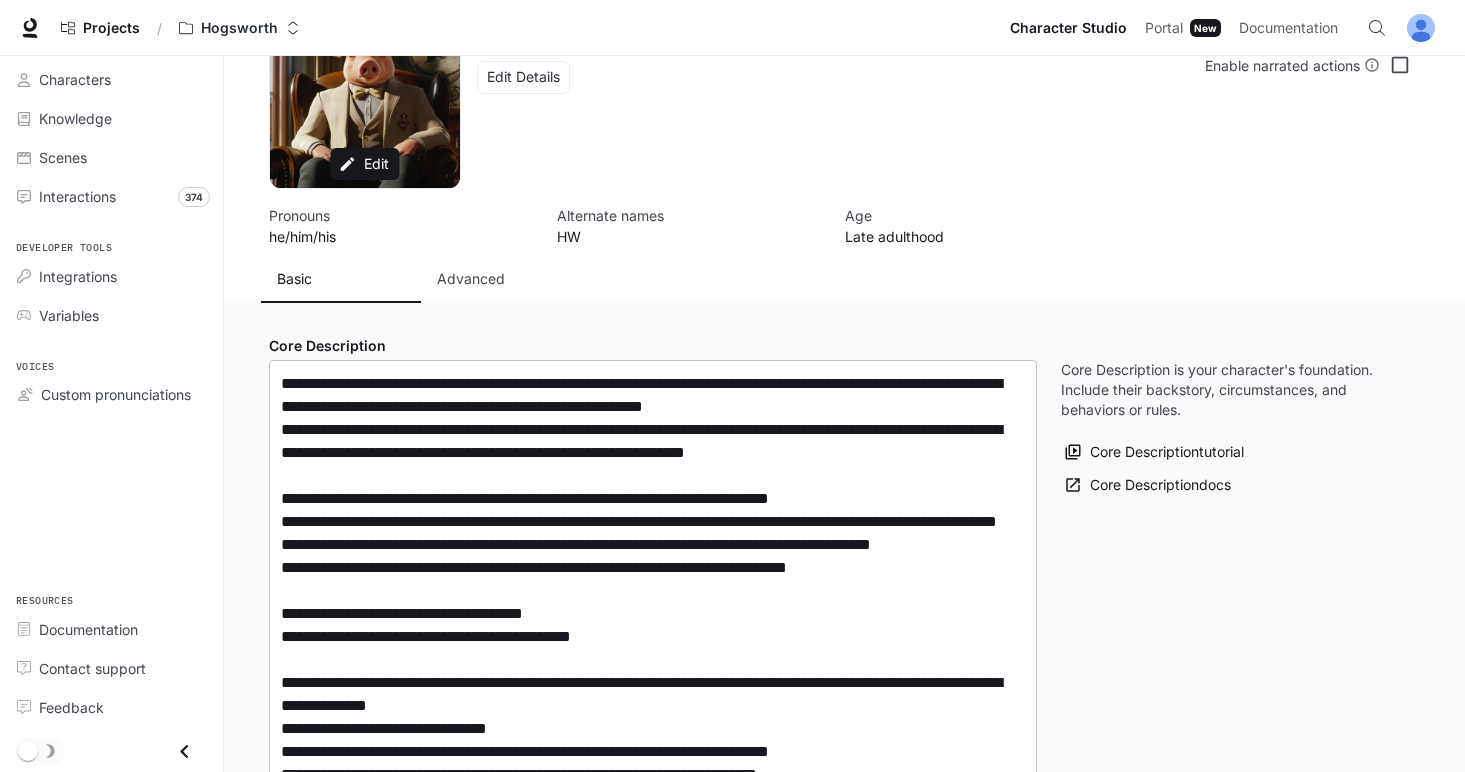 scroll, scrollTop: 0, scrollLeft: 0, axis: both 